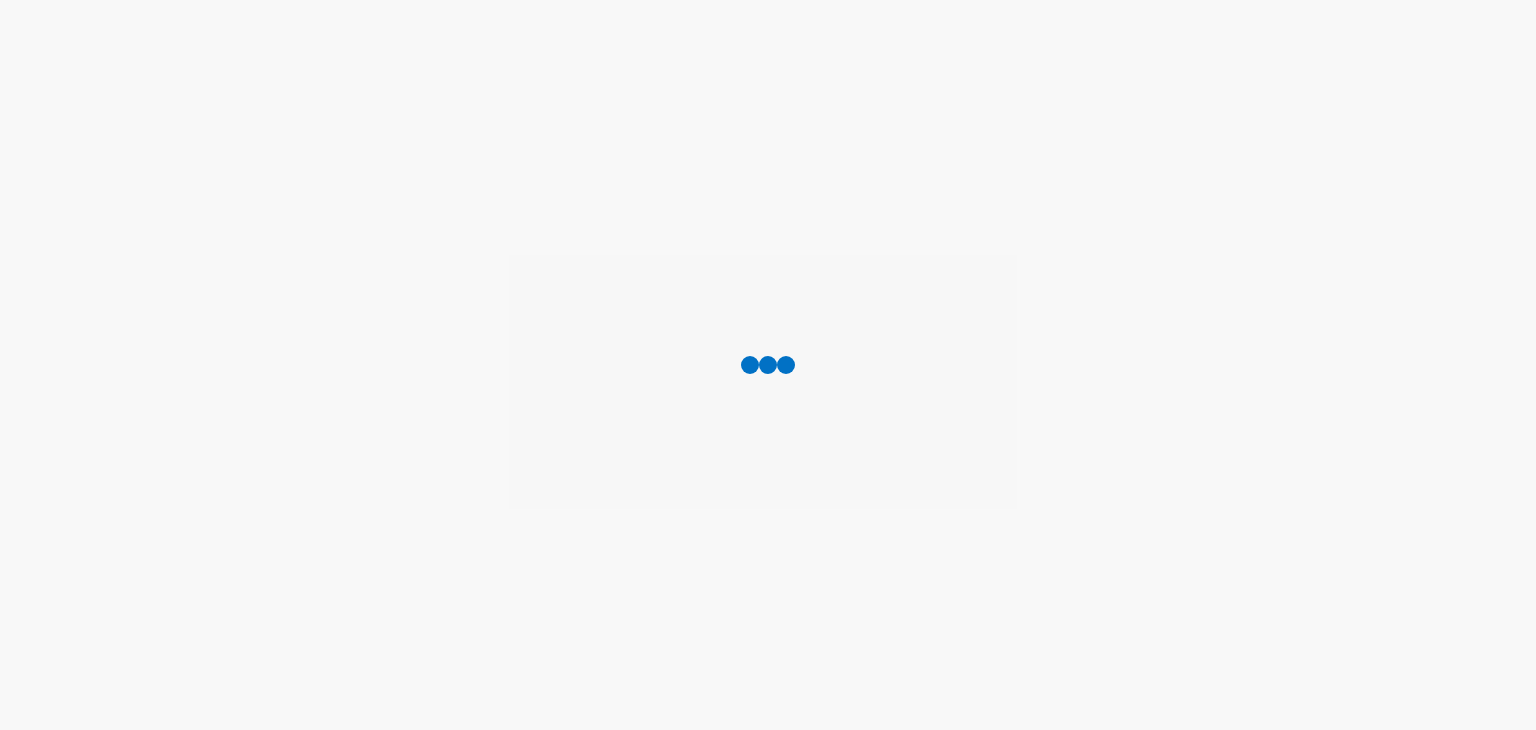 scroll, scrollTop: 0, scrollLeft: 0, axis: both 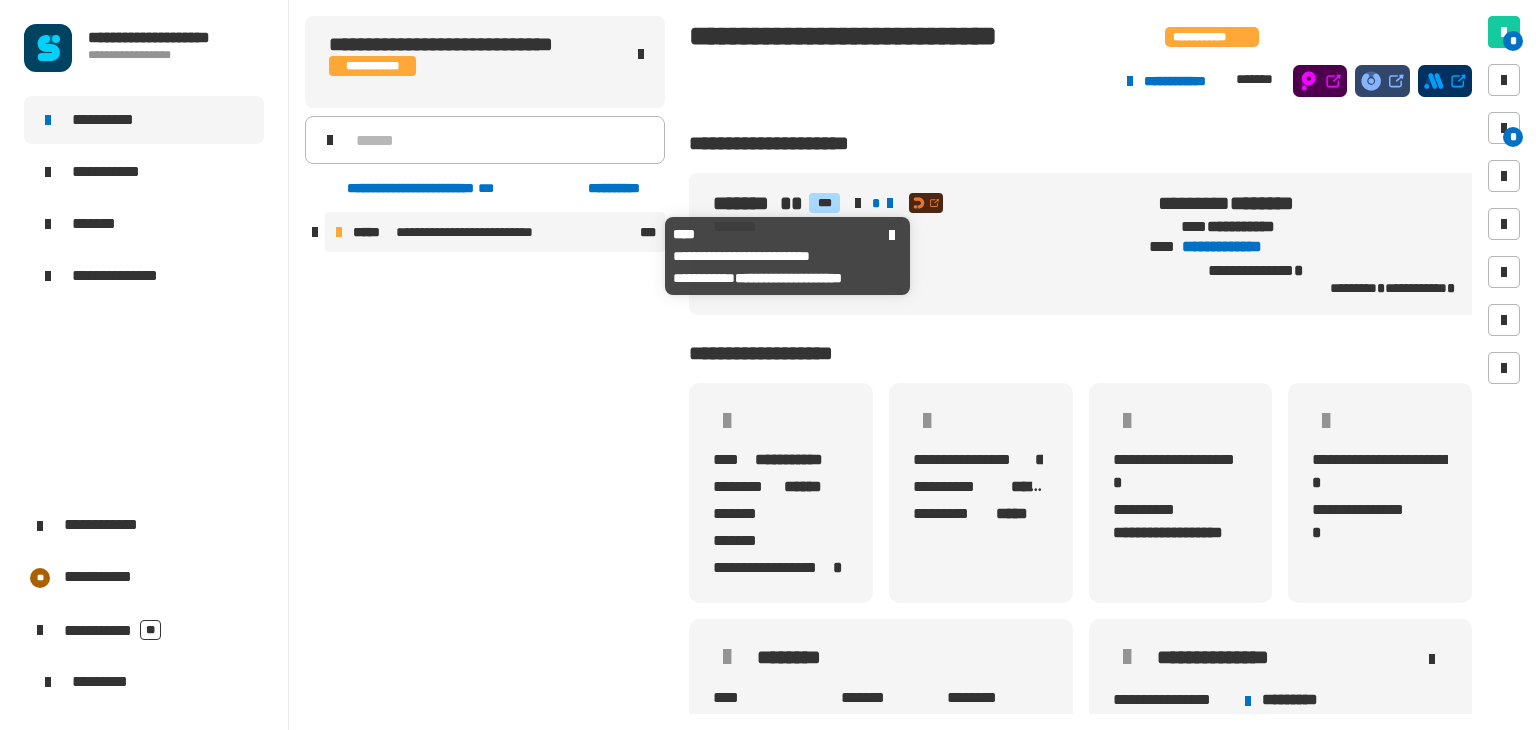 click on "**********" at bounding box center (484, 232) 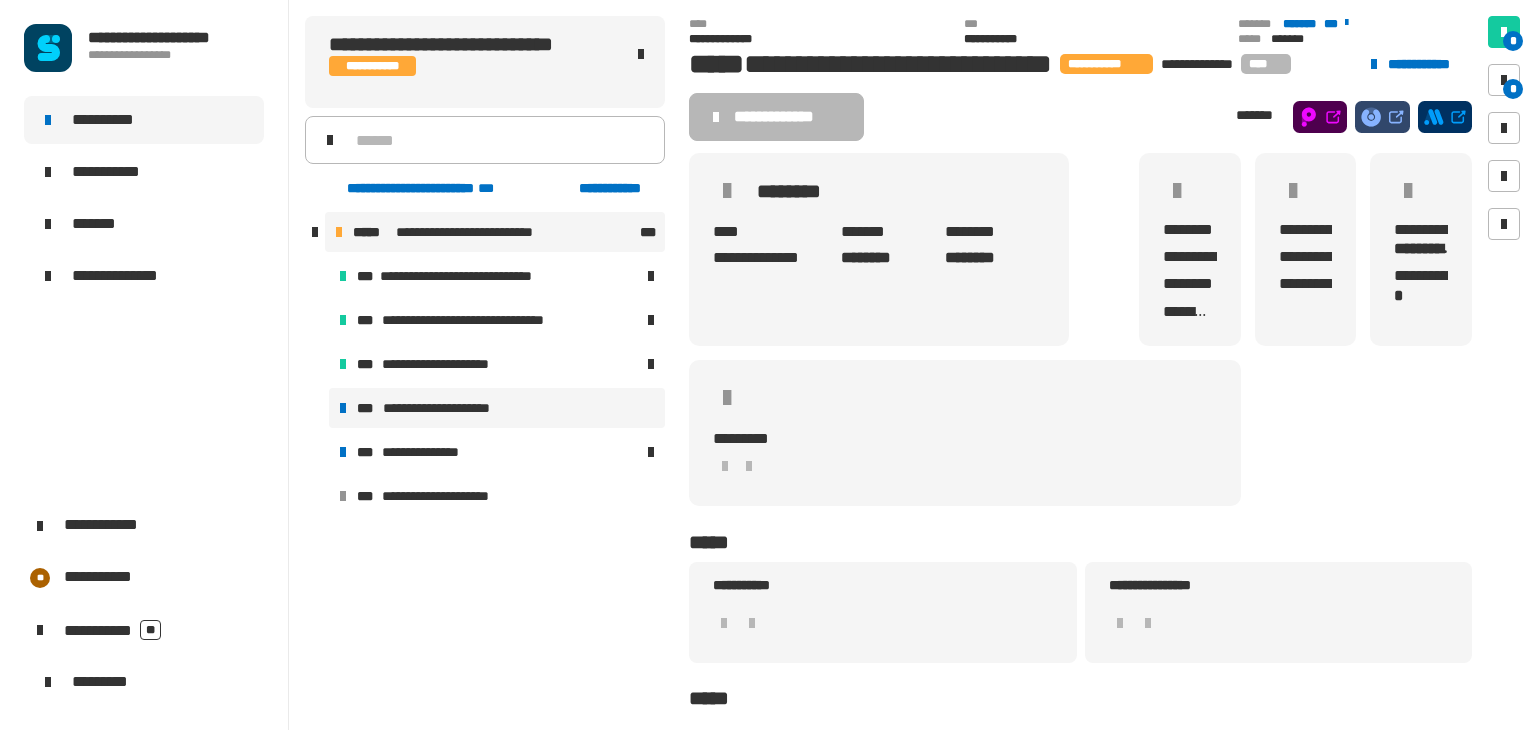 click on "**********" at bounding box center [497, 408] 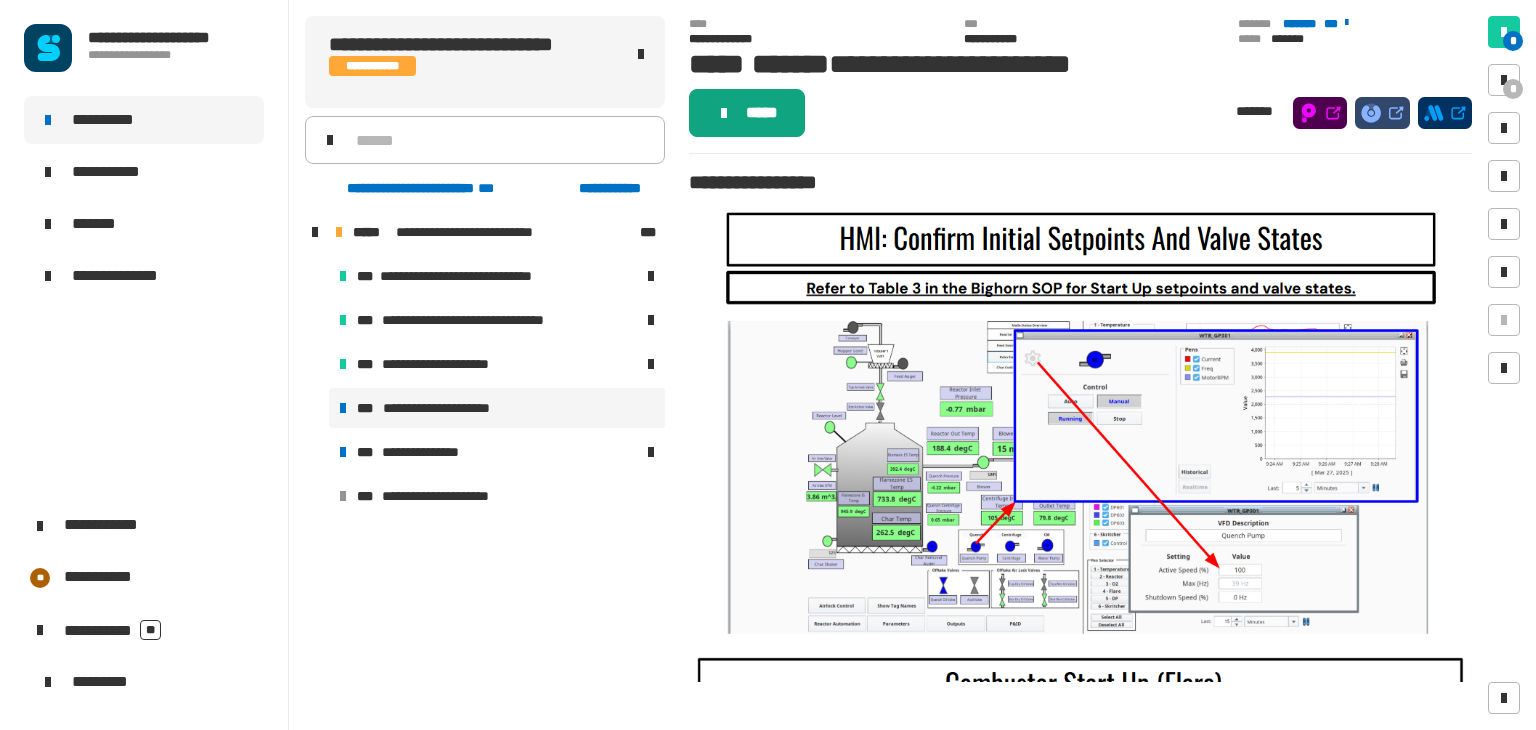 click on "*****" 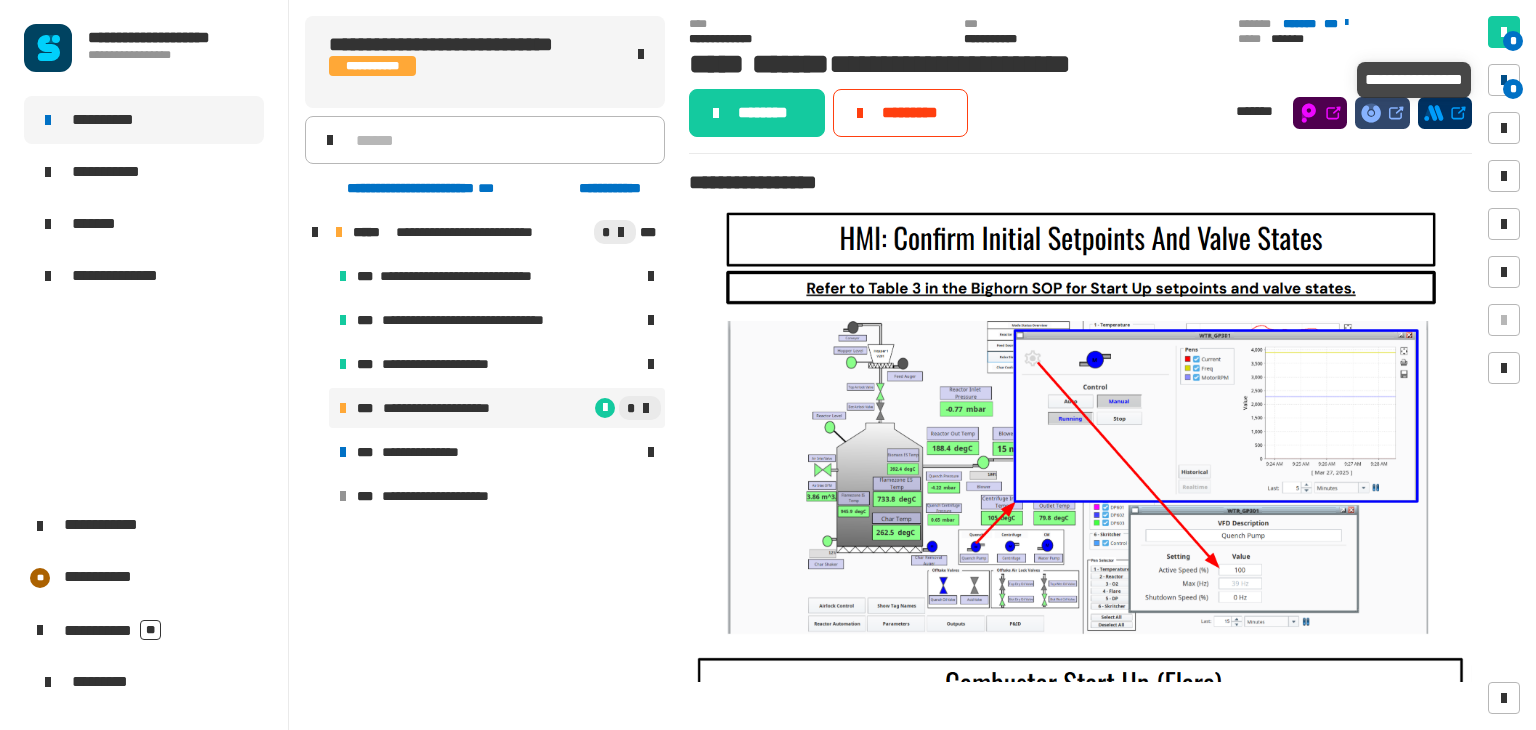 click on "*" at bounding box center [1513, 89] 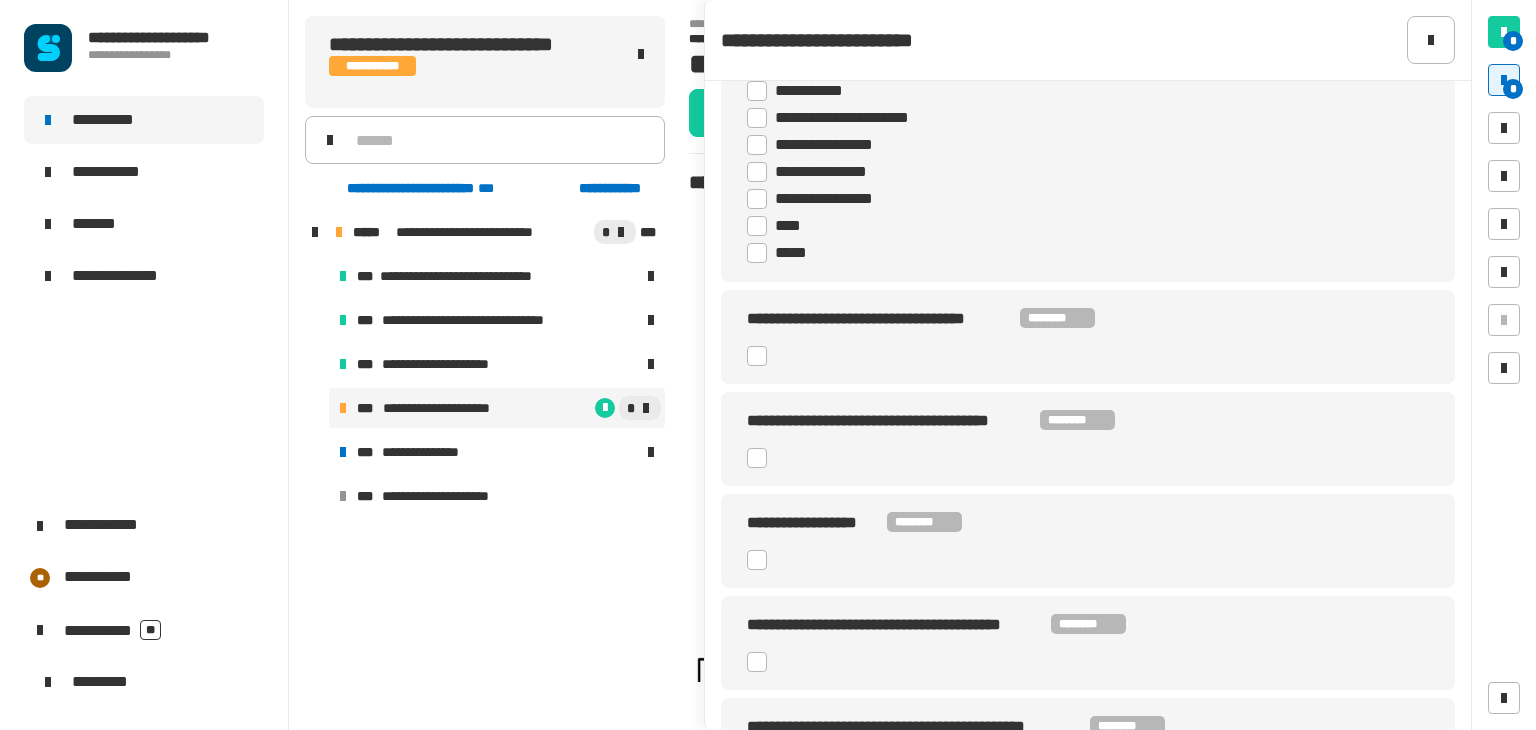 scroll, scrollTop: 668, scrollLeft: 0, axis: vertical 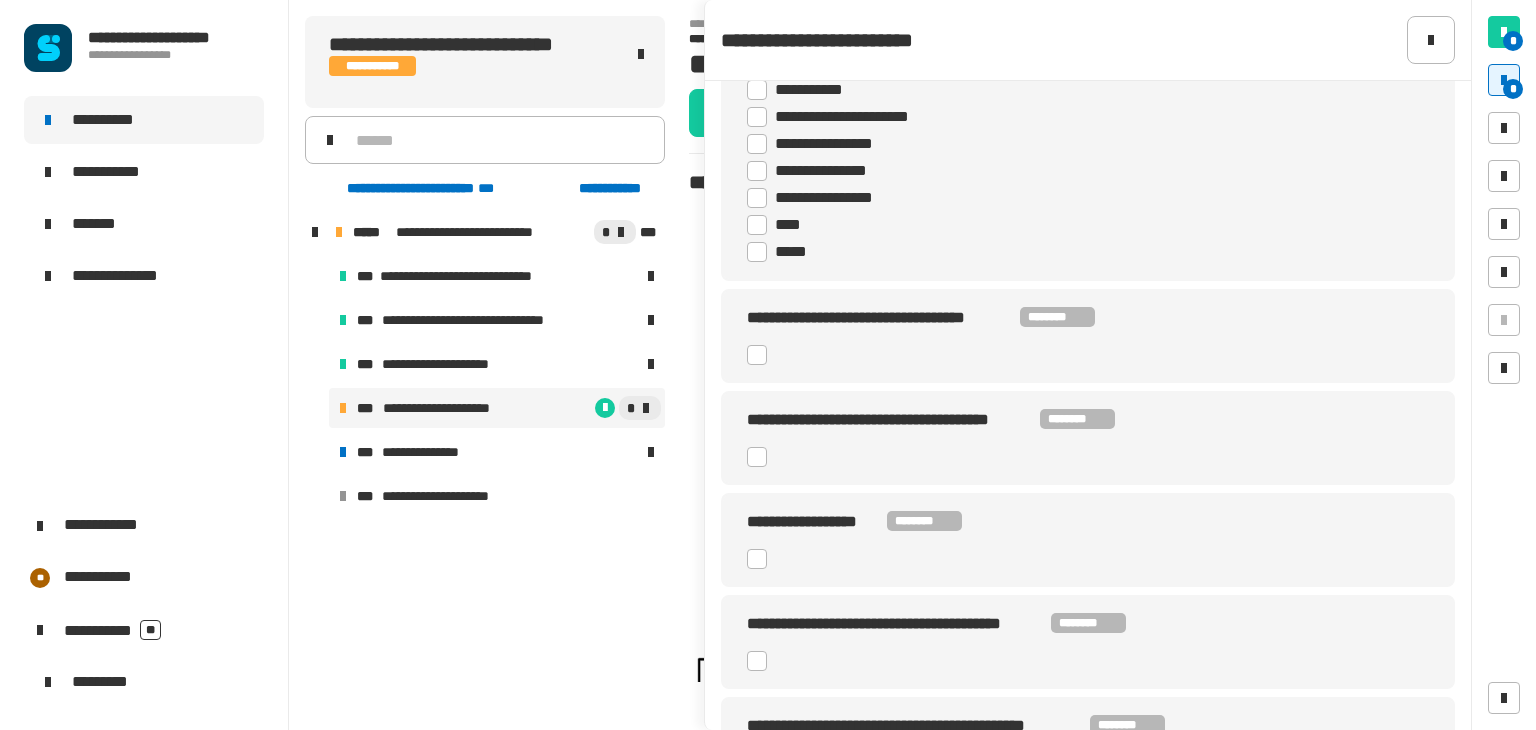 click 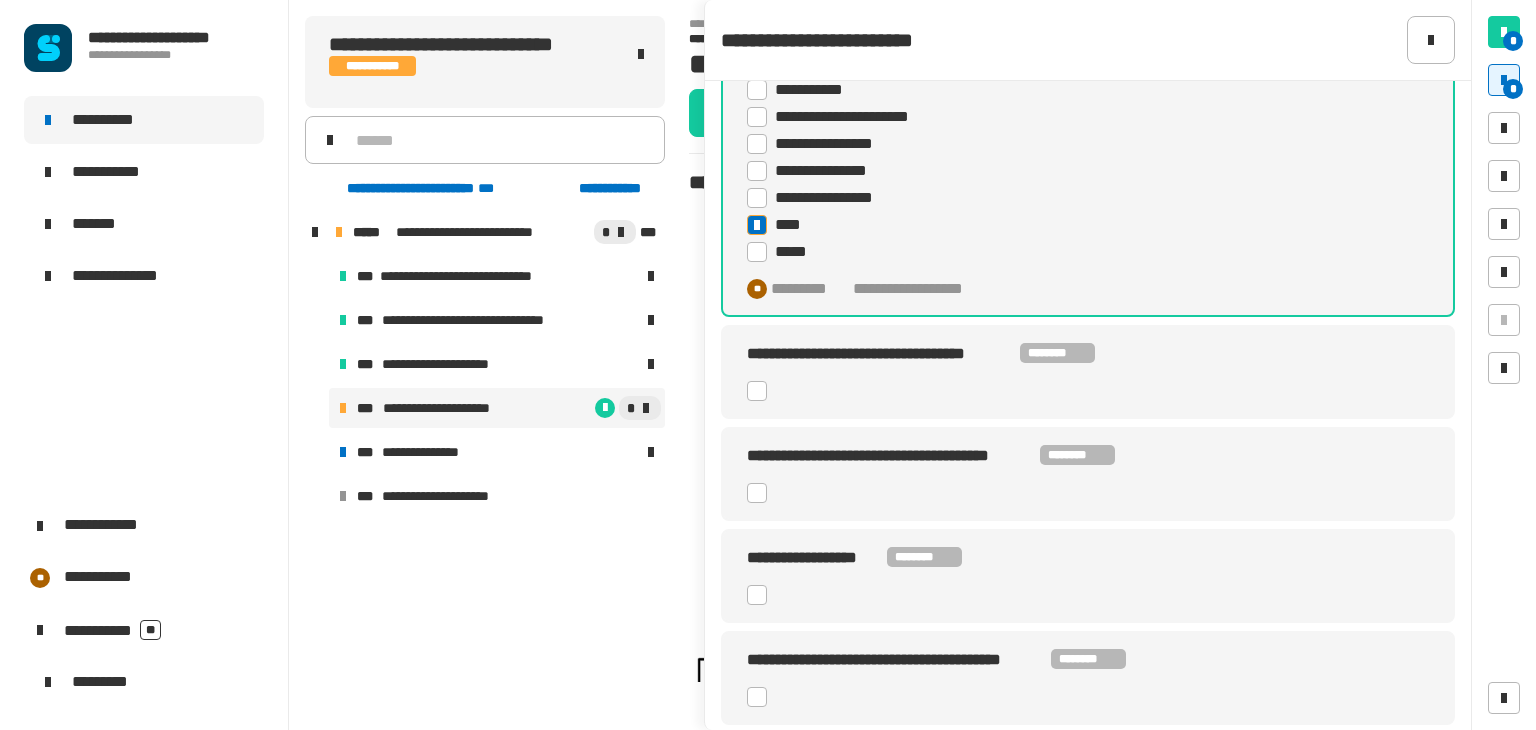 click 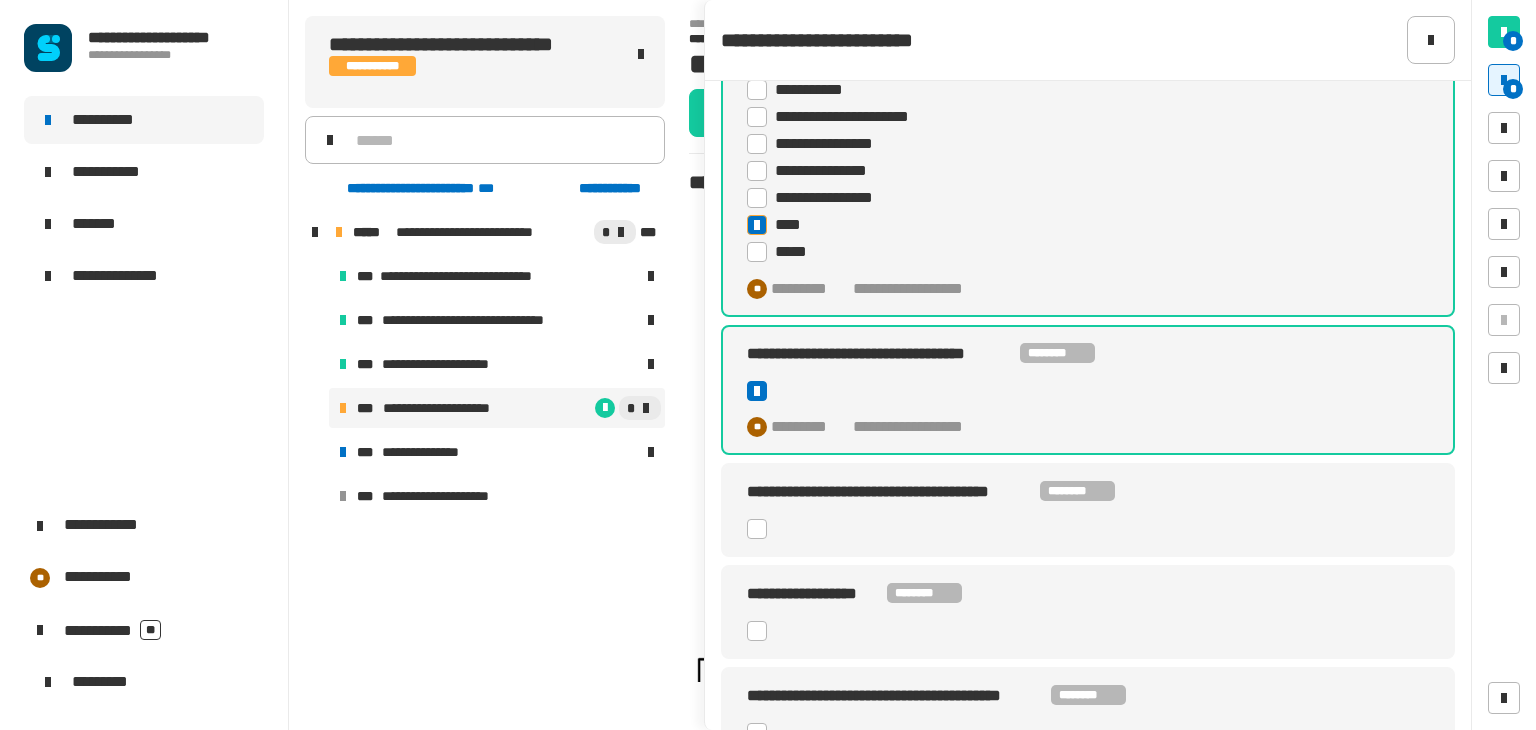 click on "**********" 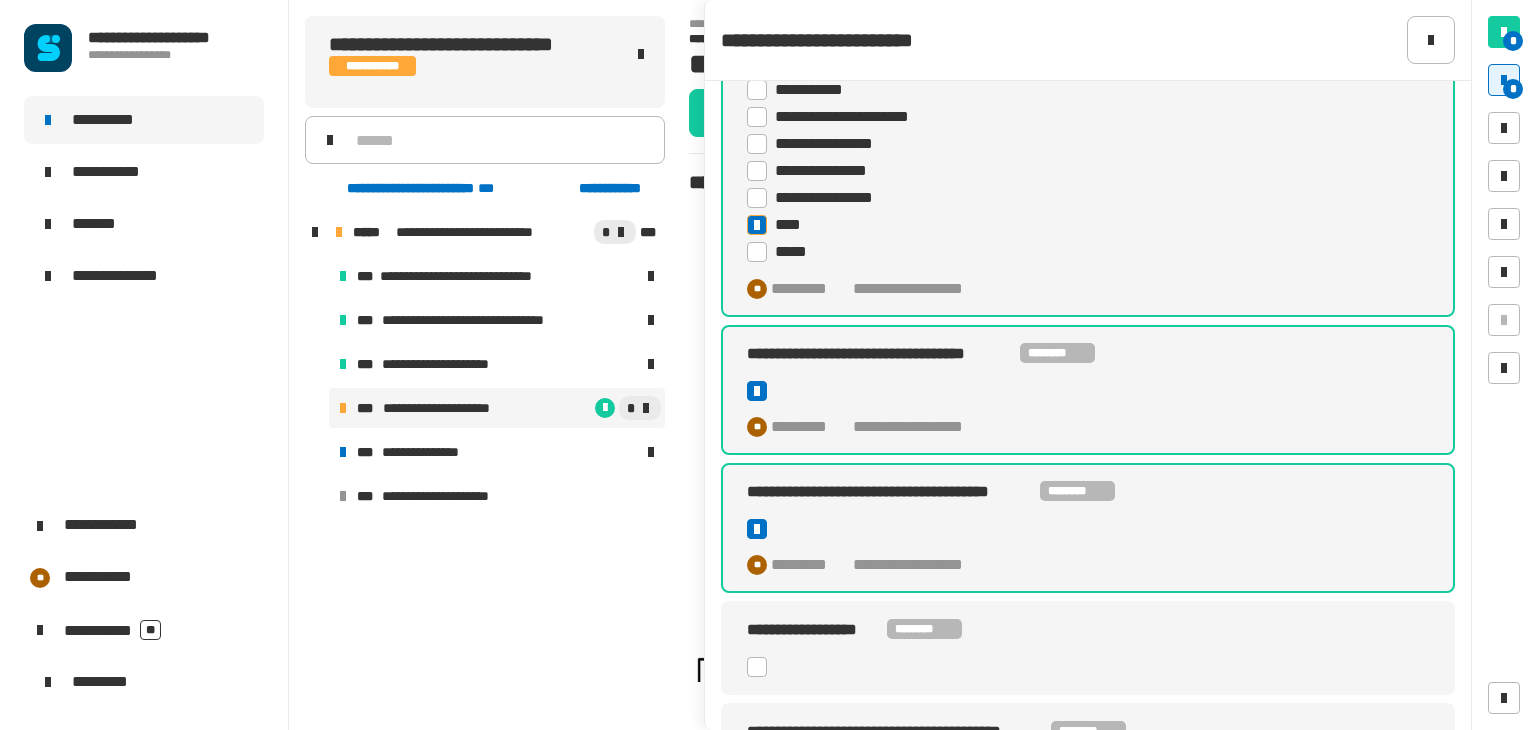 click on "**********" 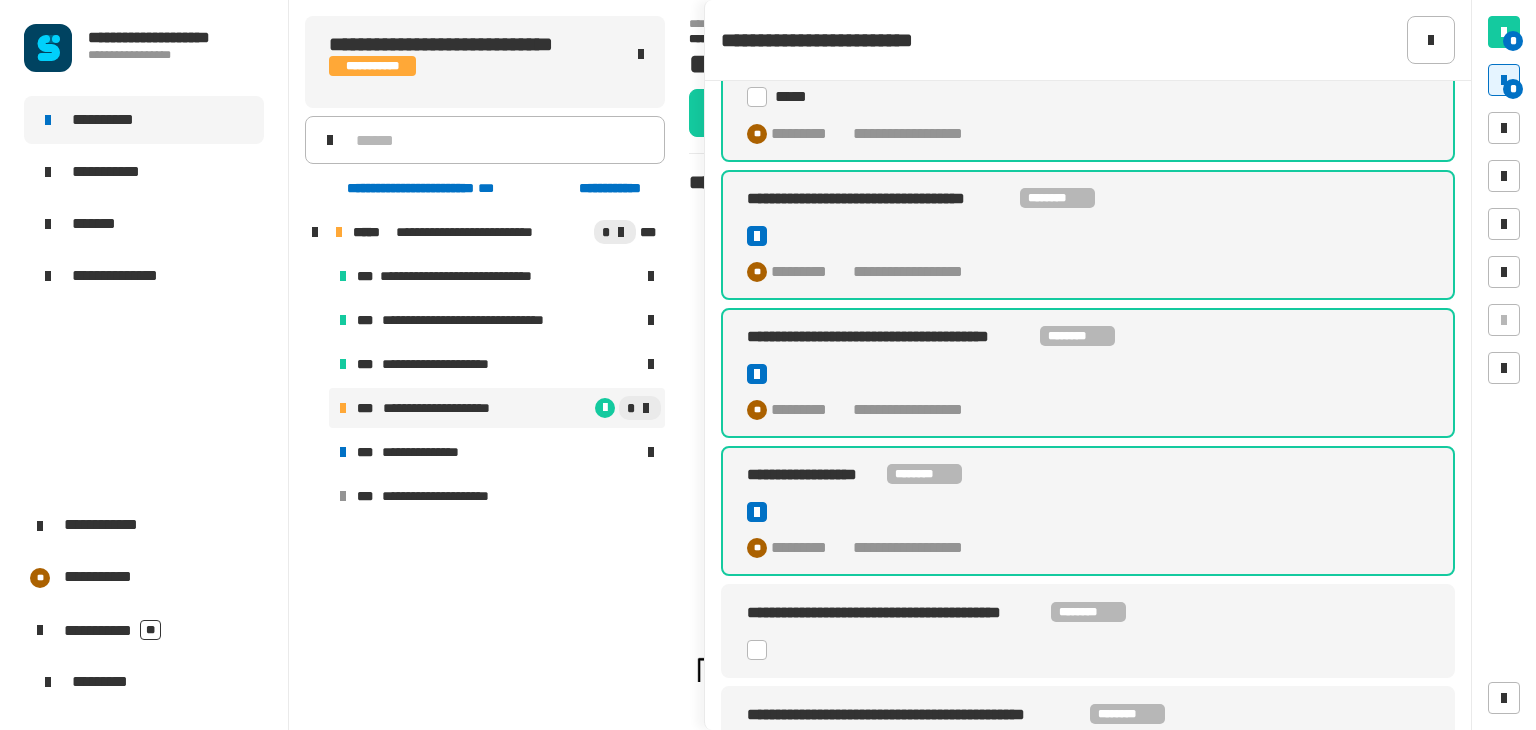 scroll, scrollTop: 997, scrollLeft: 0, axis: vertical 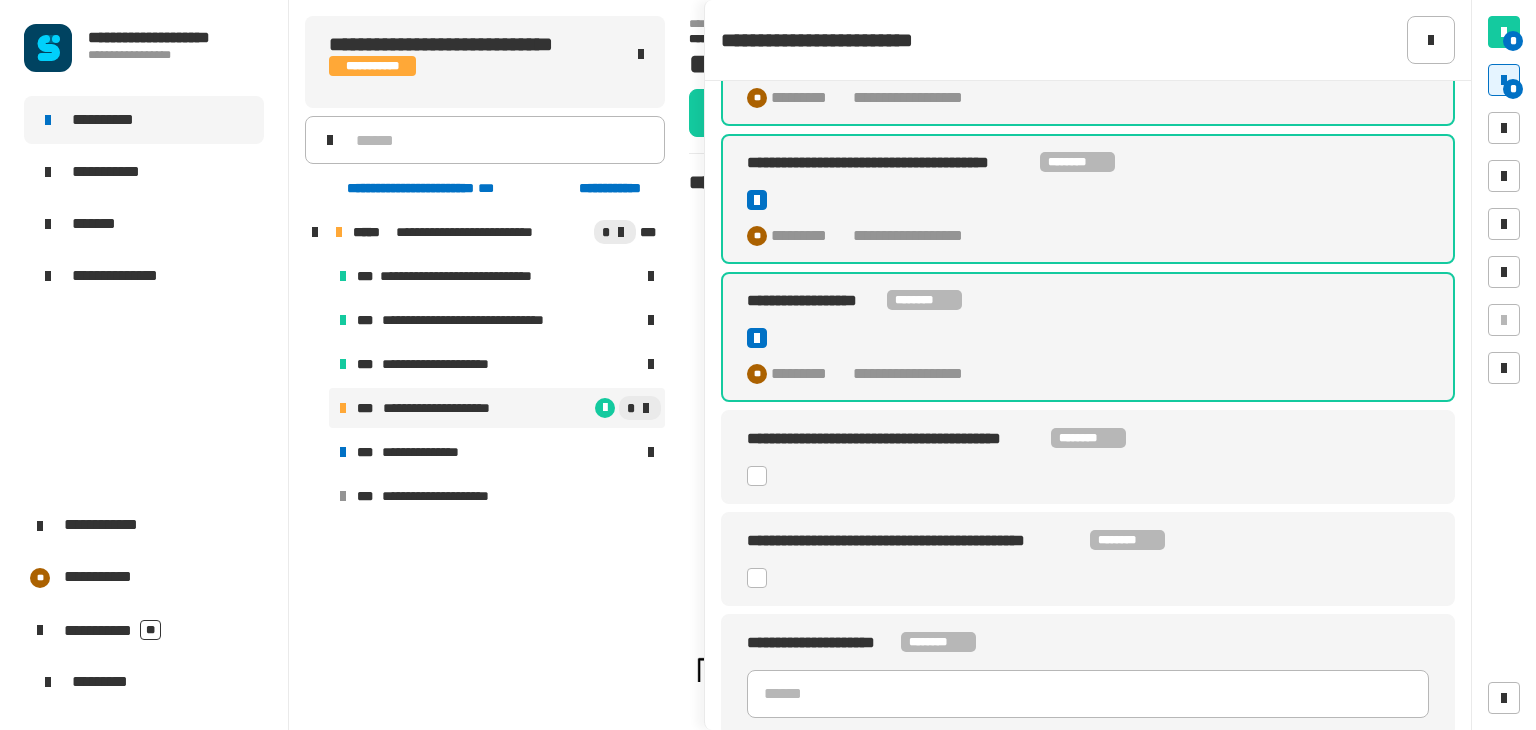 click 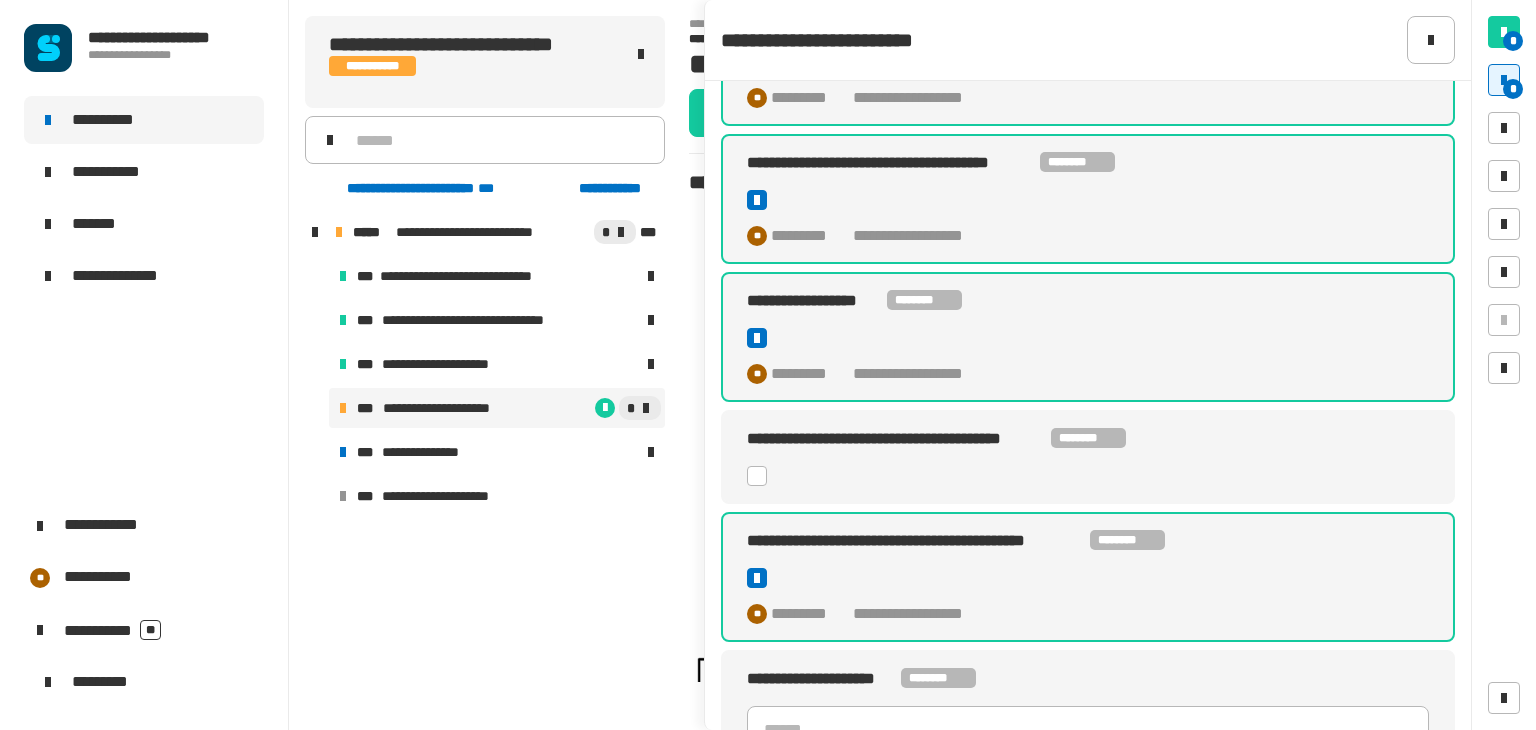 click 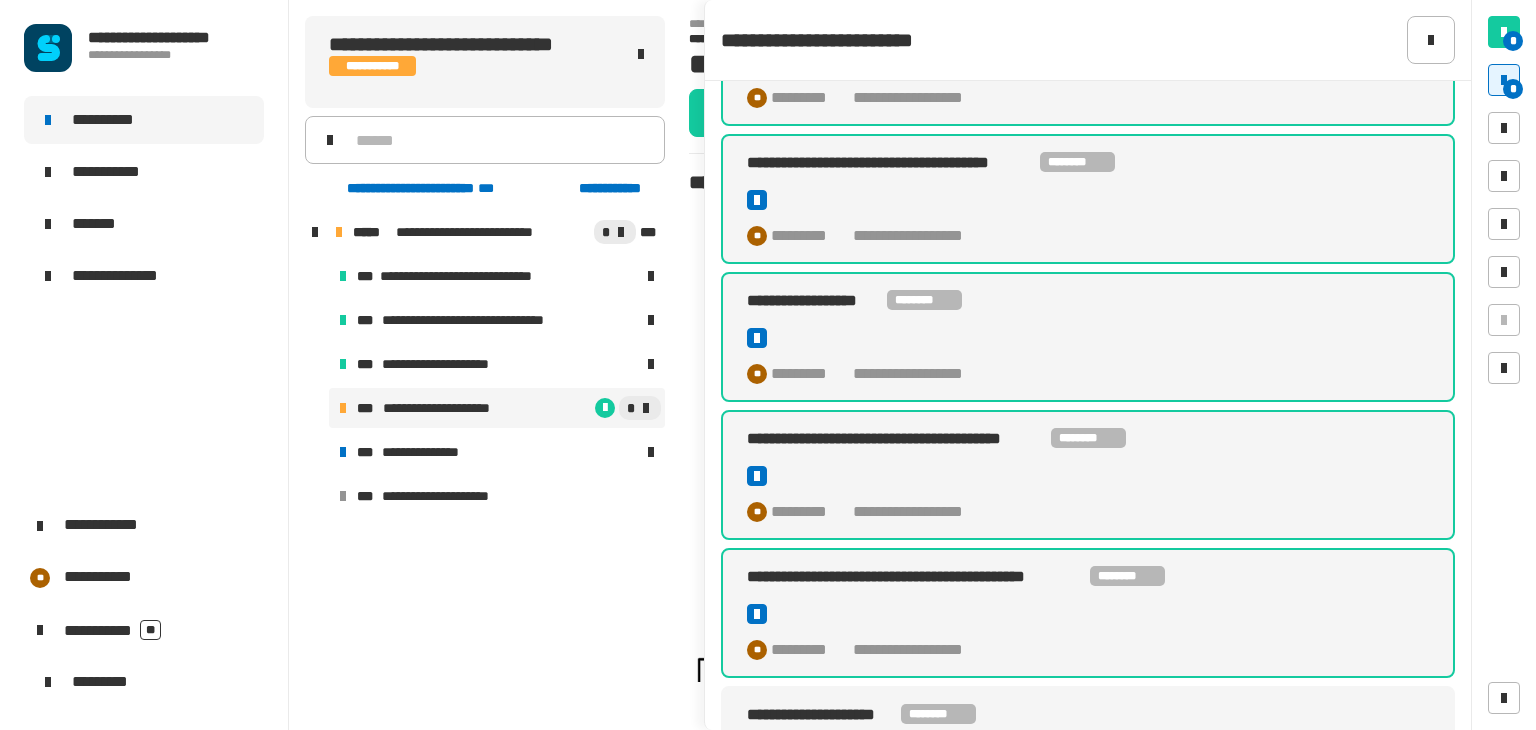 scroll, scrollTop: 1069, scrollLeft: 0, axis: vertical 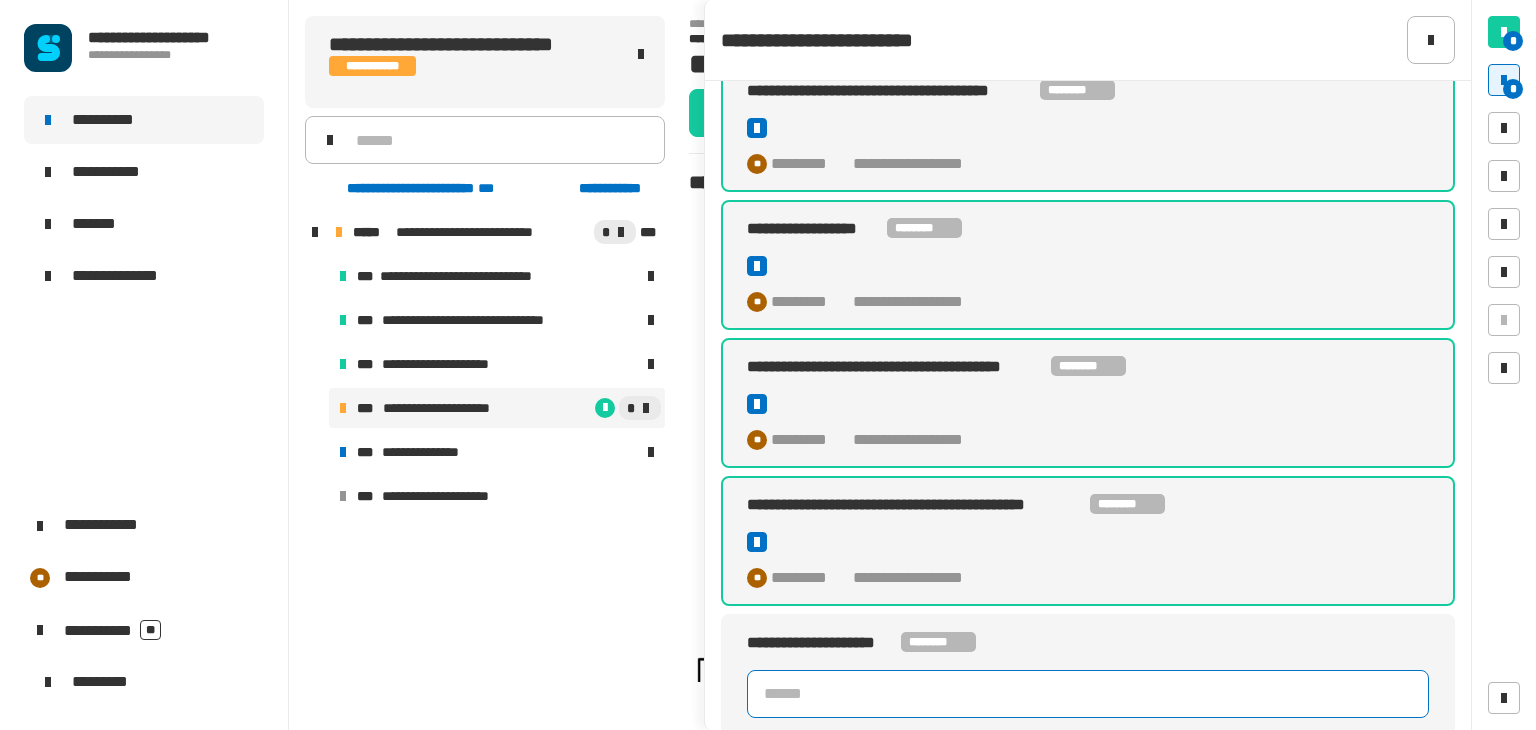 click 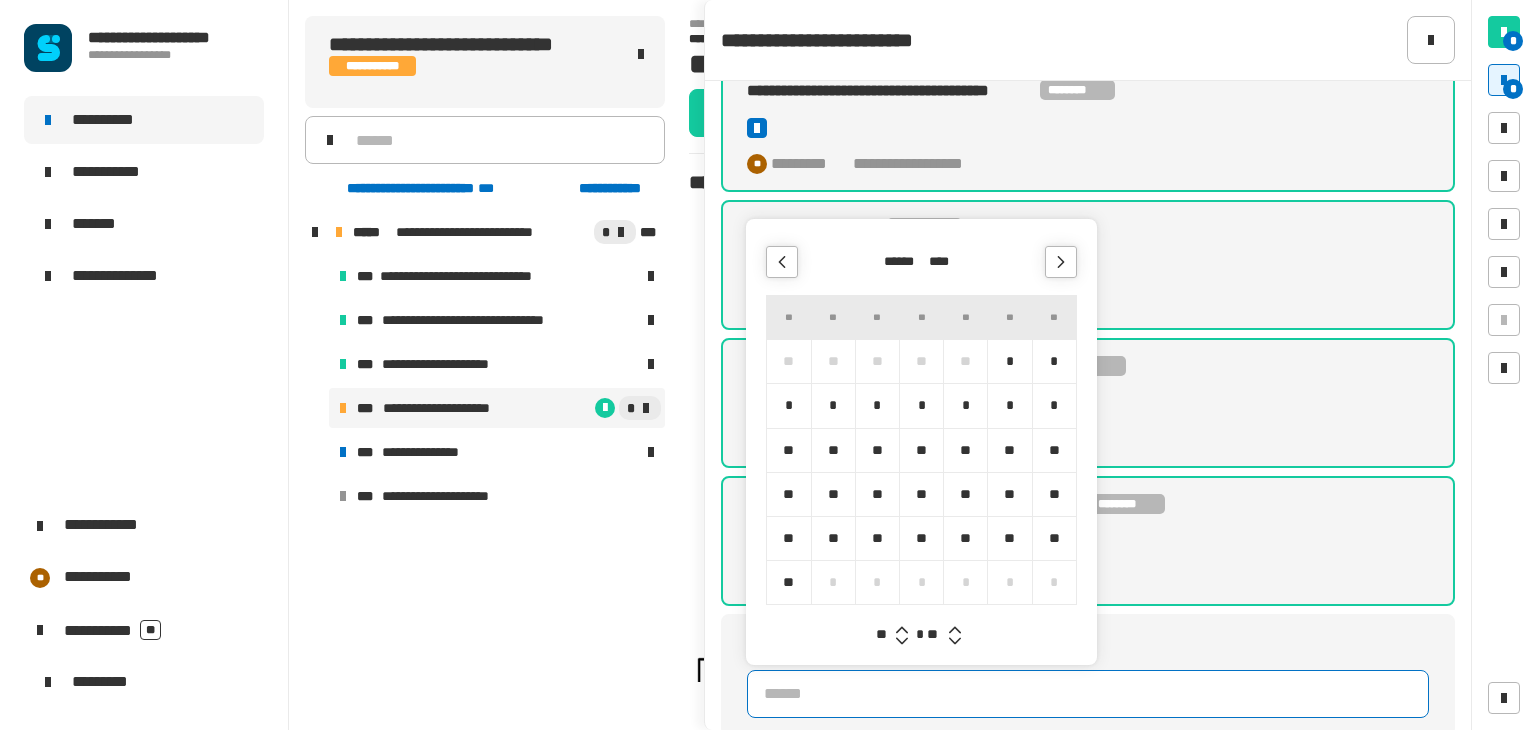 click on "****** **** ** ** ** ** ** ** ** ** ** ** ** ** * * * * * * * * * ** ** ** ** ** ** ** ** ** ** ** ** ** ** ** ** ** ** ** ** ** ** * * * * * * ** * * *" 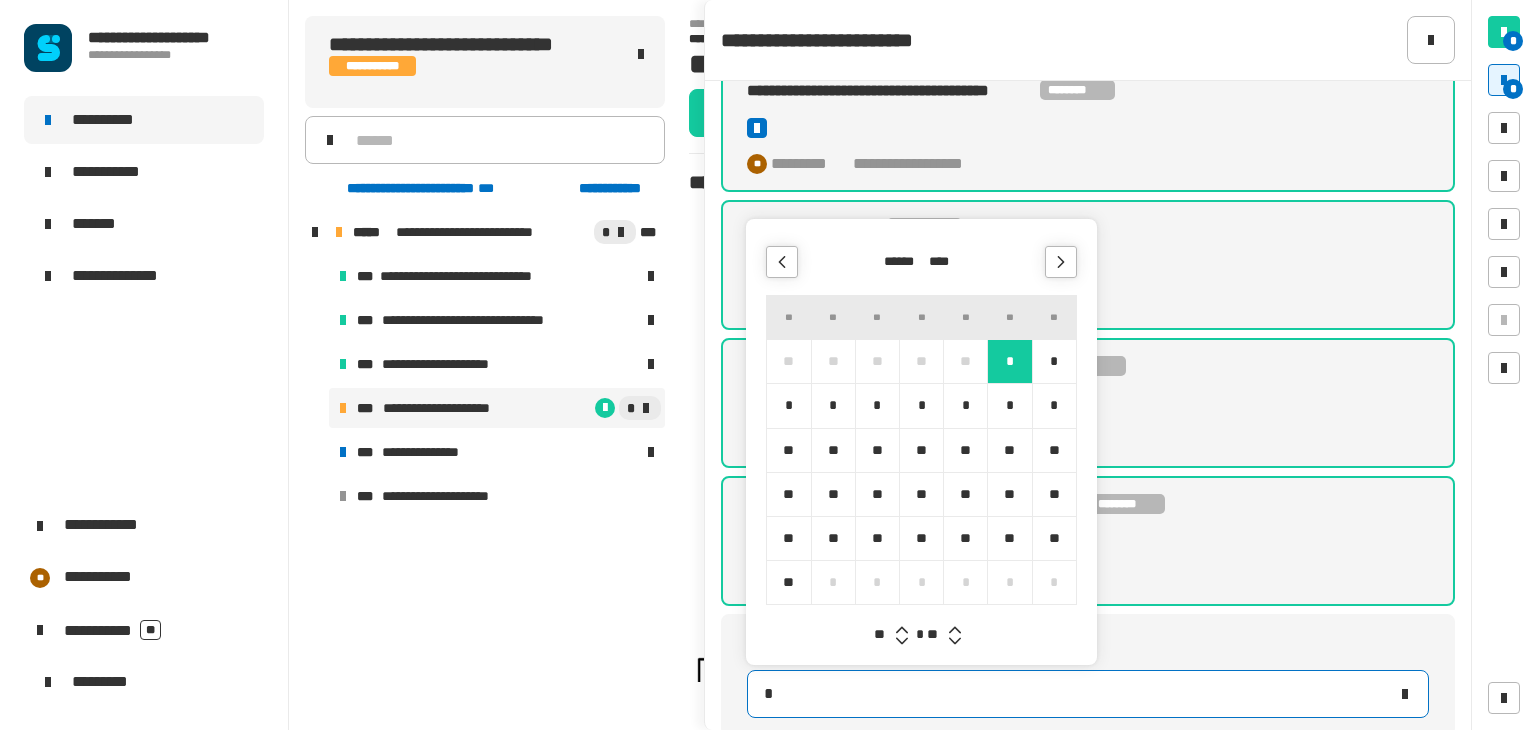 type on "**********" 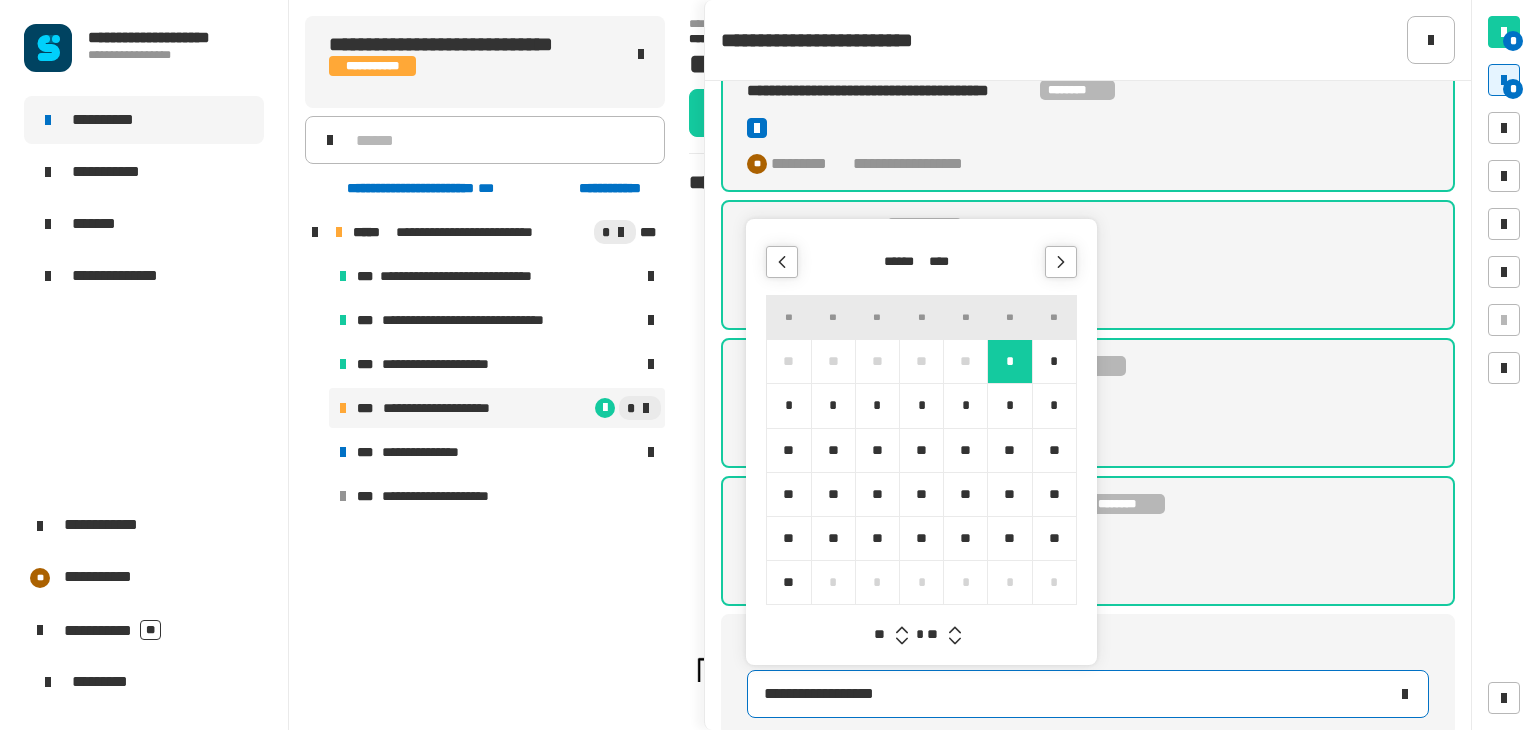 click 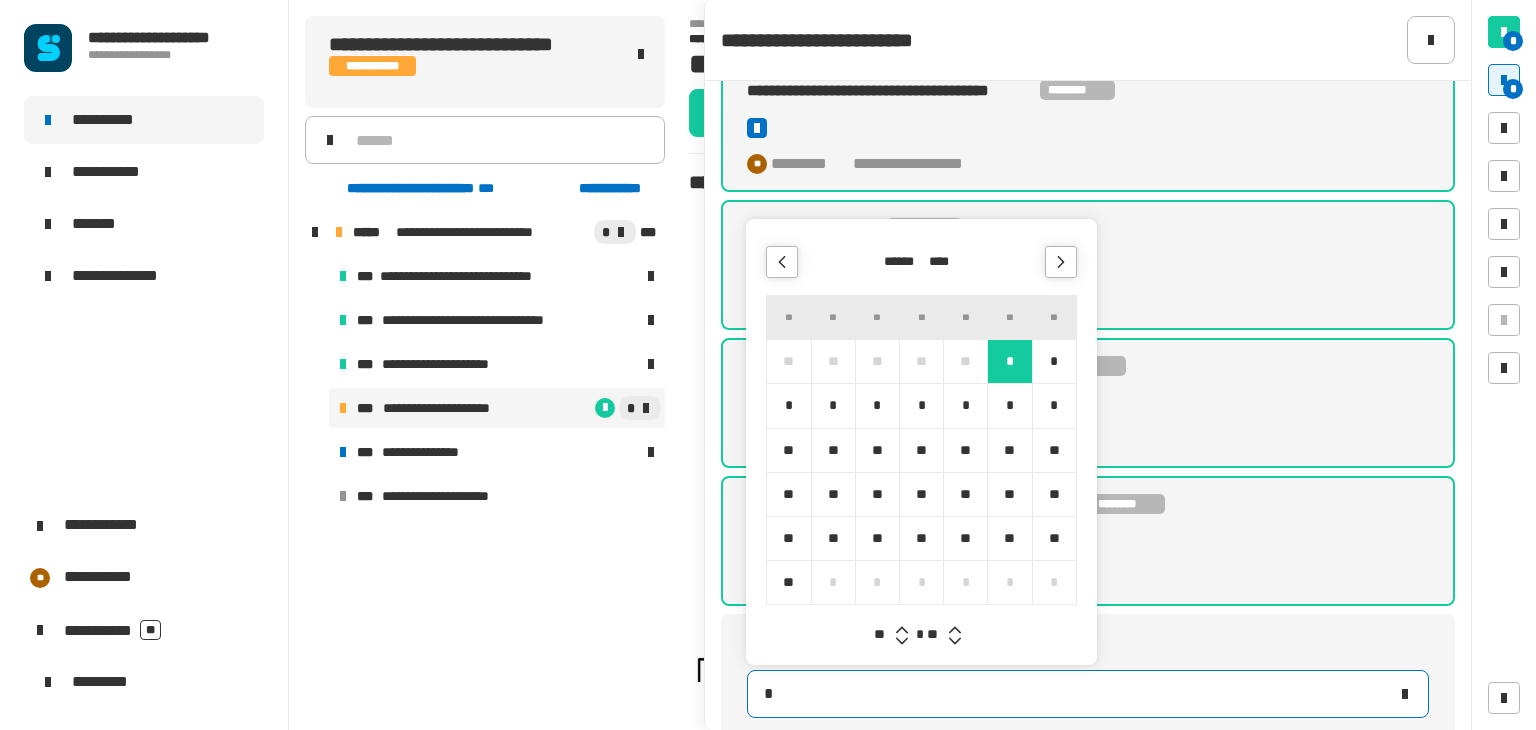 type on "**********" 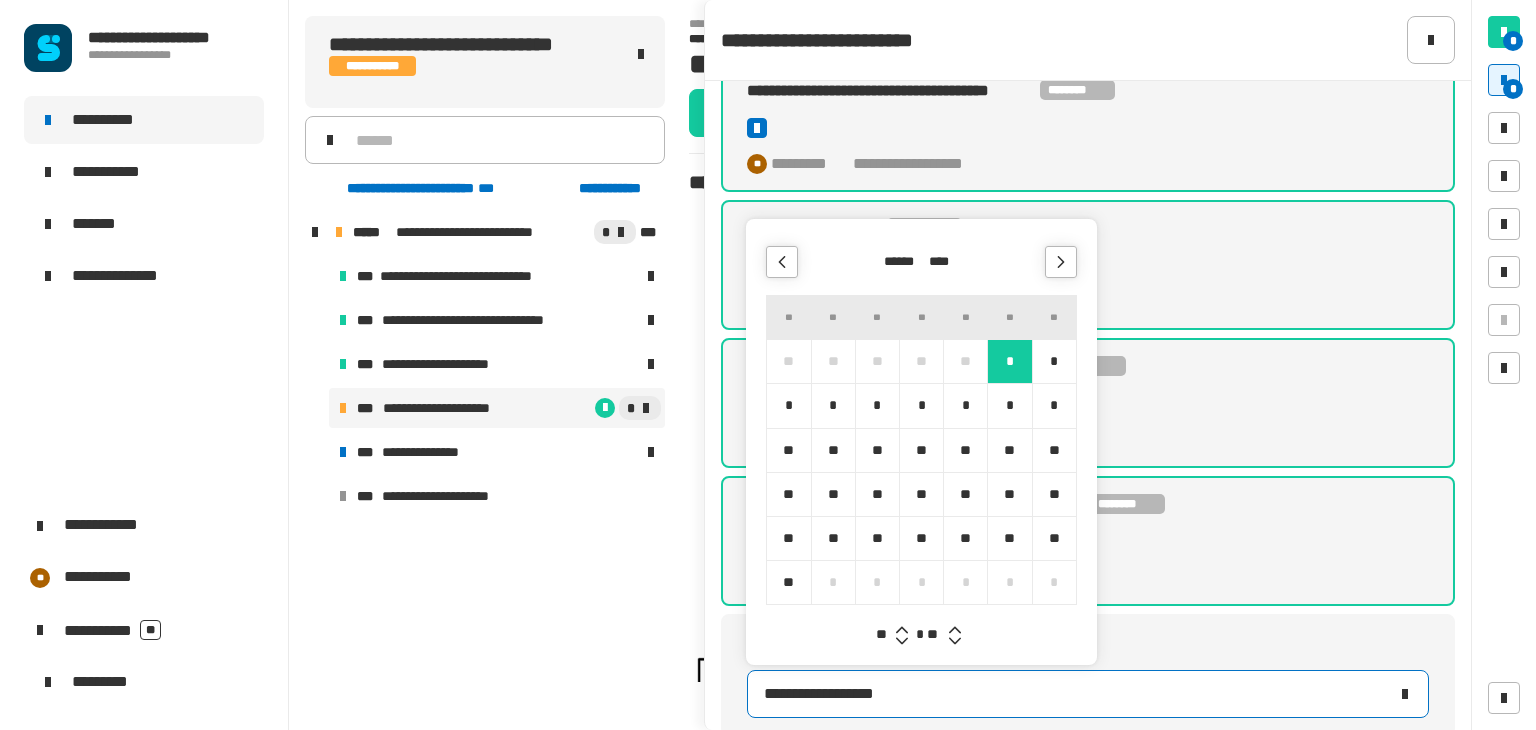 click 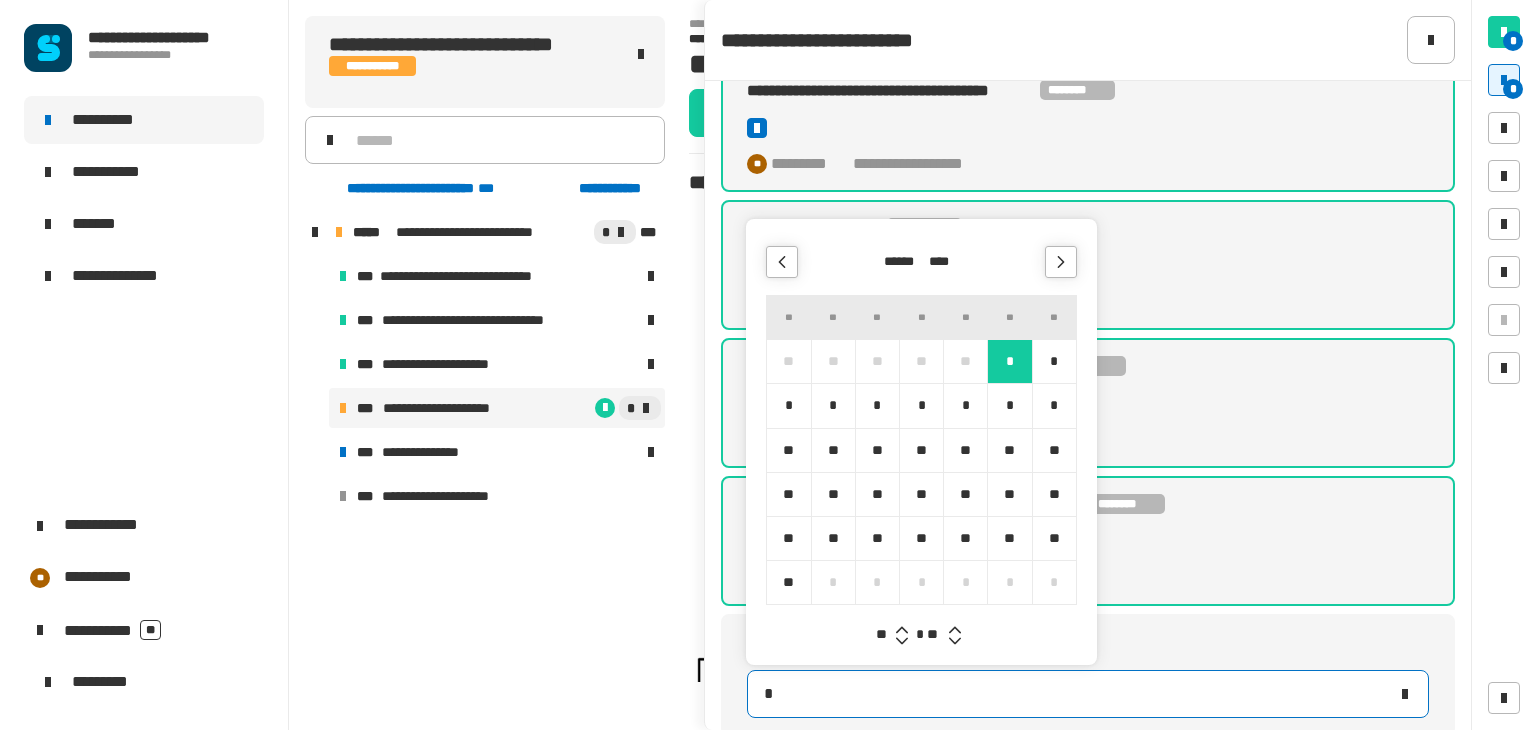 type on "**********" 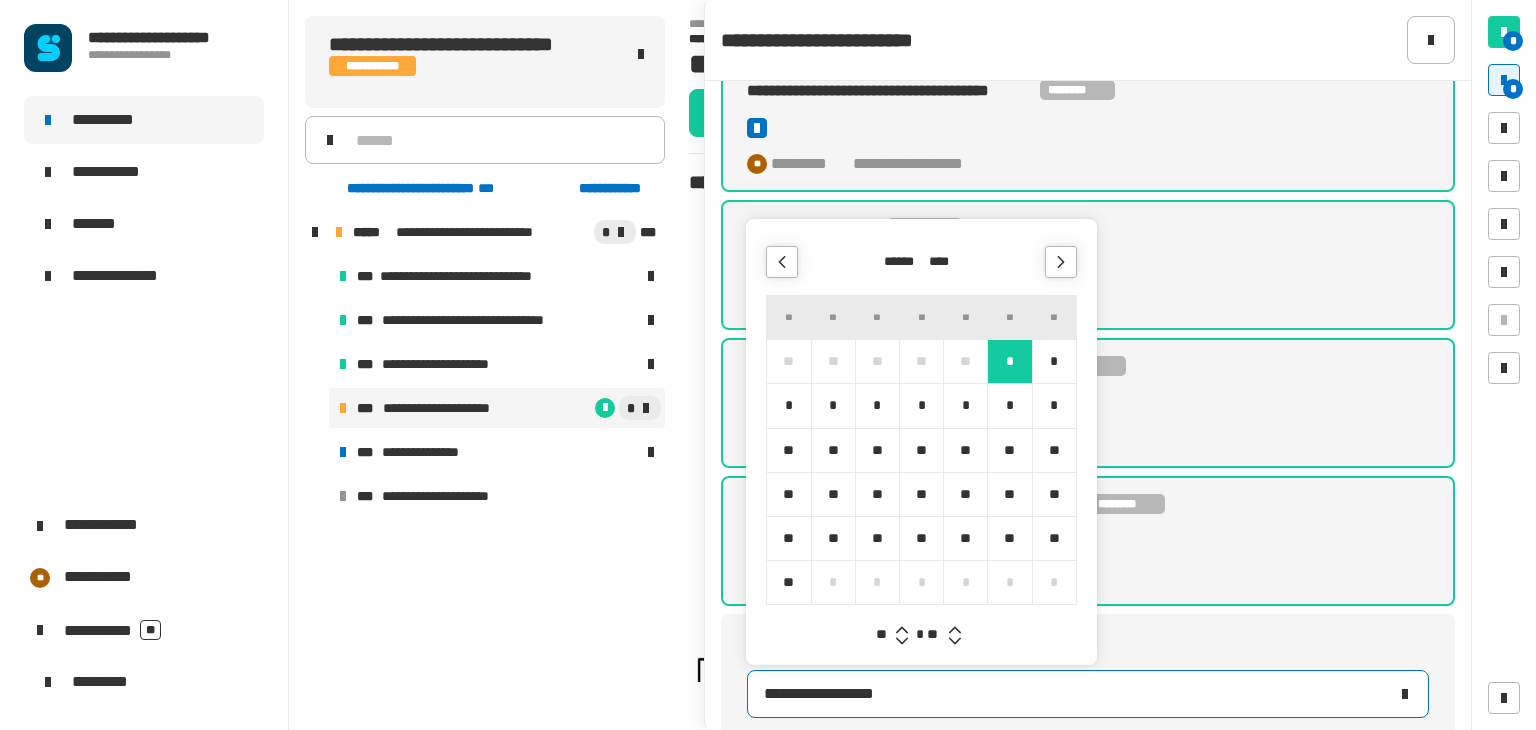click 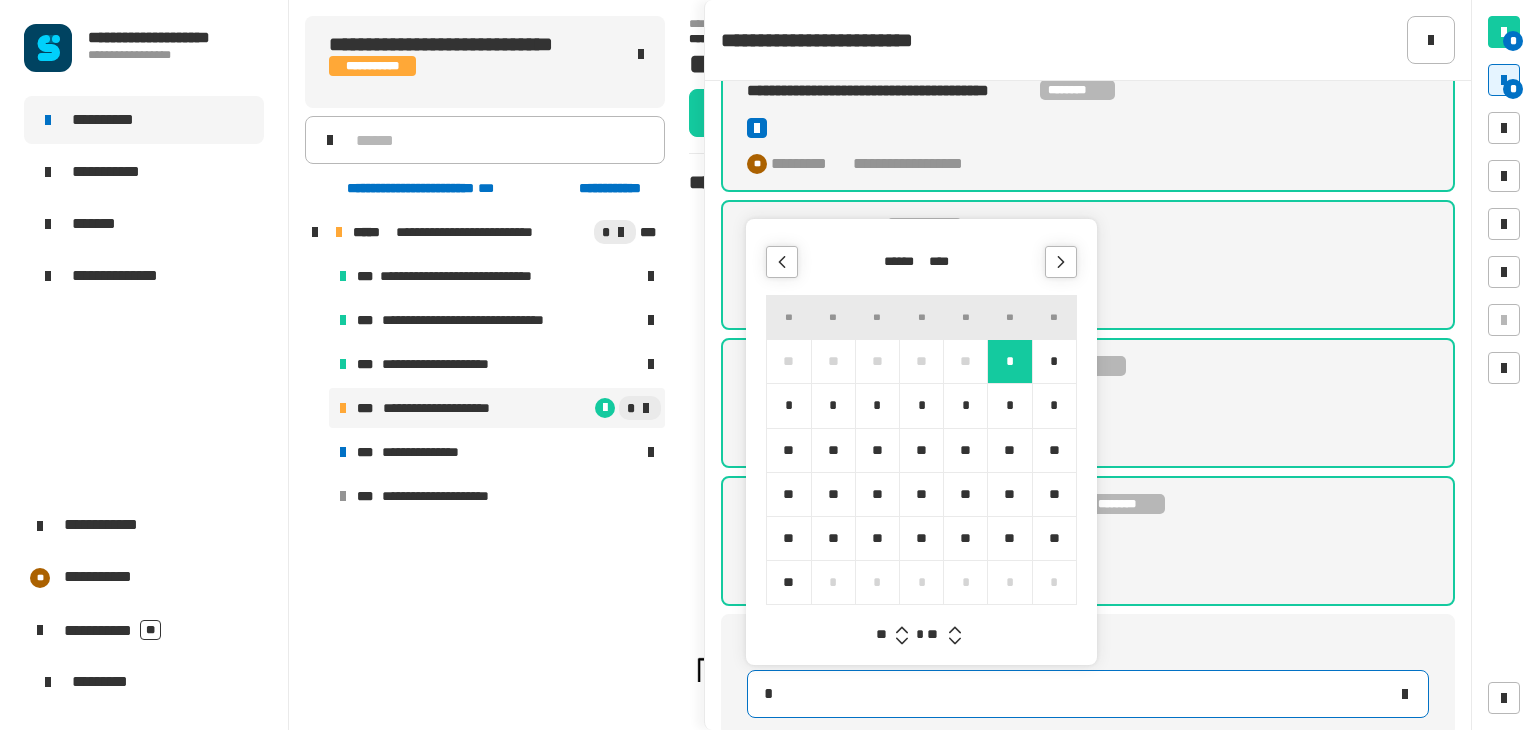type on "**********" 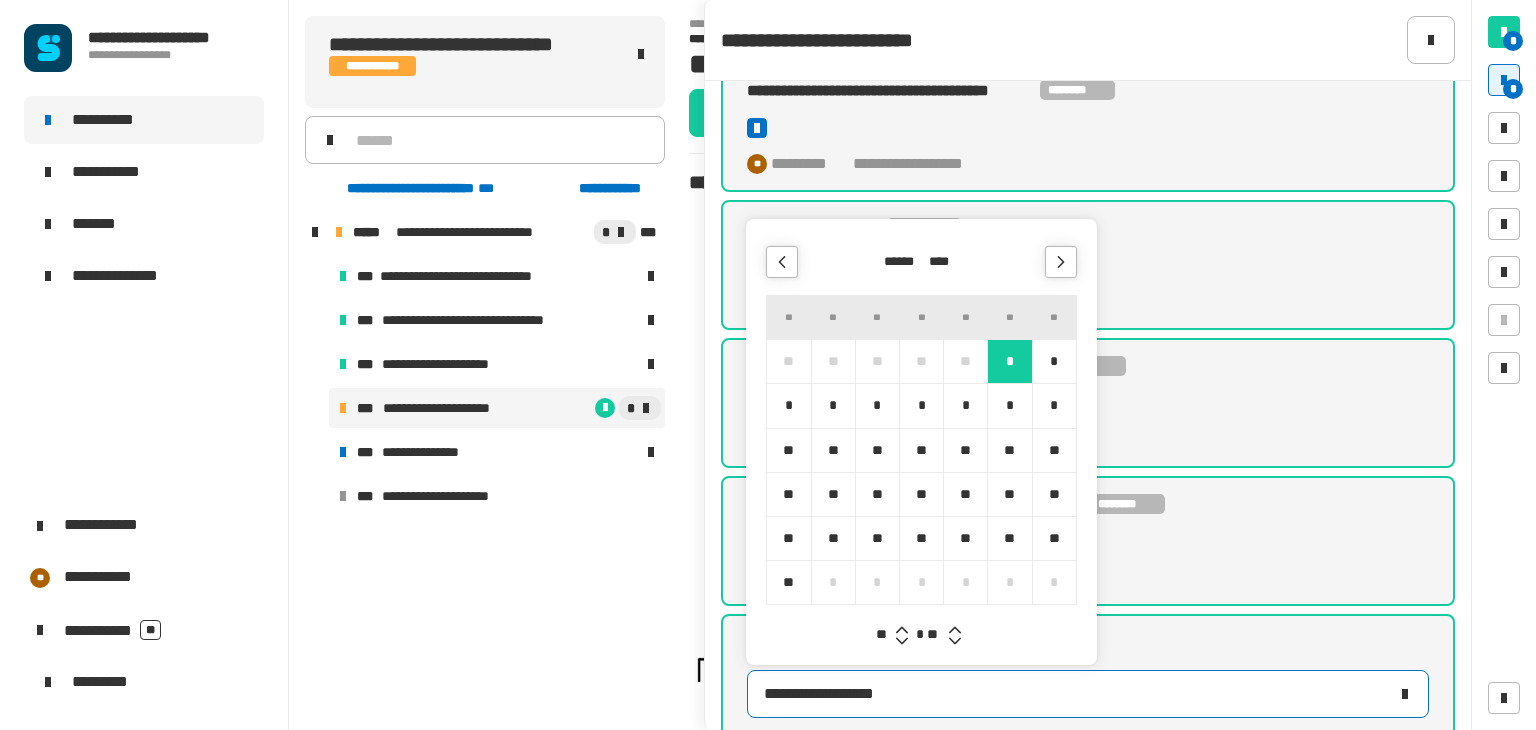 click on "****** **** ** ** ** ** ** ** ** ** ** ** ** ** * * * * * * * * * * ** ** ** ** ** ** ** ** ** ** ** ** ** ** ** ** ** ** ** ** ** ** * * * * * * ** * * *" at bounding box center [921, 442] 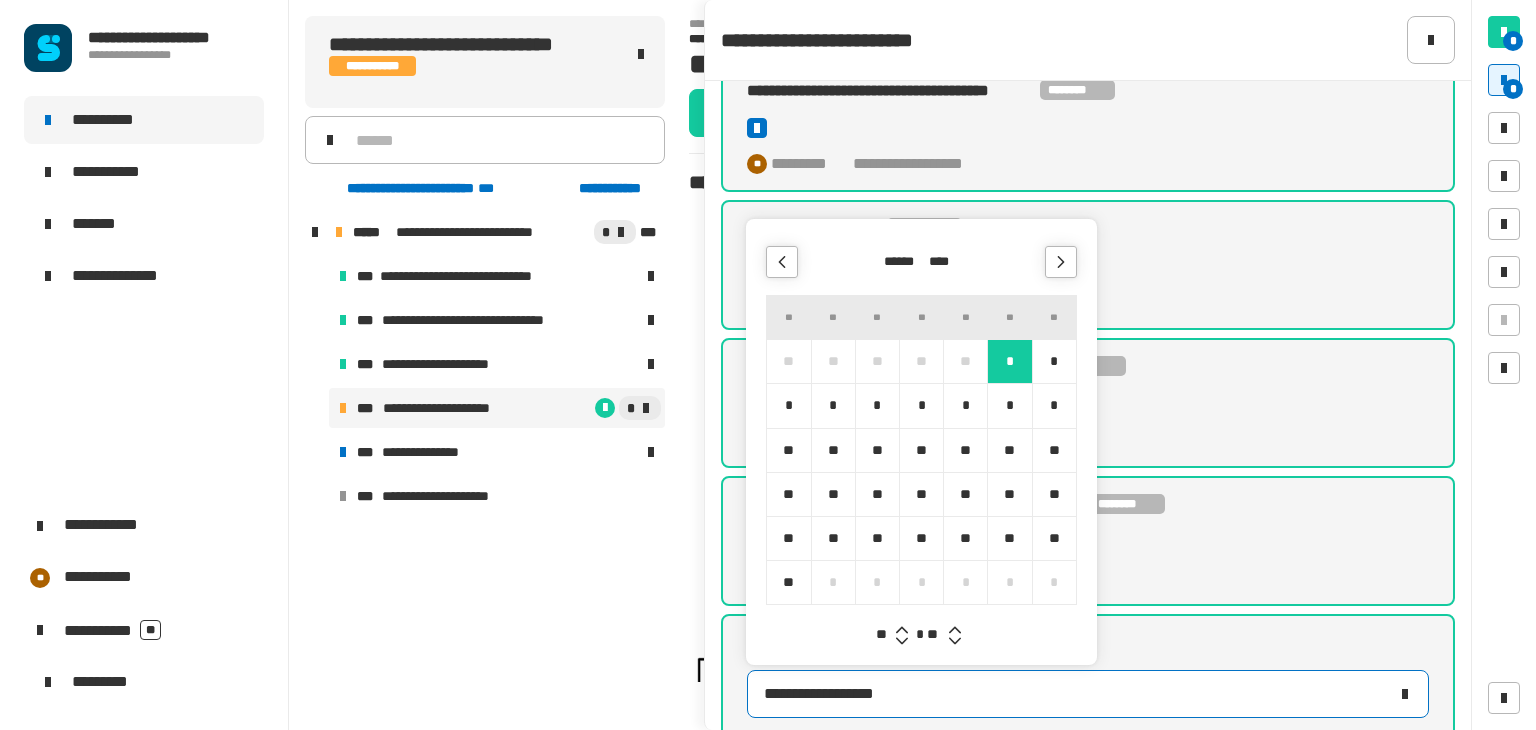 click 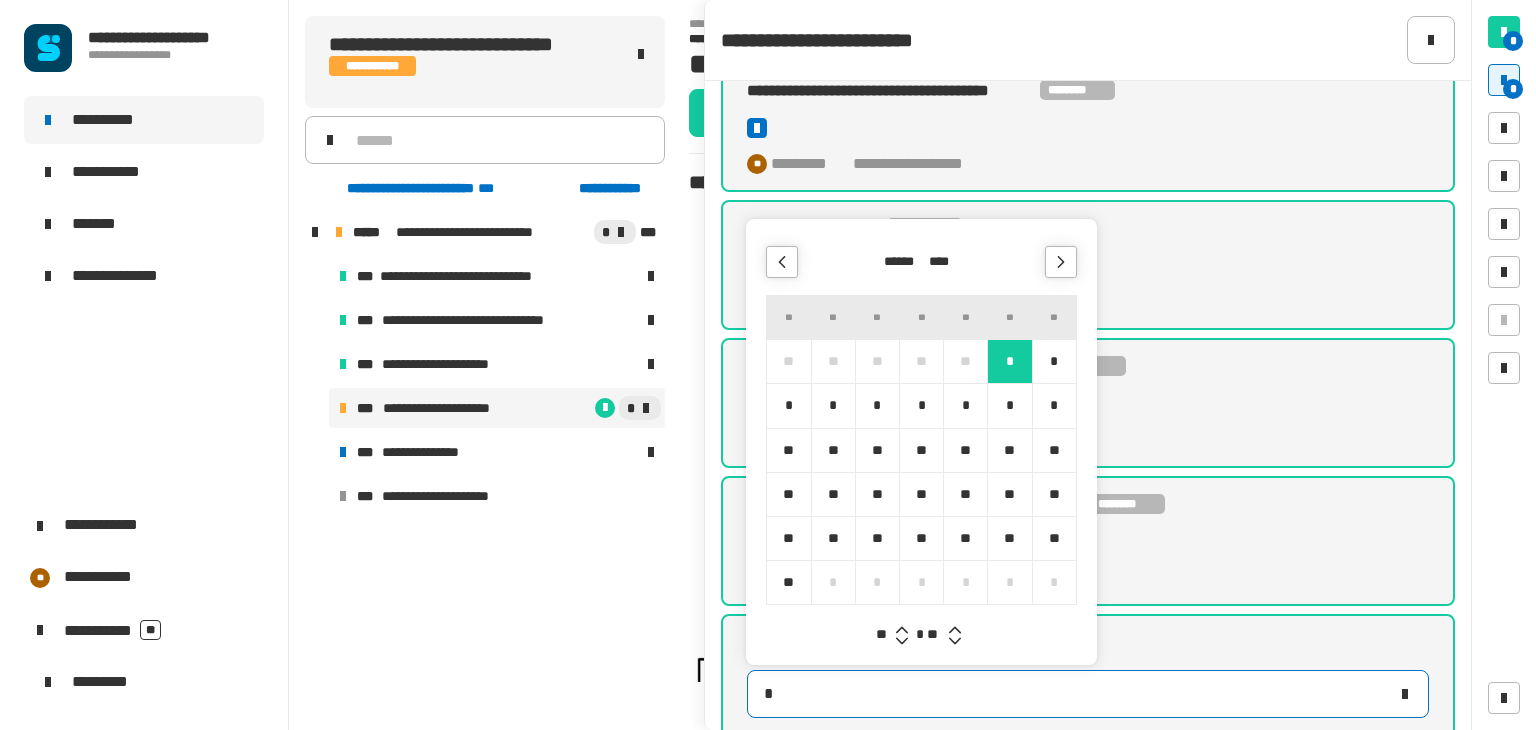 type on "**********" 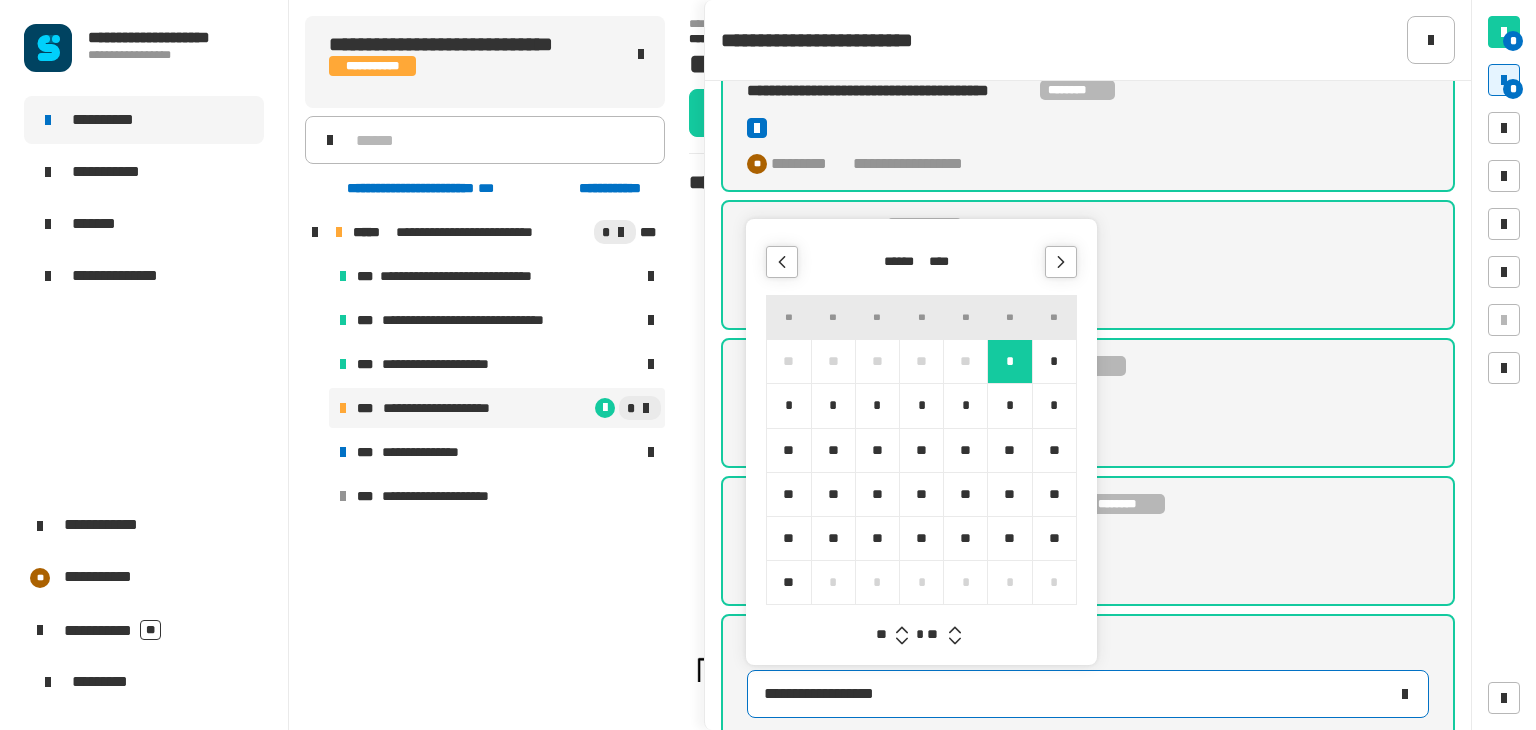 click 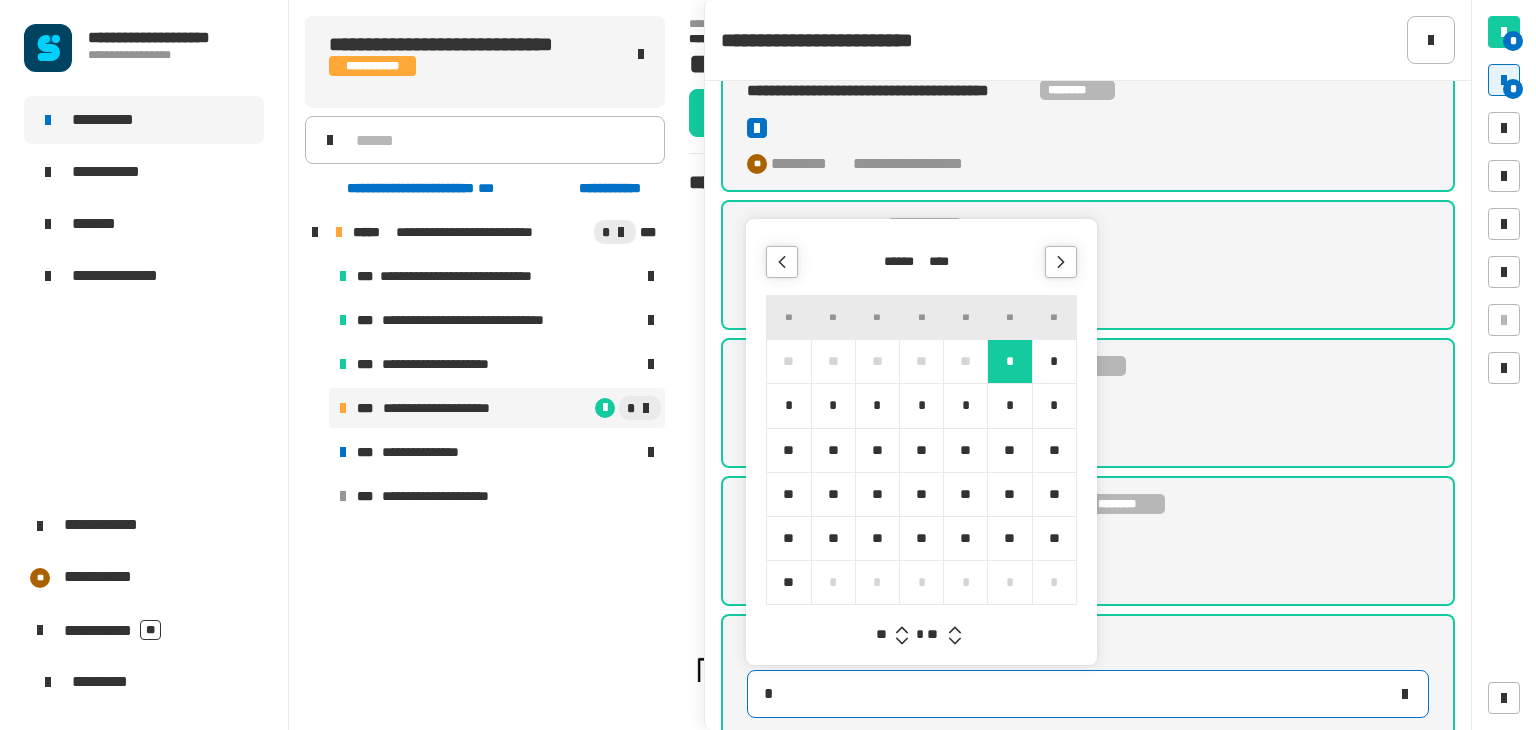 type on "**********" 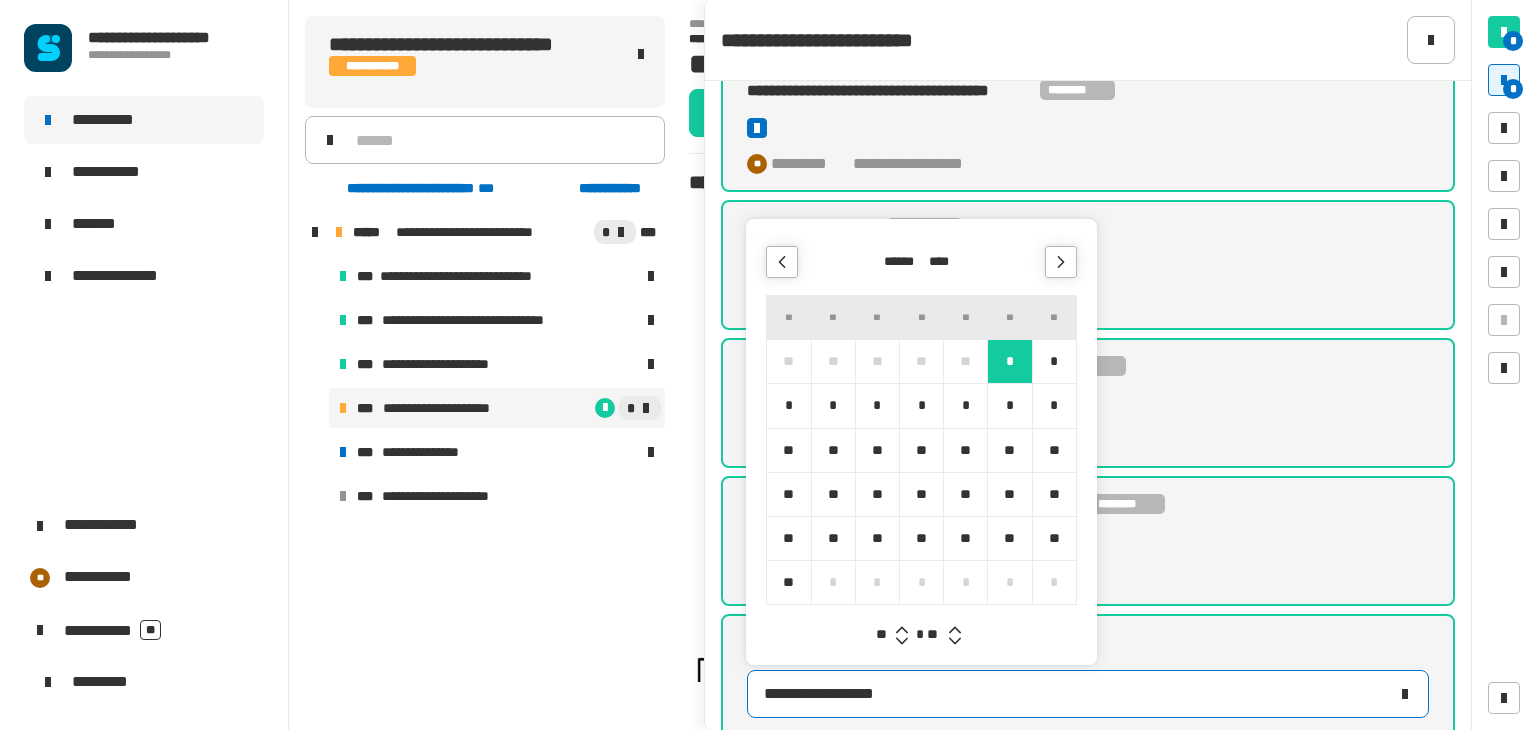 click 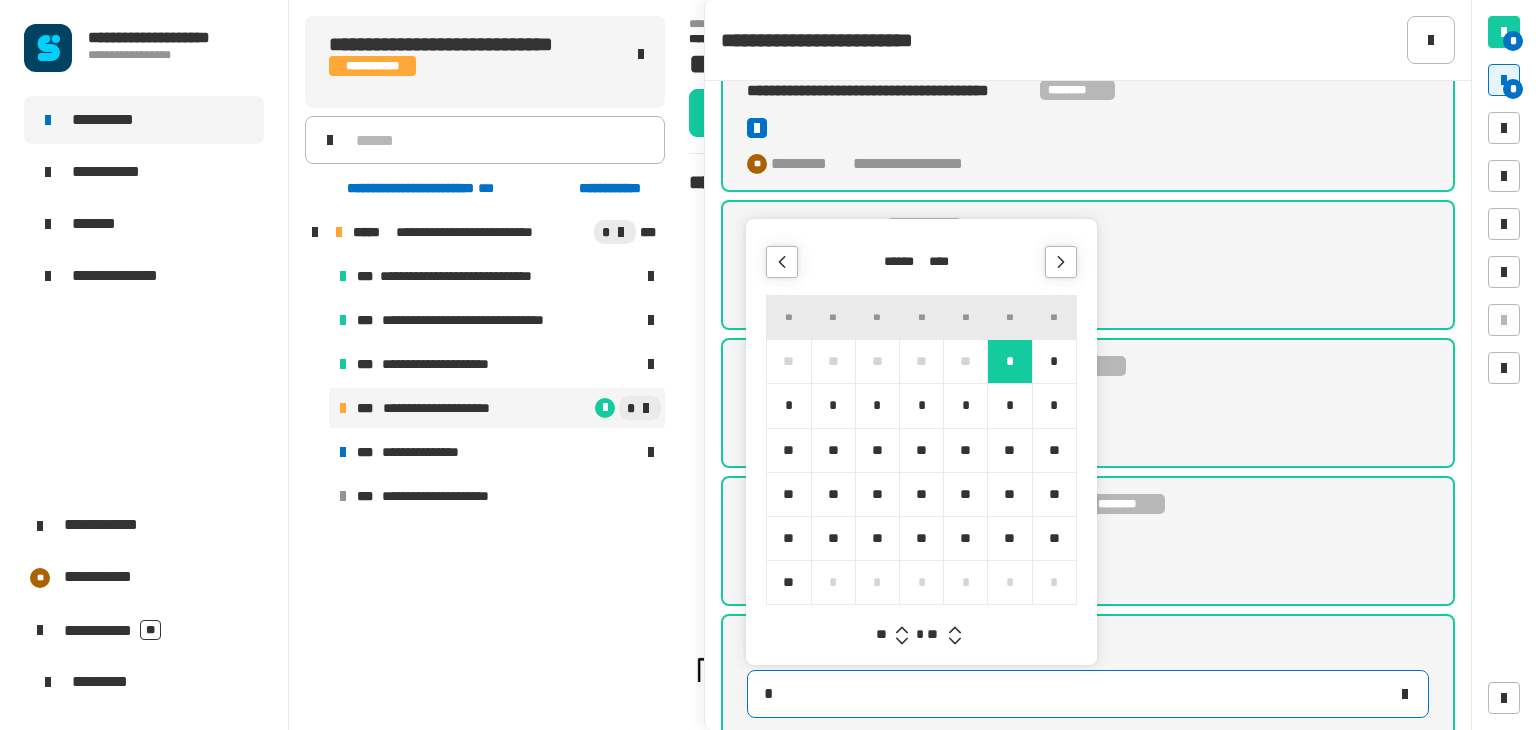 type on "**********" 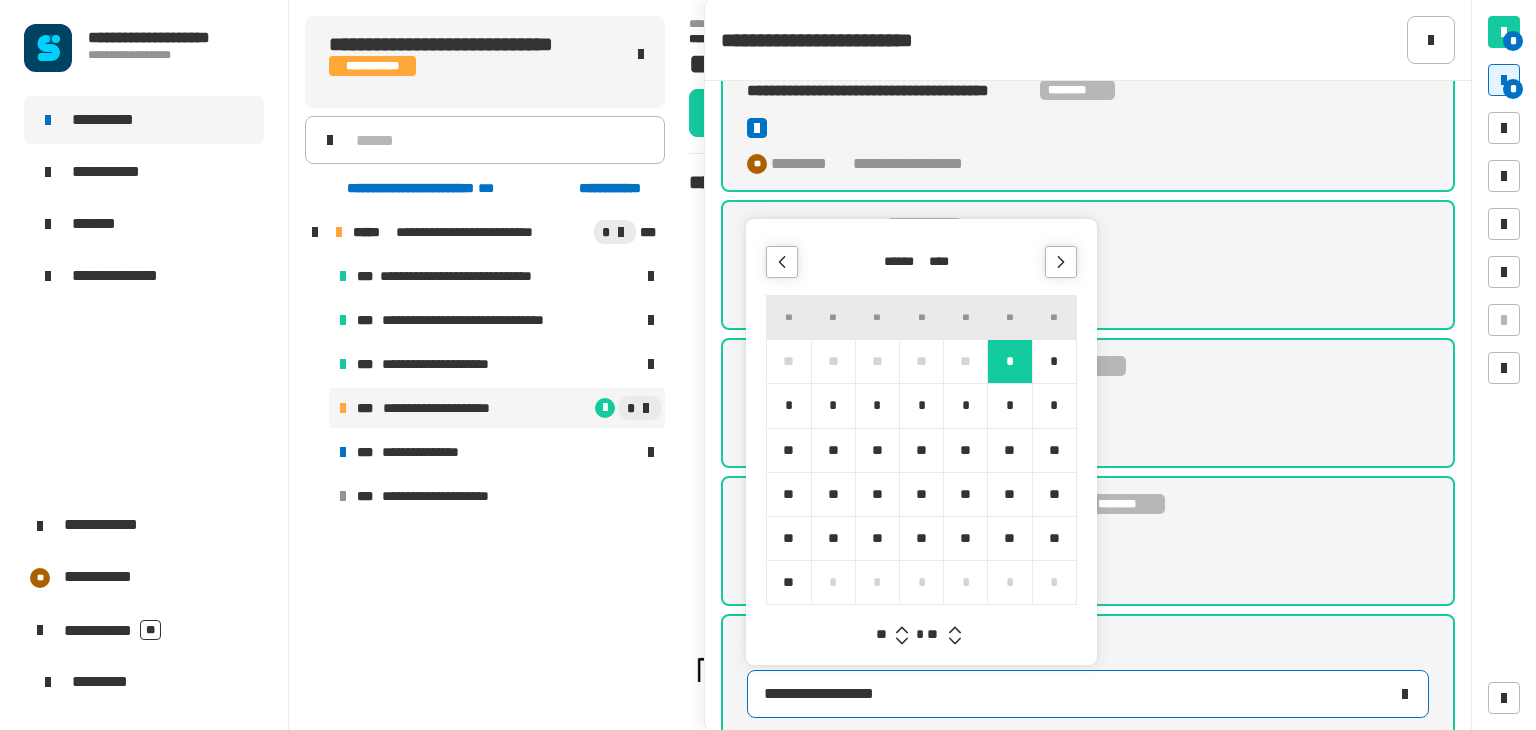 click 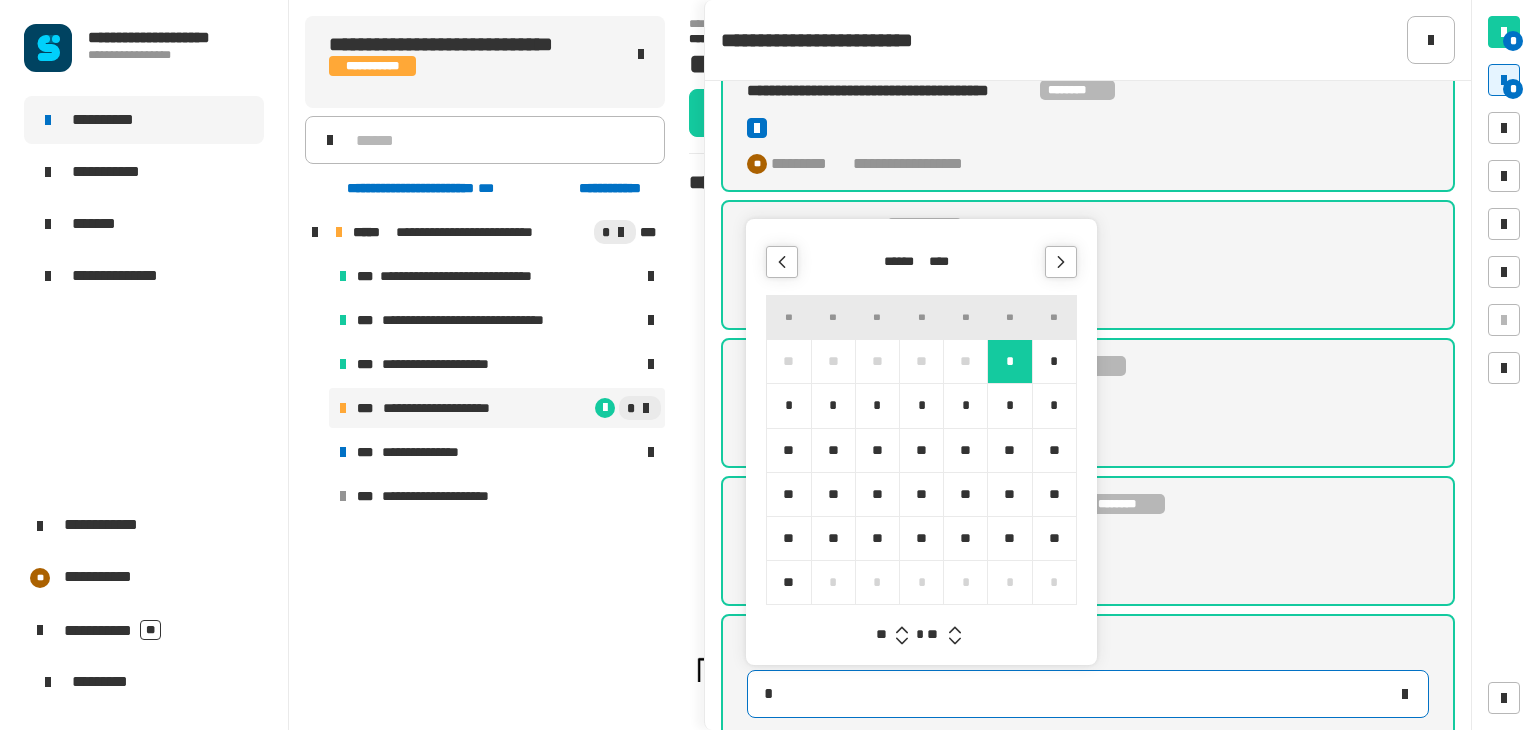 type on "**********" 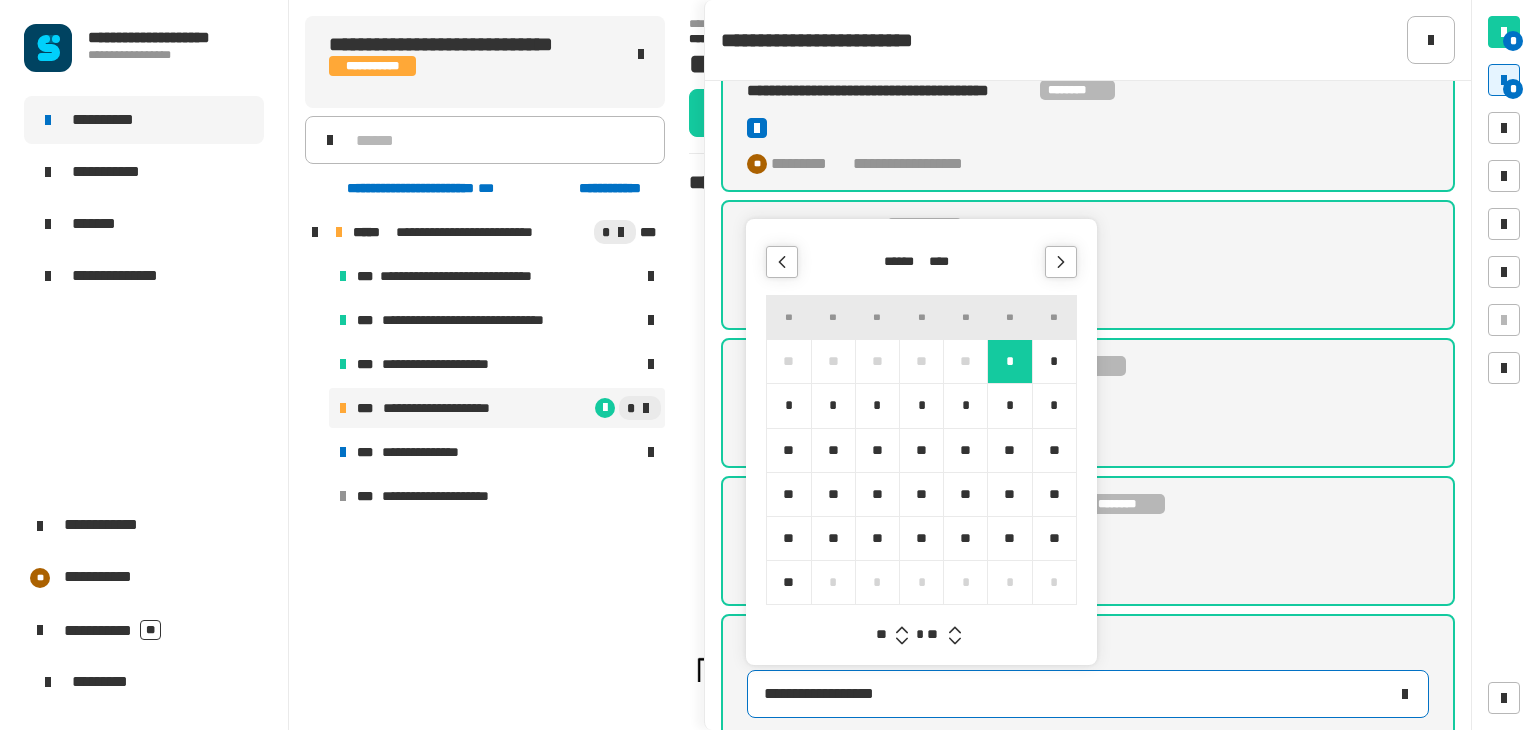 click 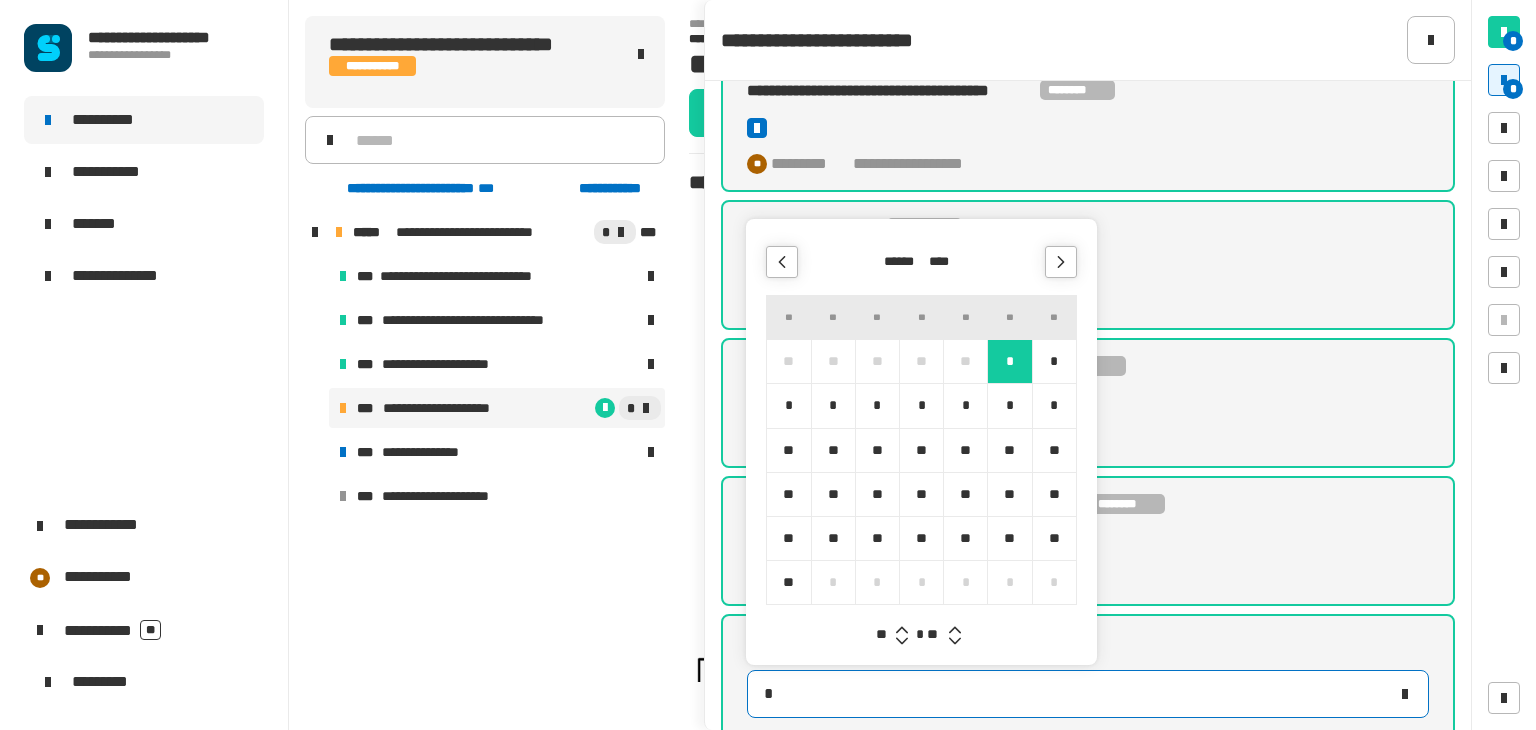 type on "**********" 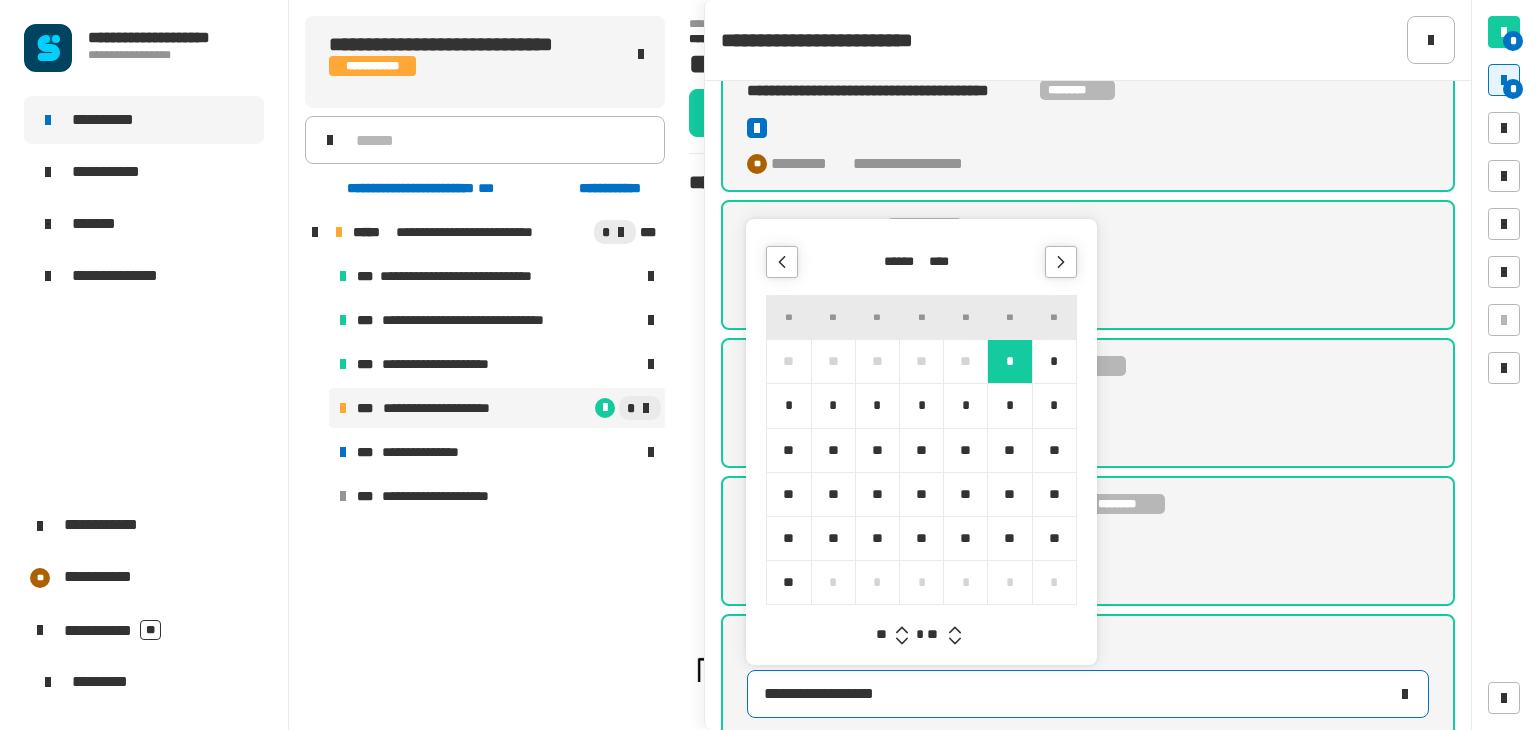click 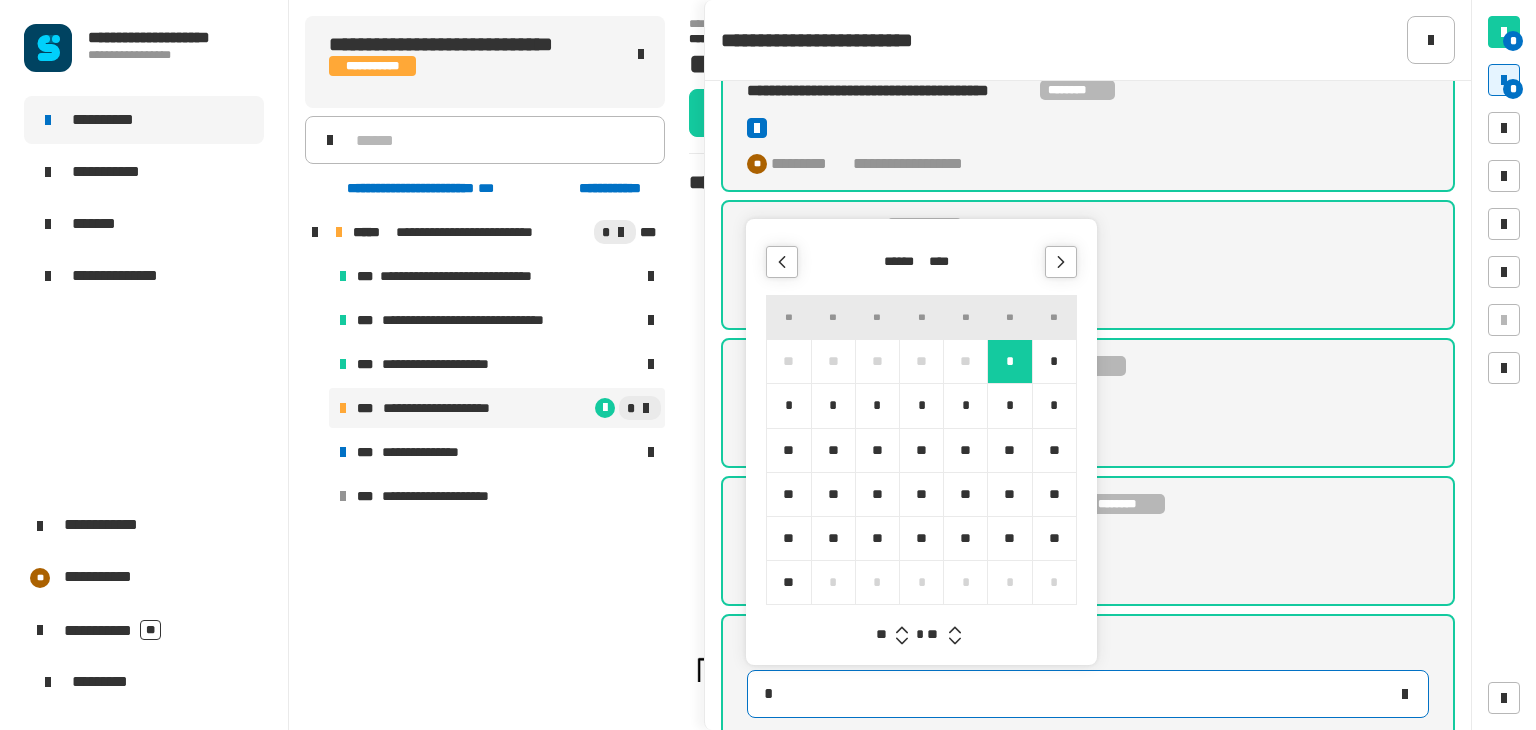 type on "**********" 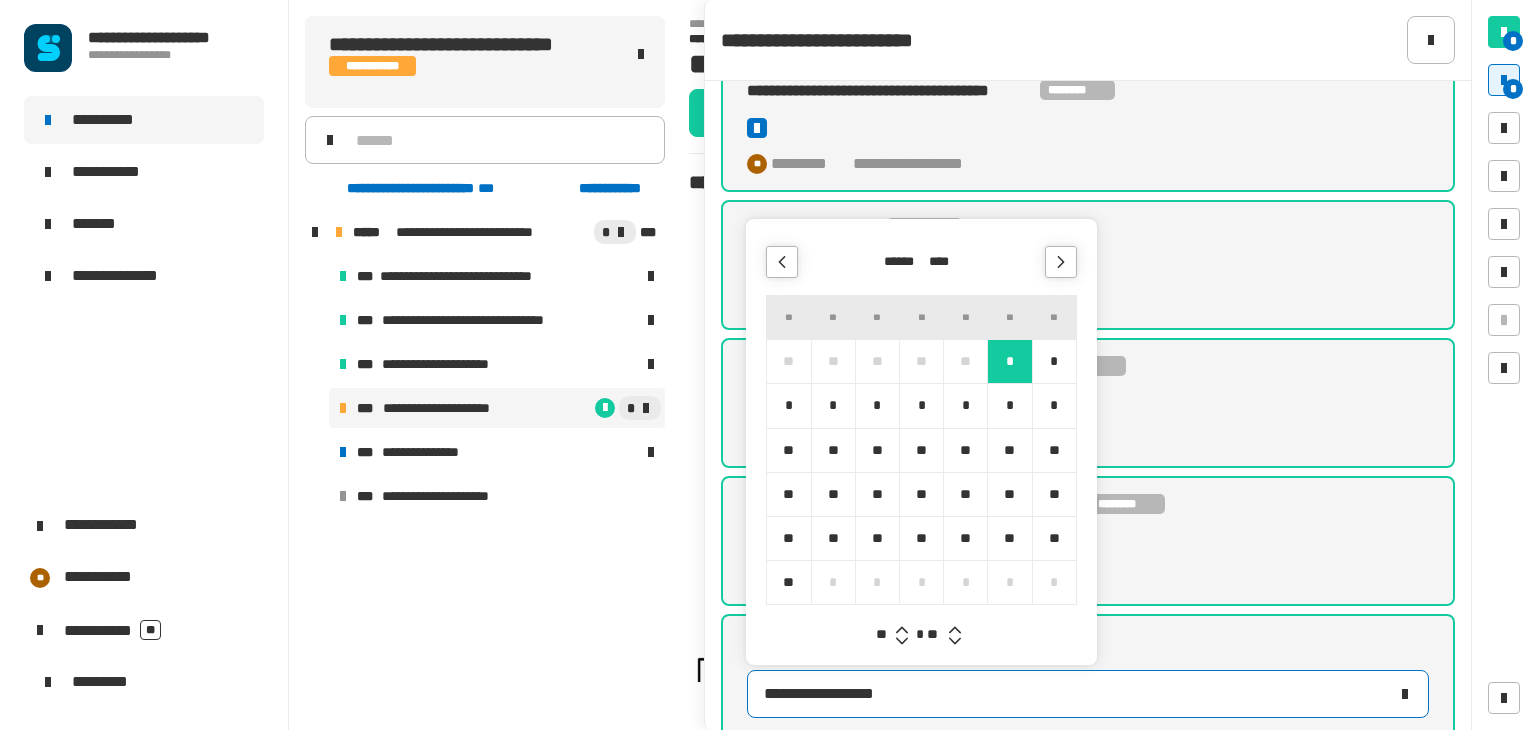 click 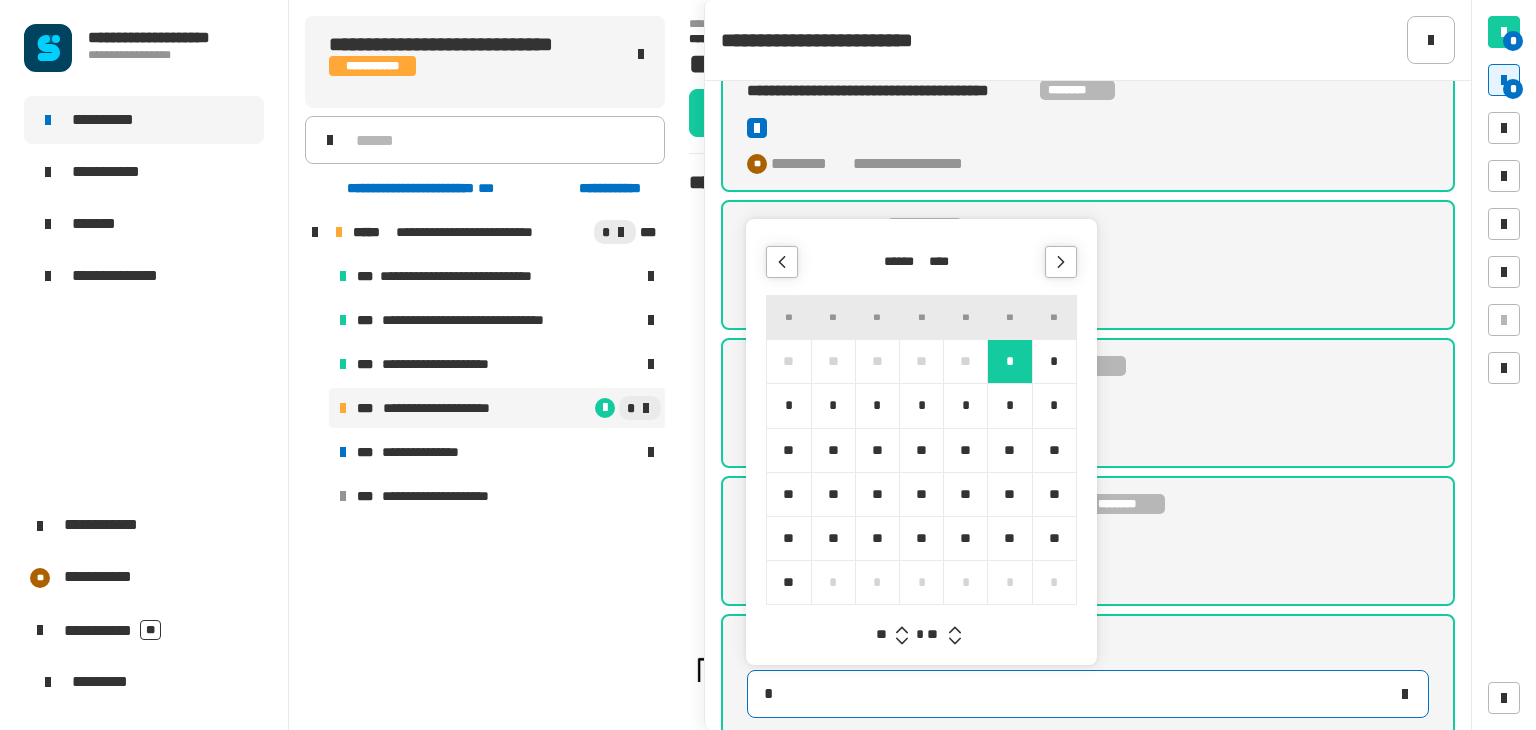type on "**********" 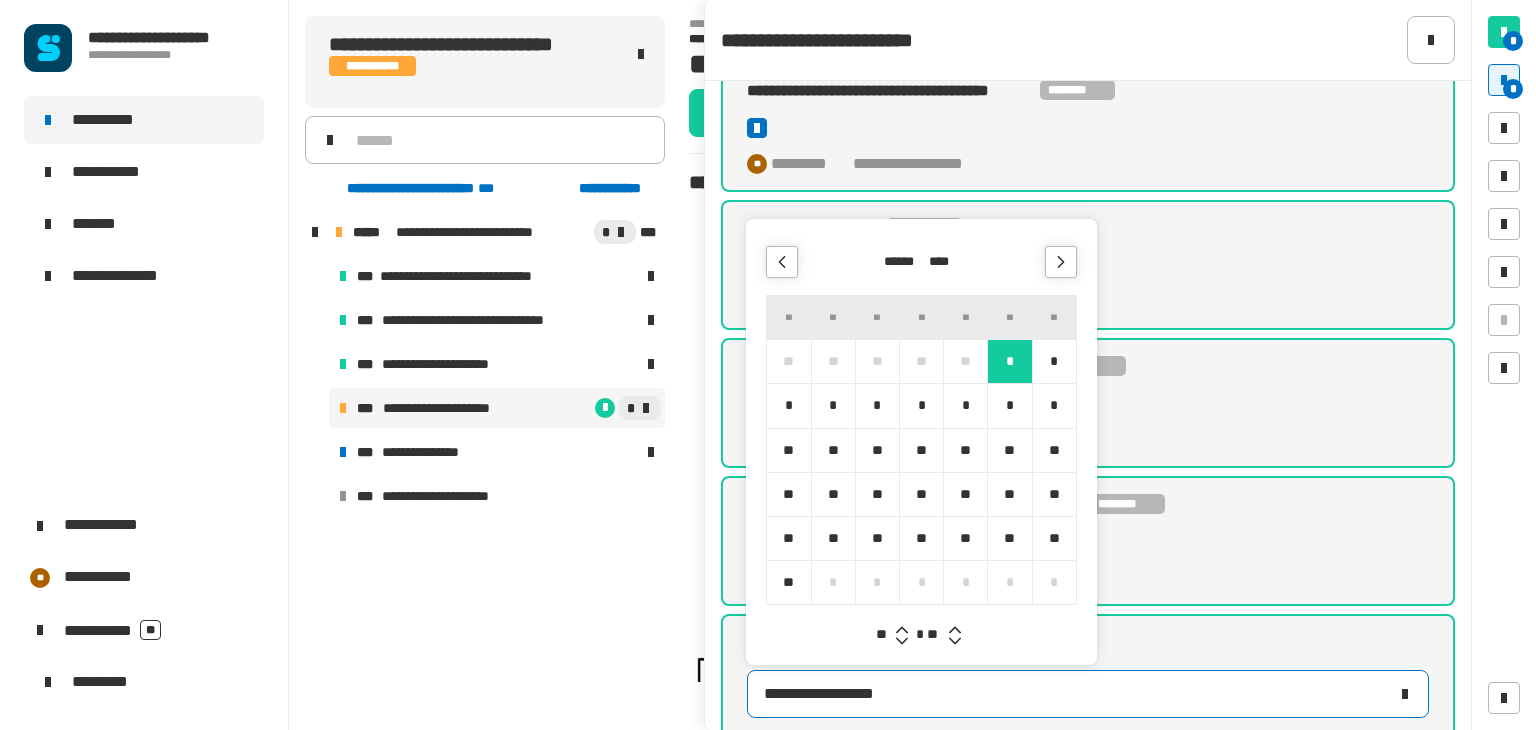 click 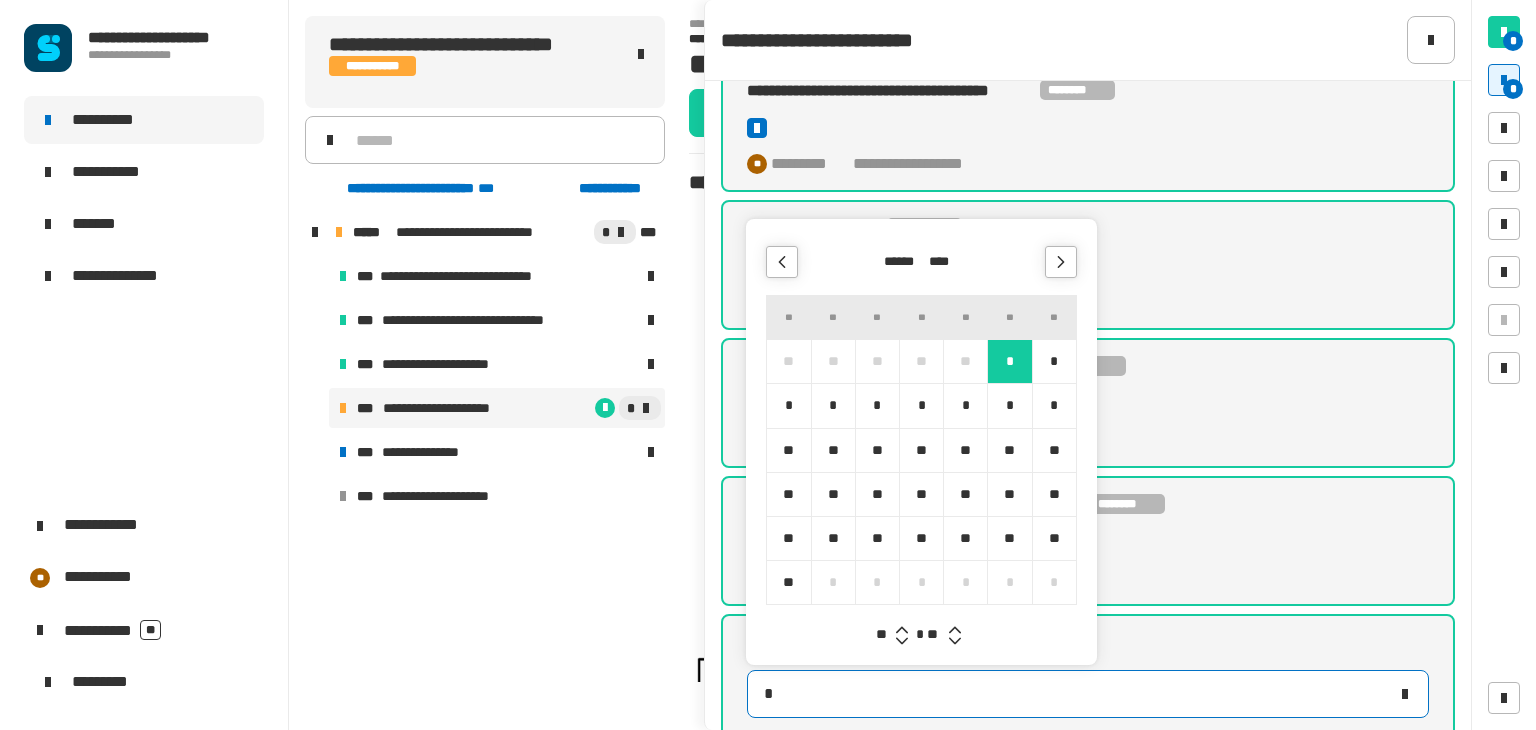 type on "**********" 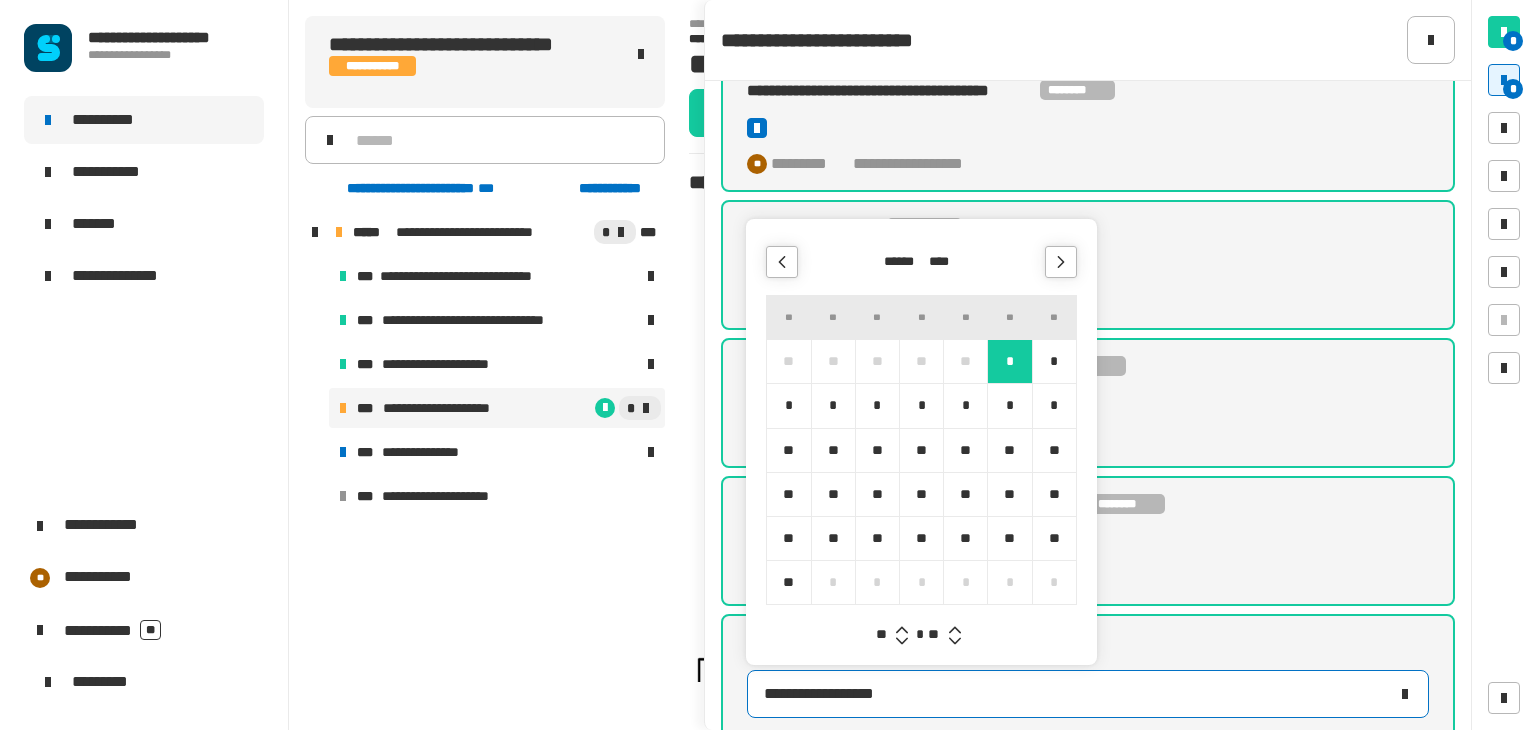 click 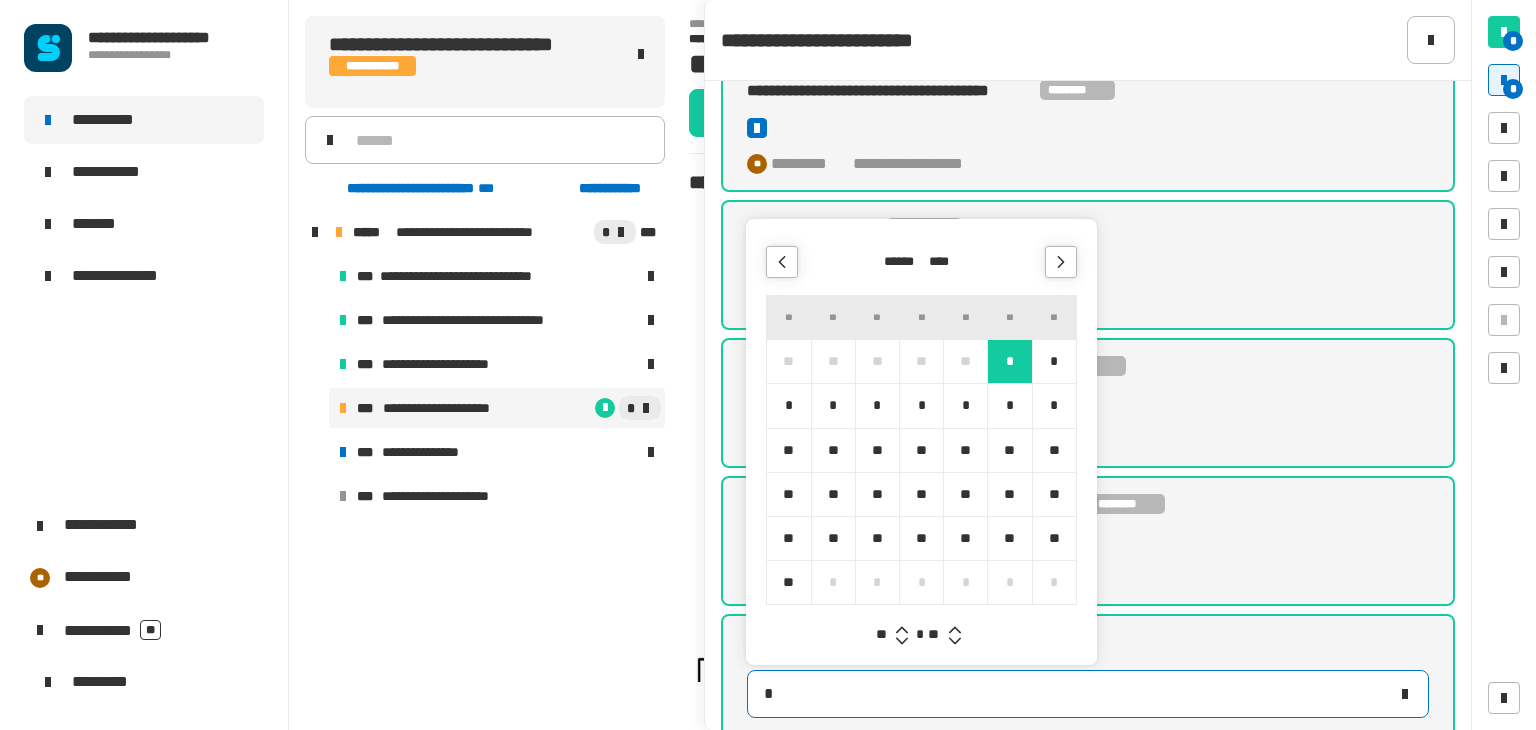 type on "**********" 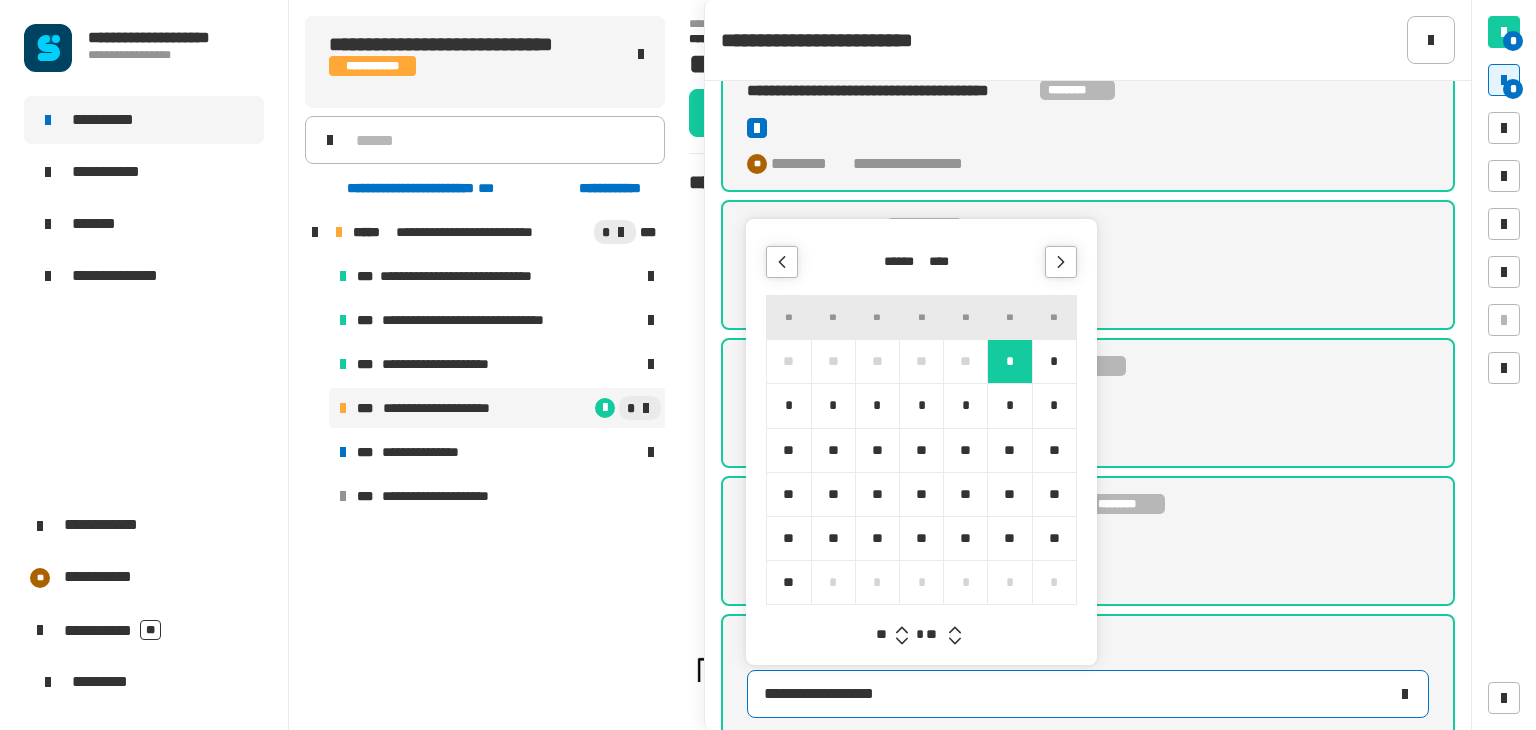 click 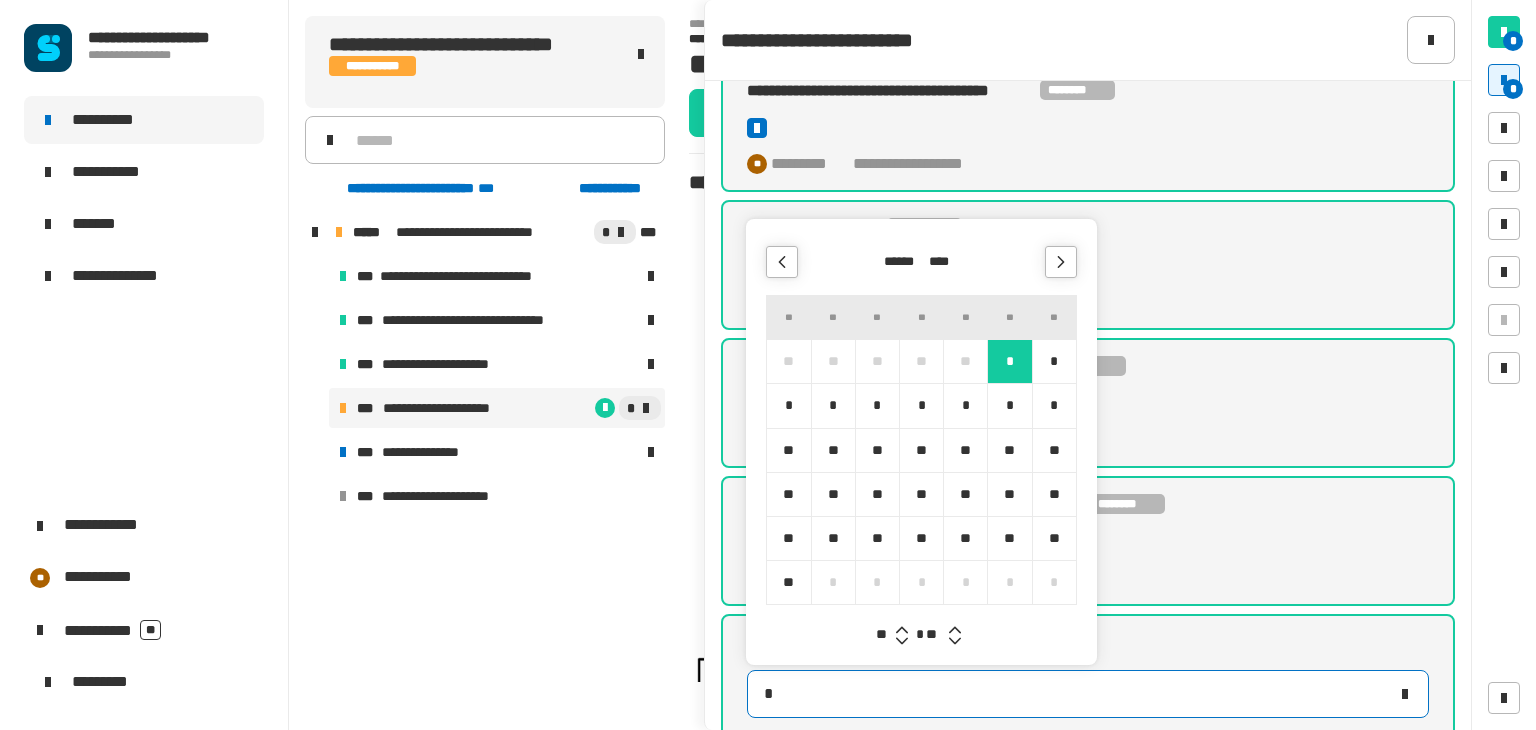 type on "**********" 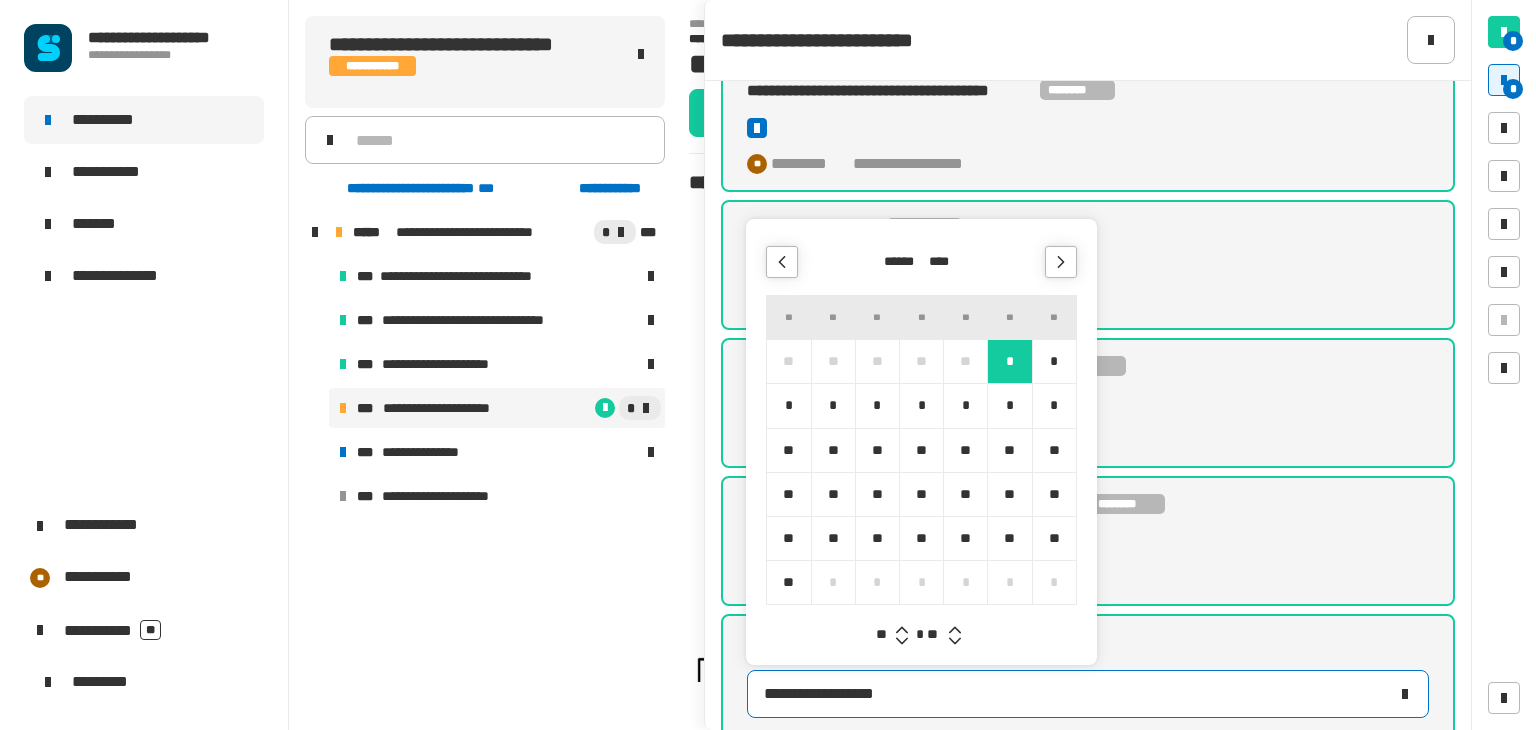 click 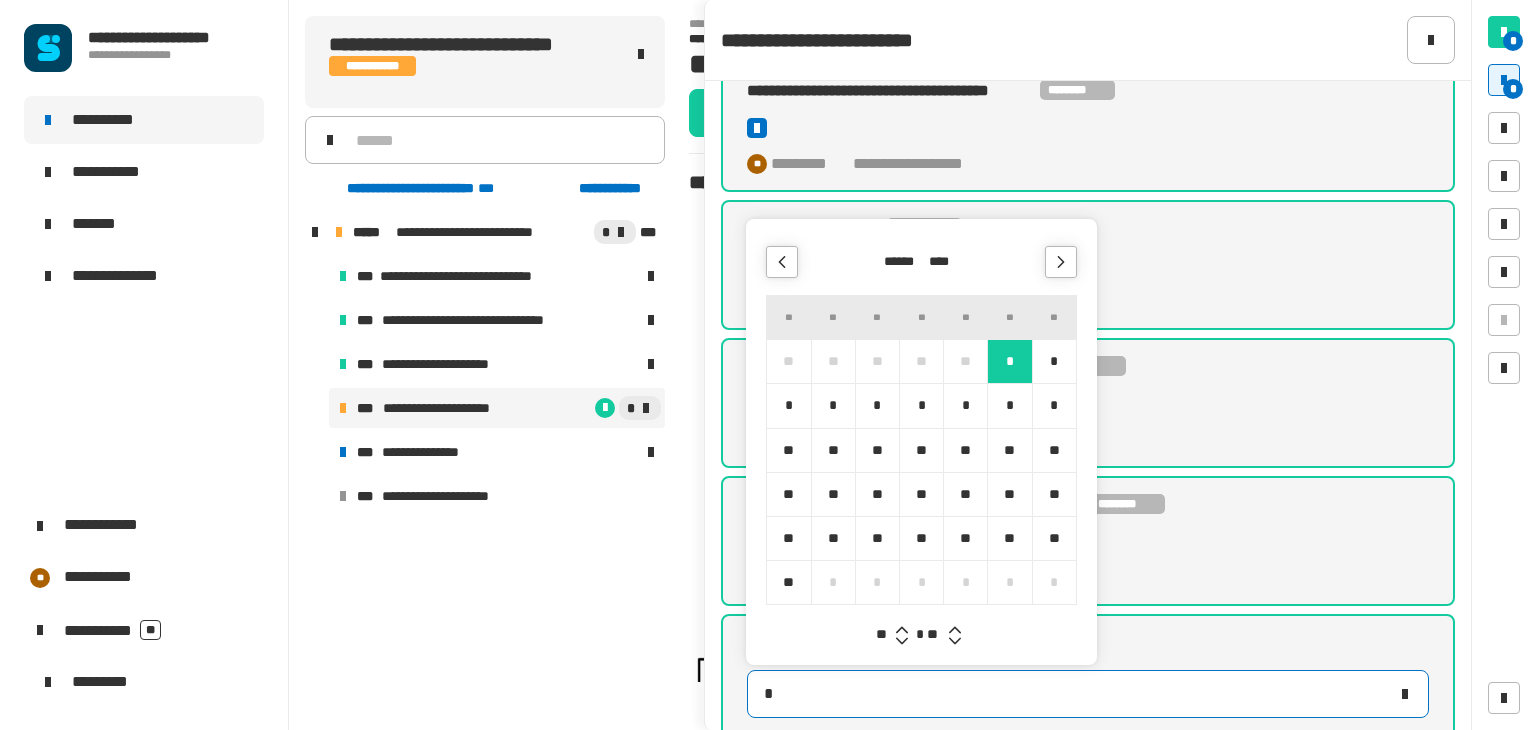 type on "**********" 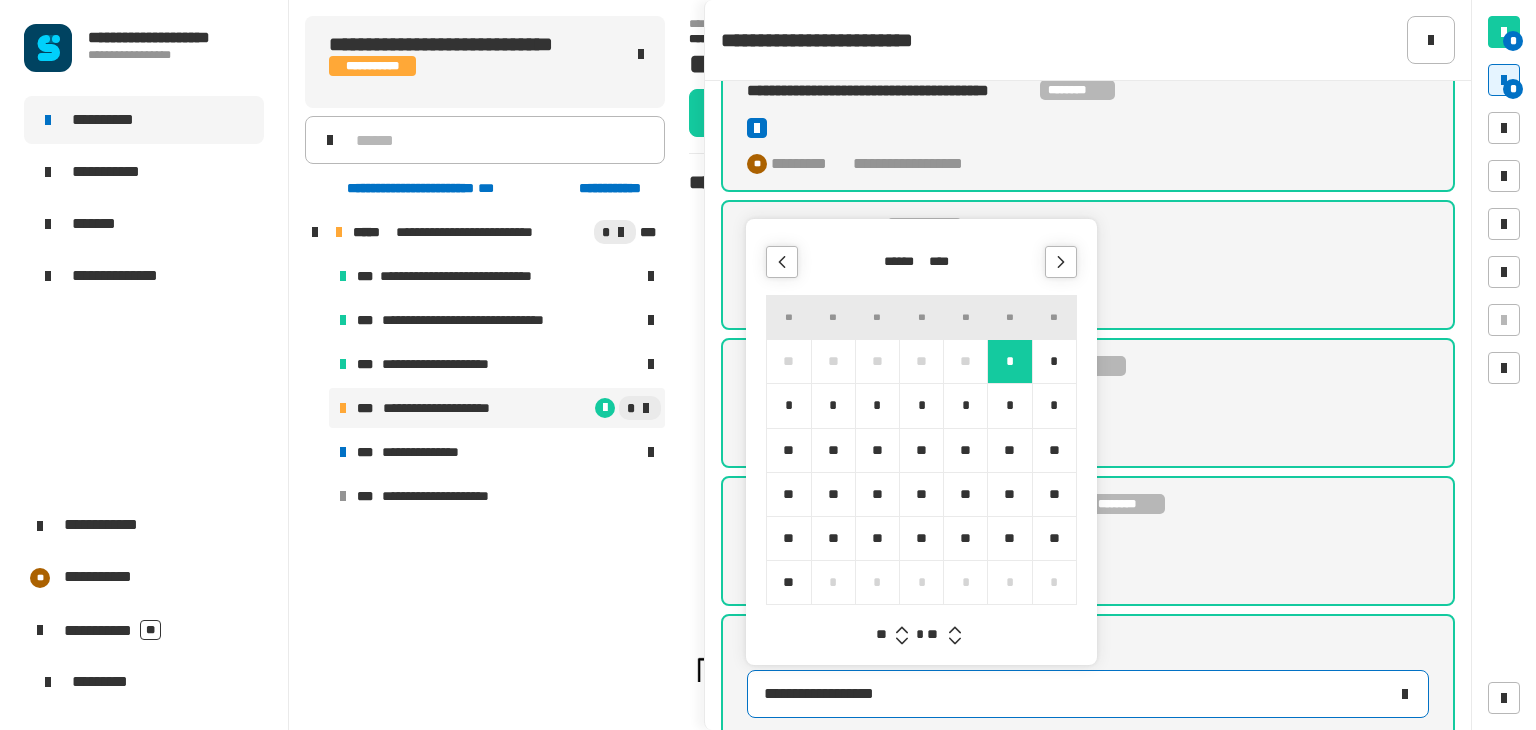 click 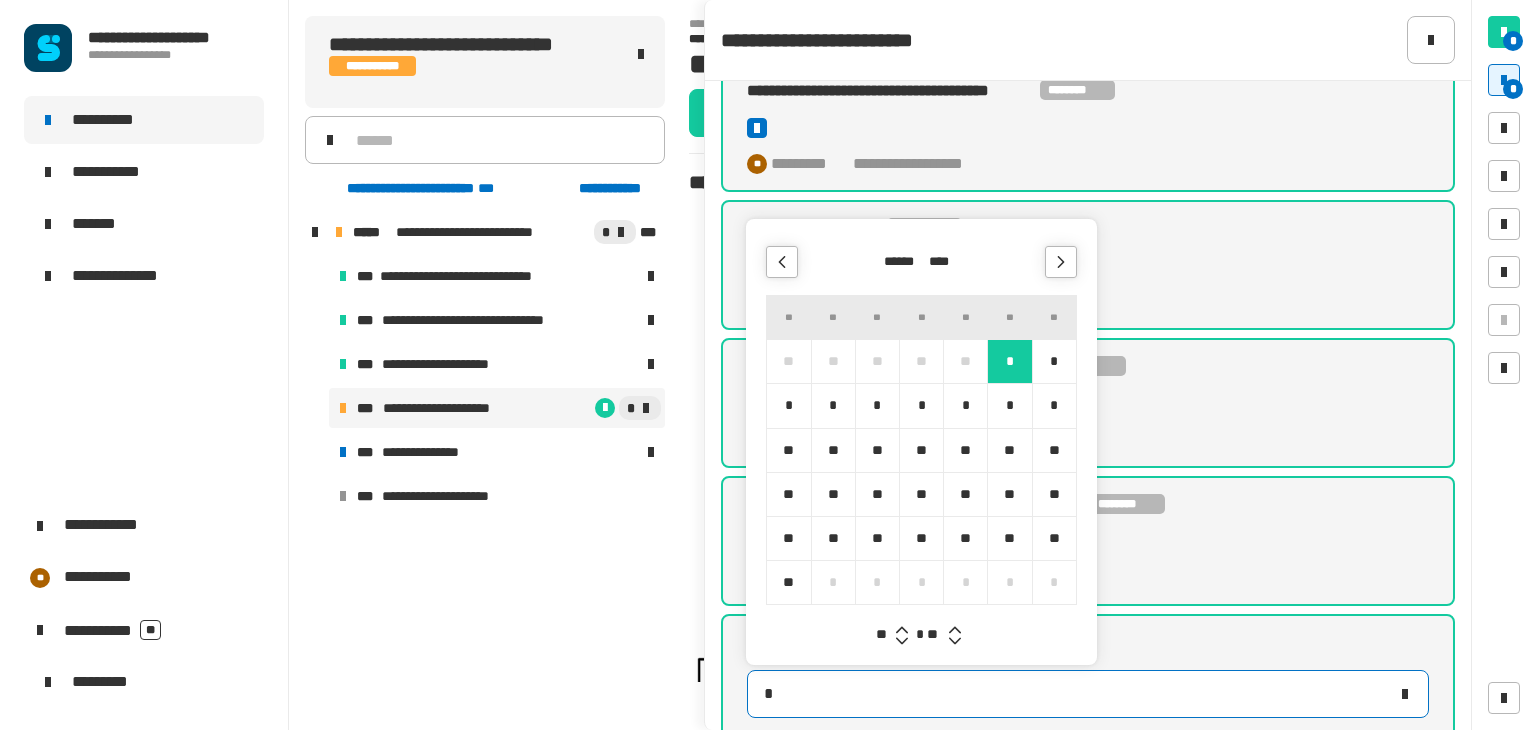 type on "**********" 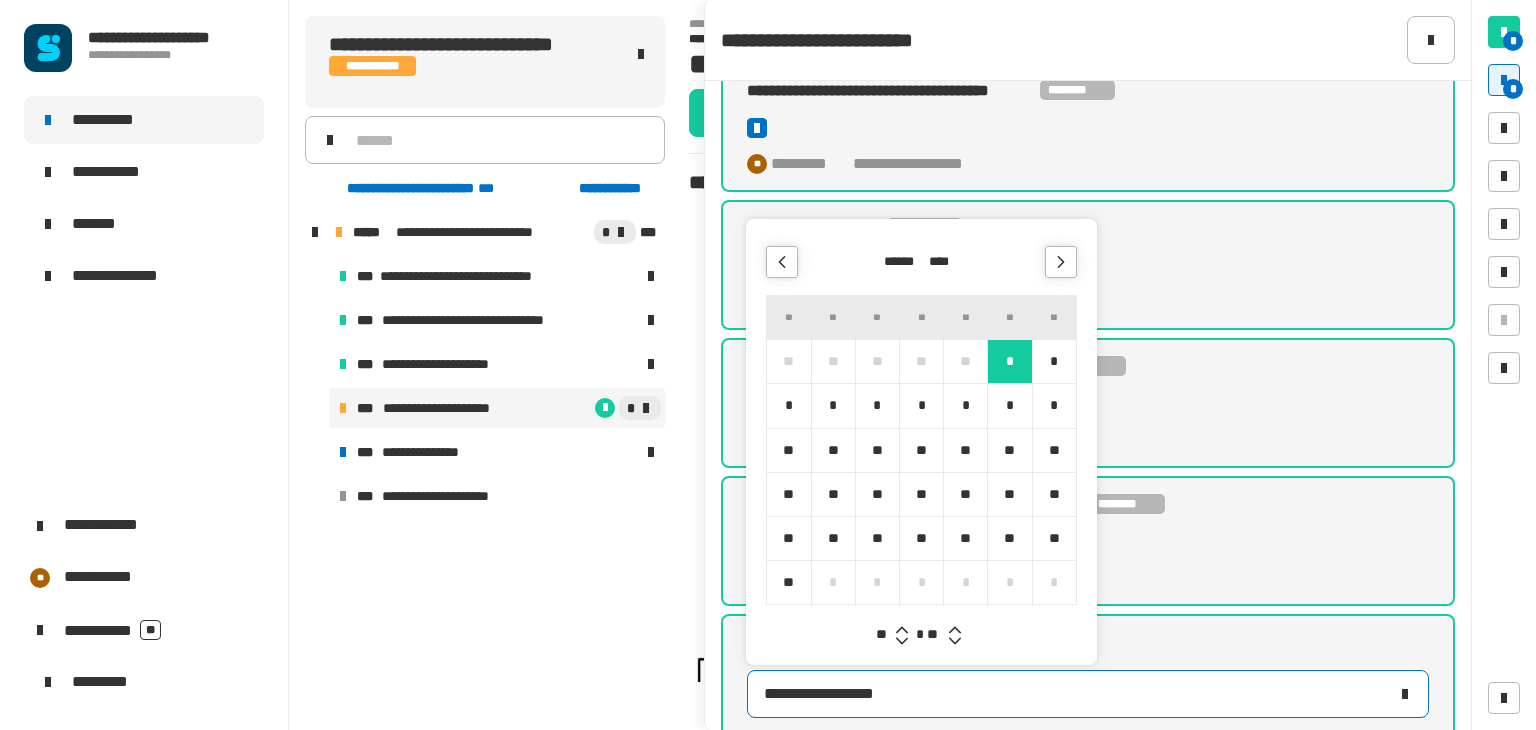 click 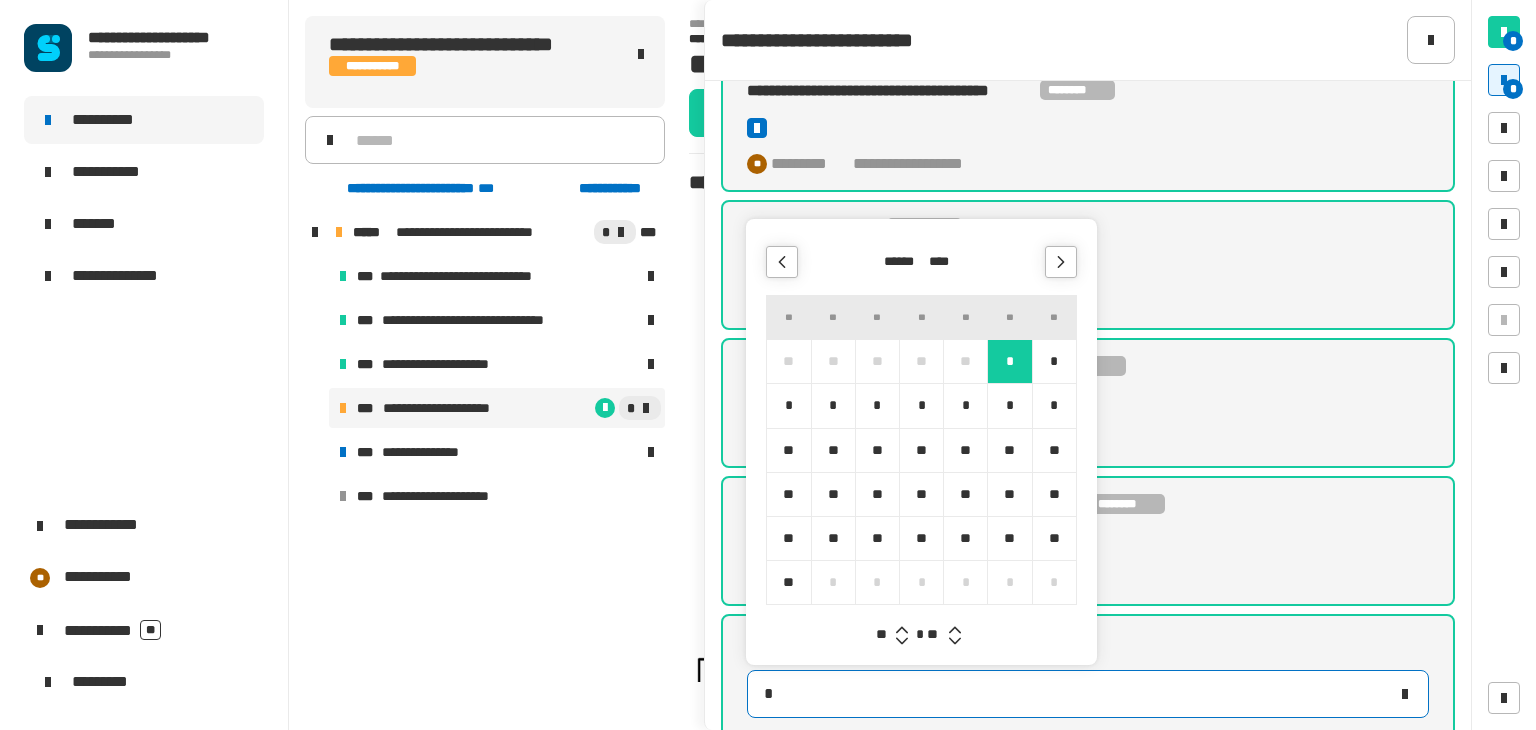 type on "**********" 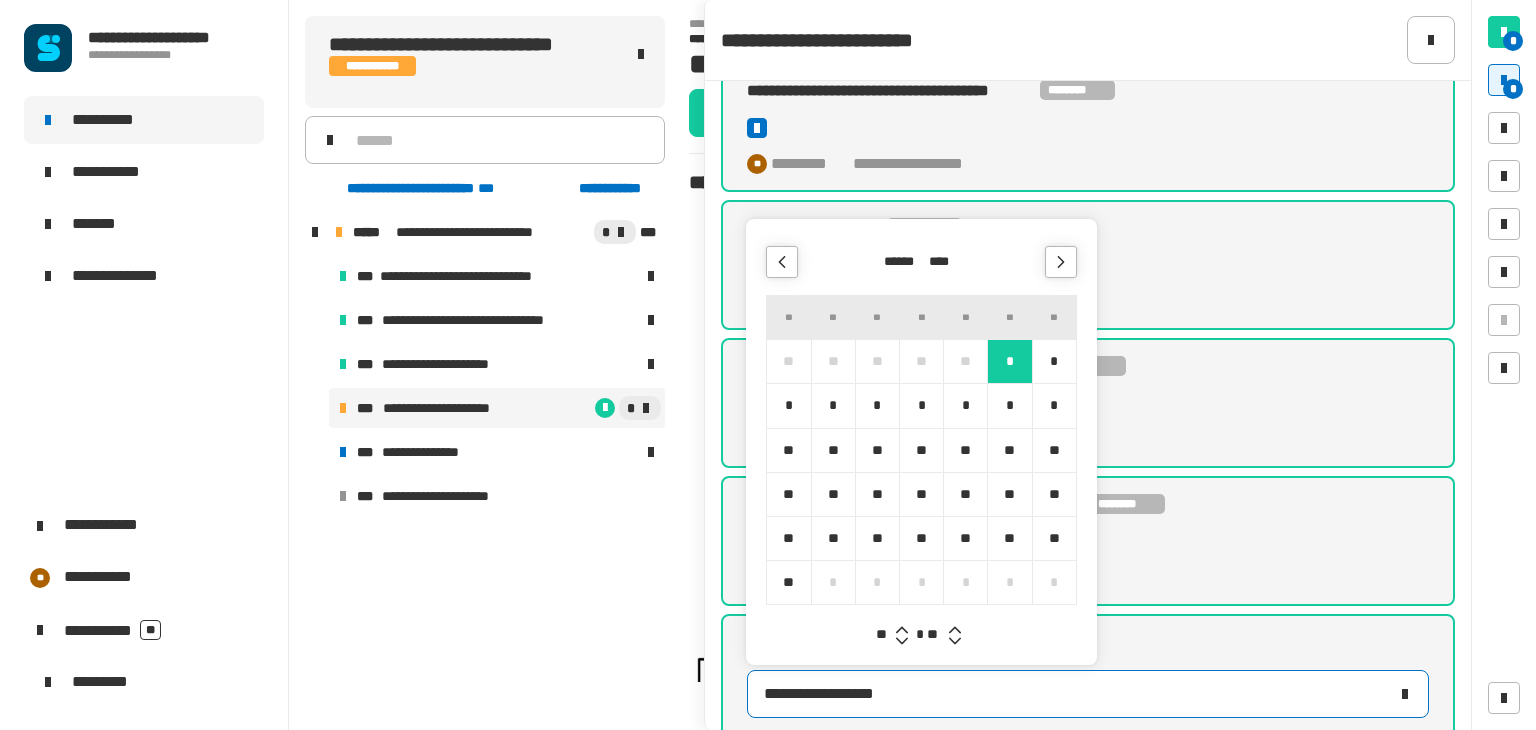 click 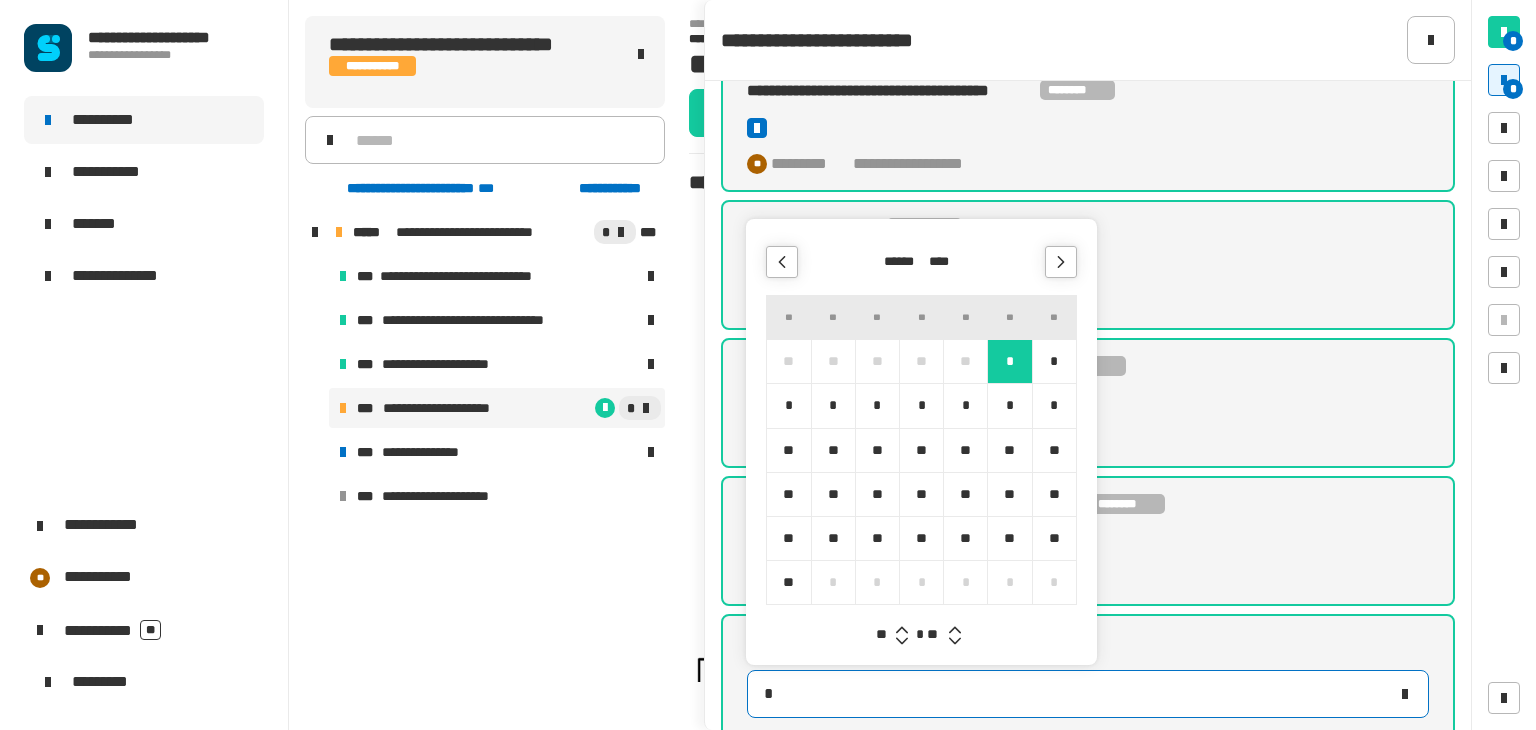 type on "**********" 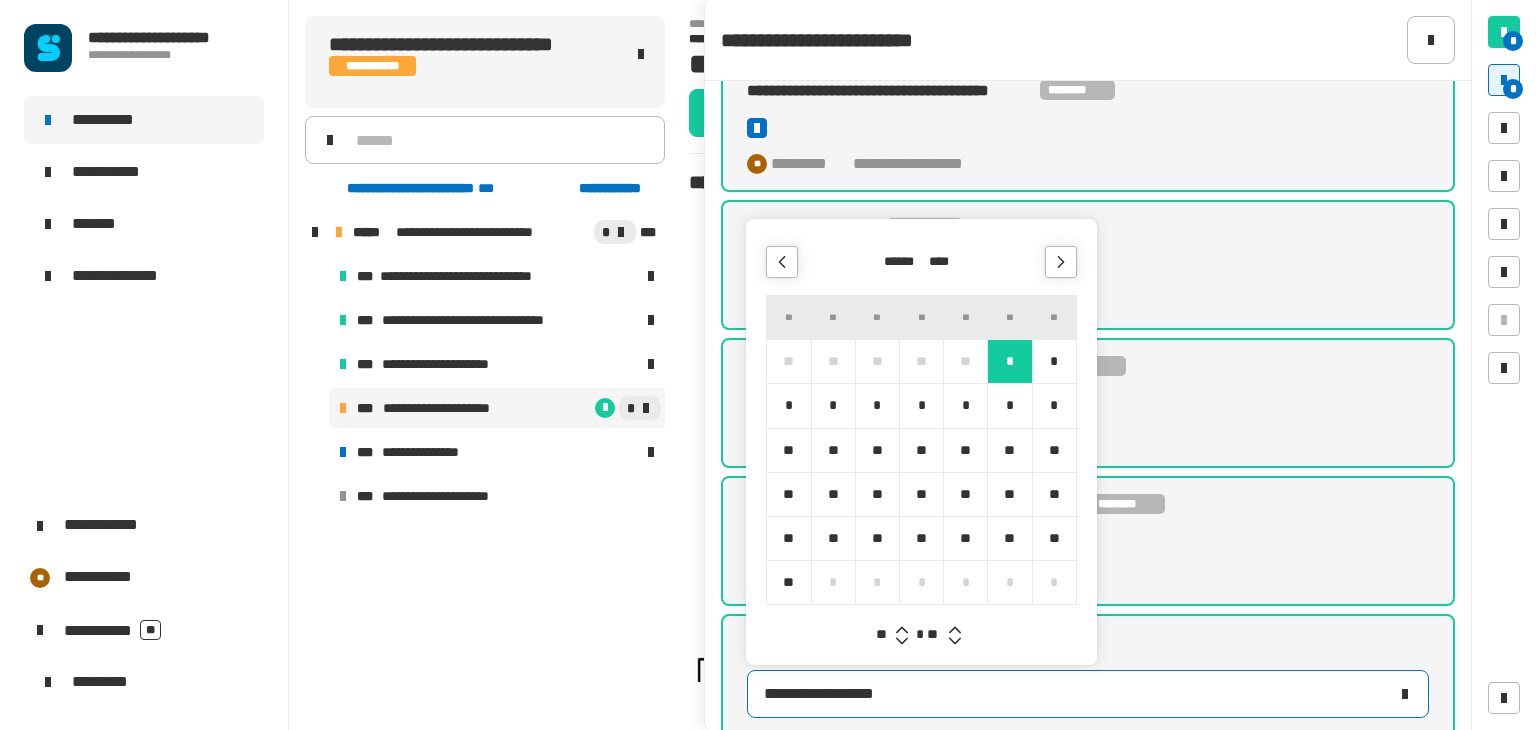 click 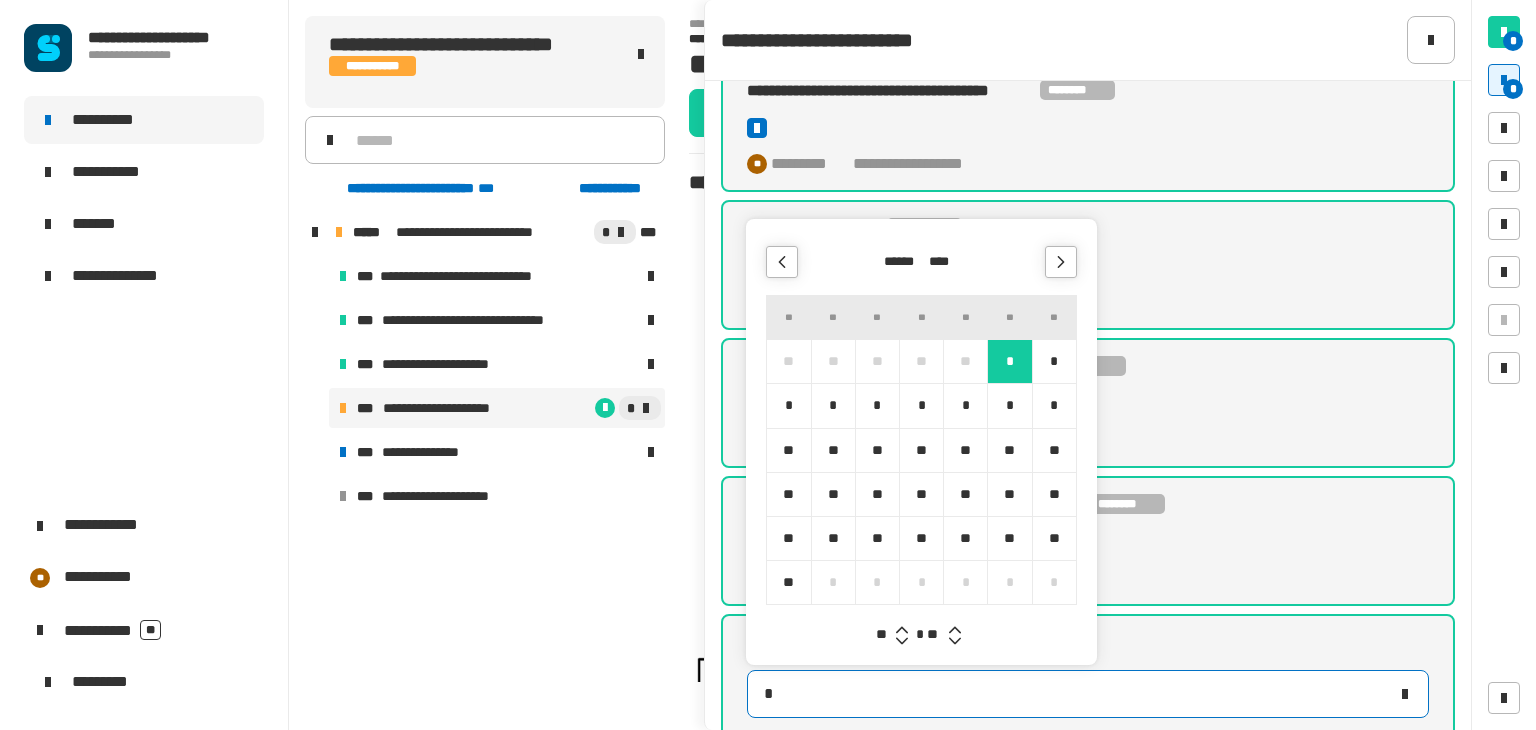 type on "**********" 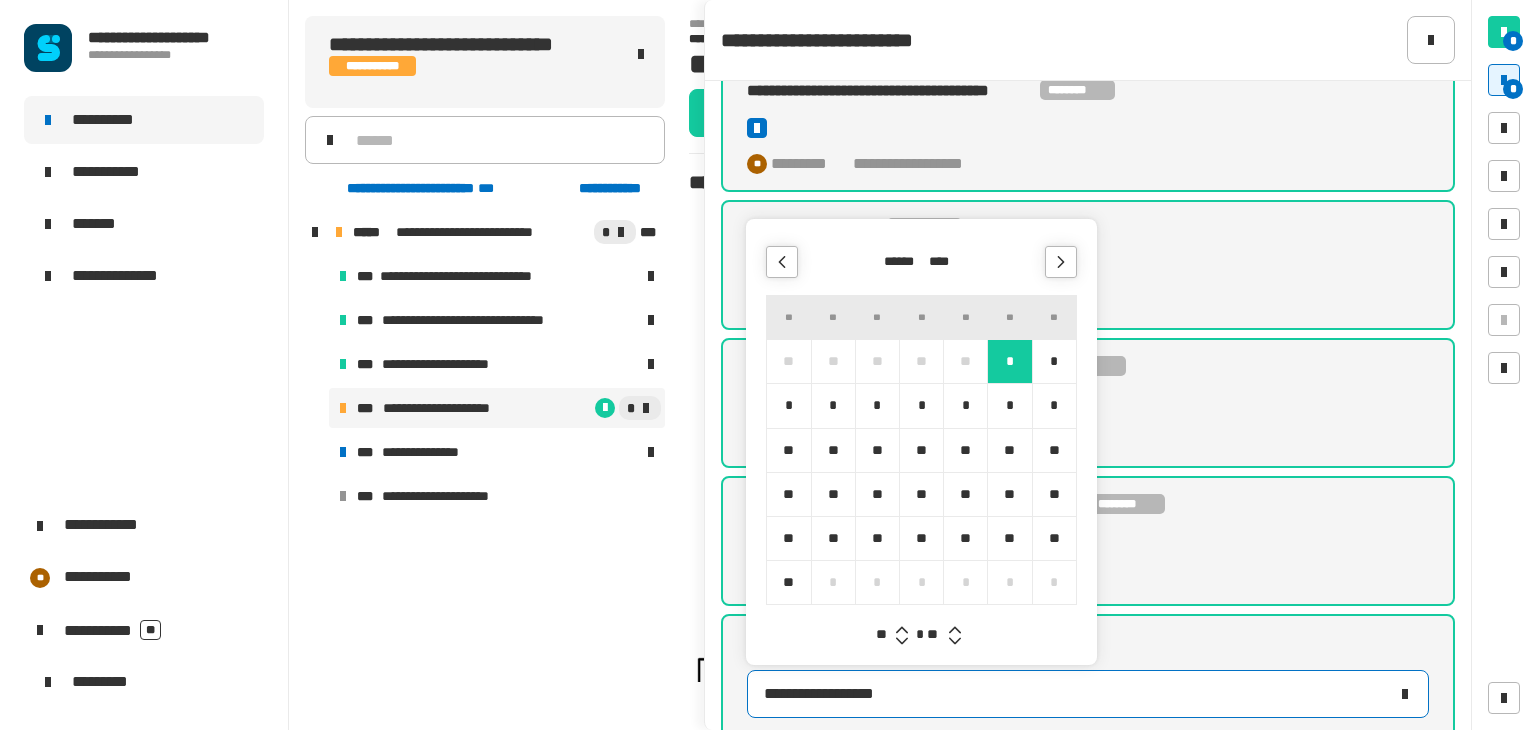 click 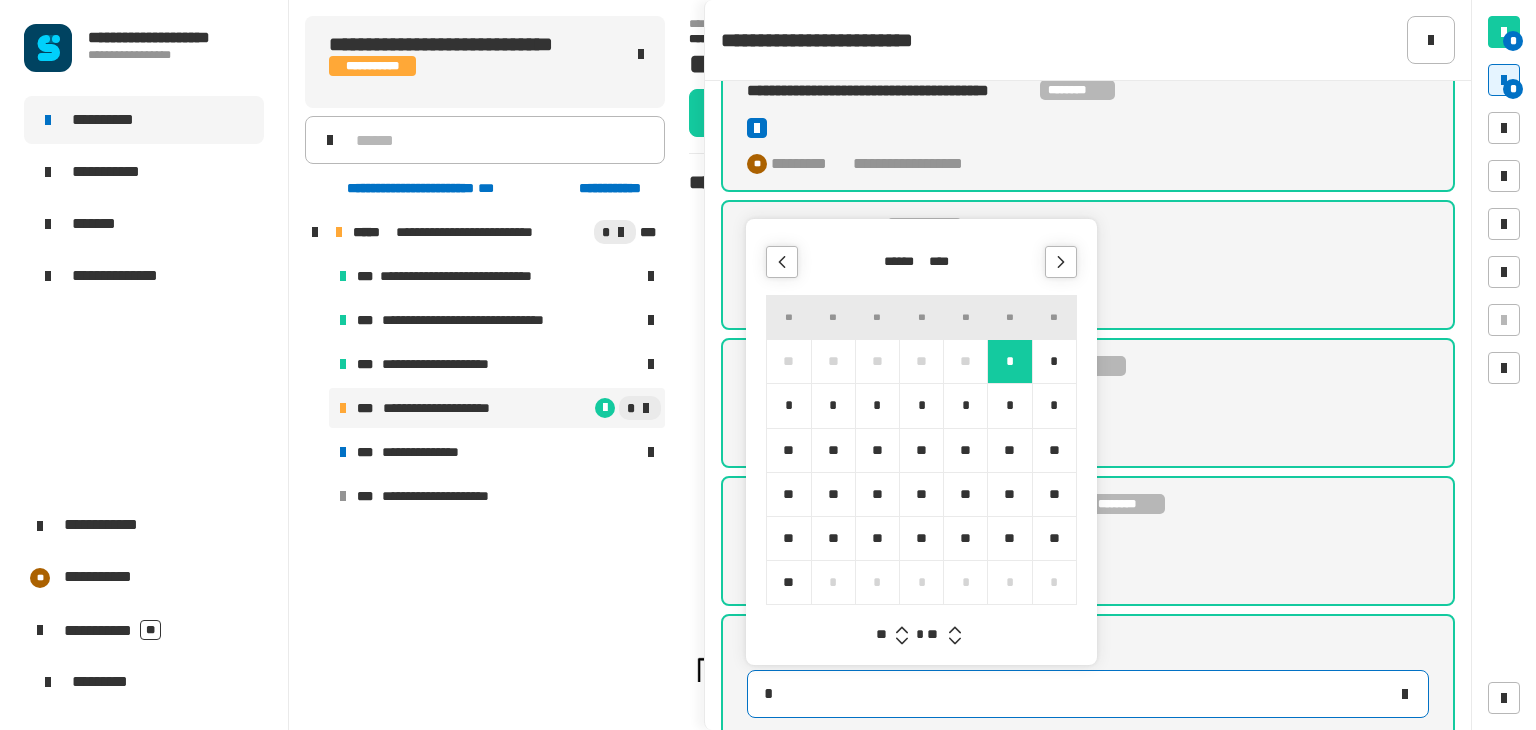 type on "**********" 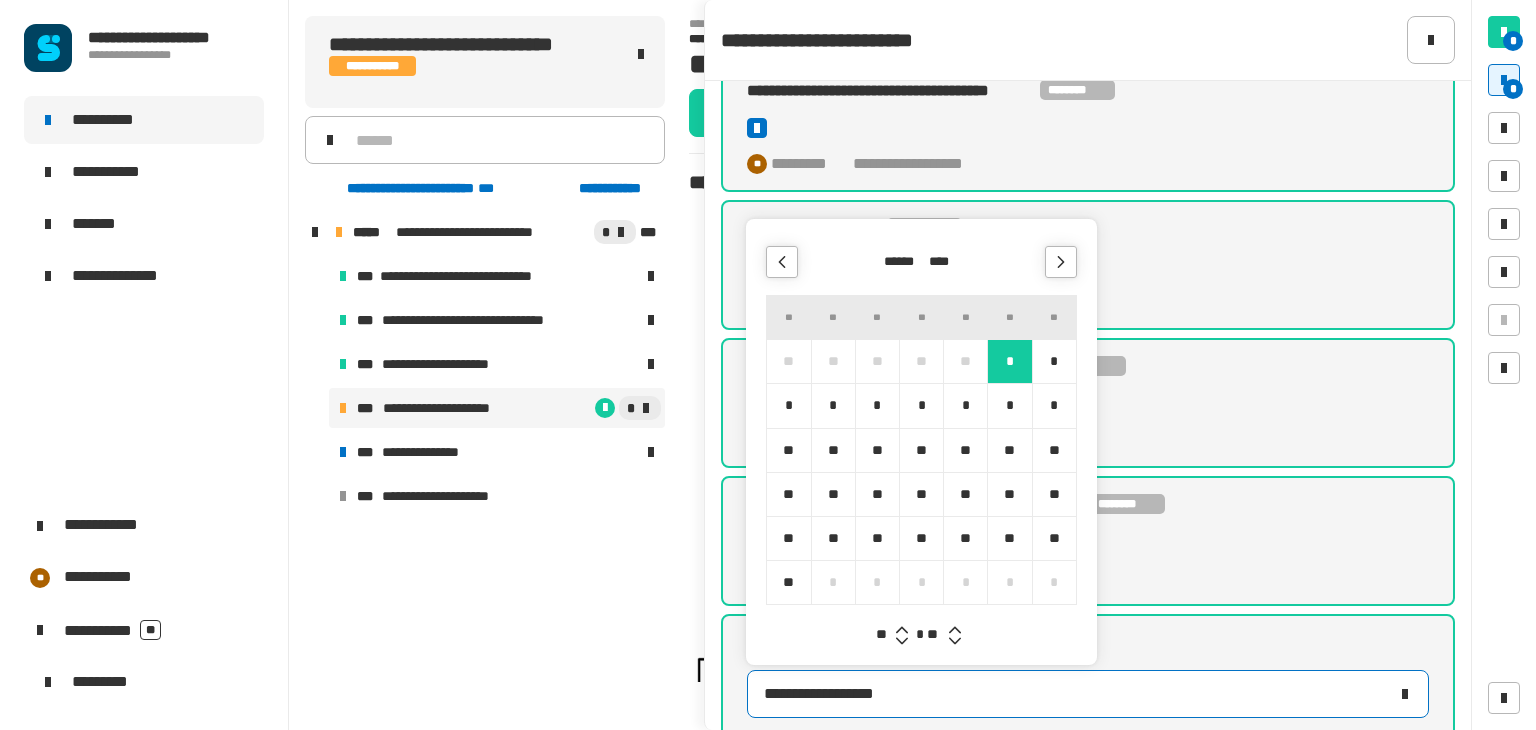click 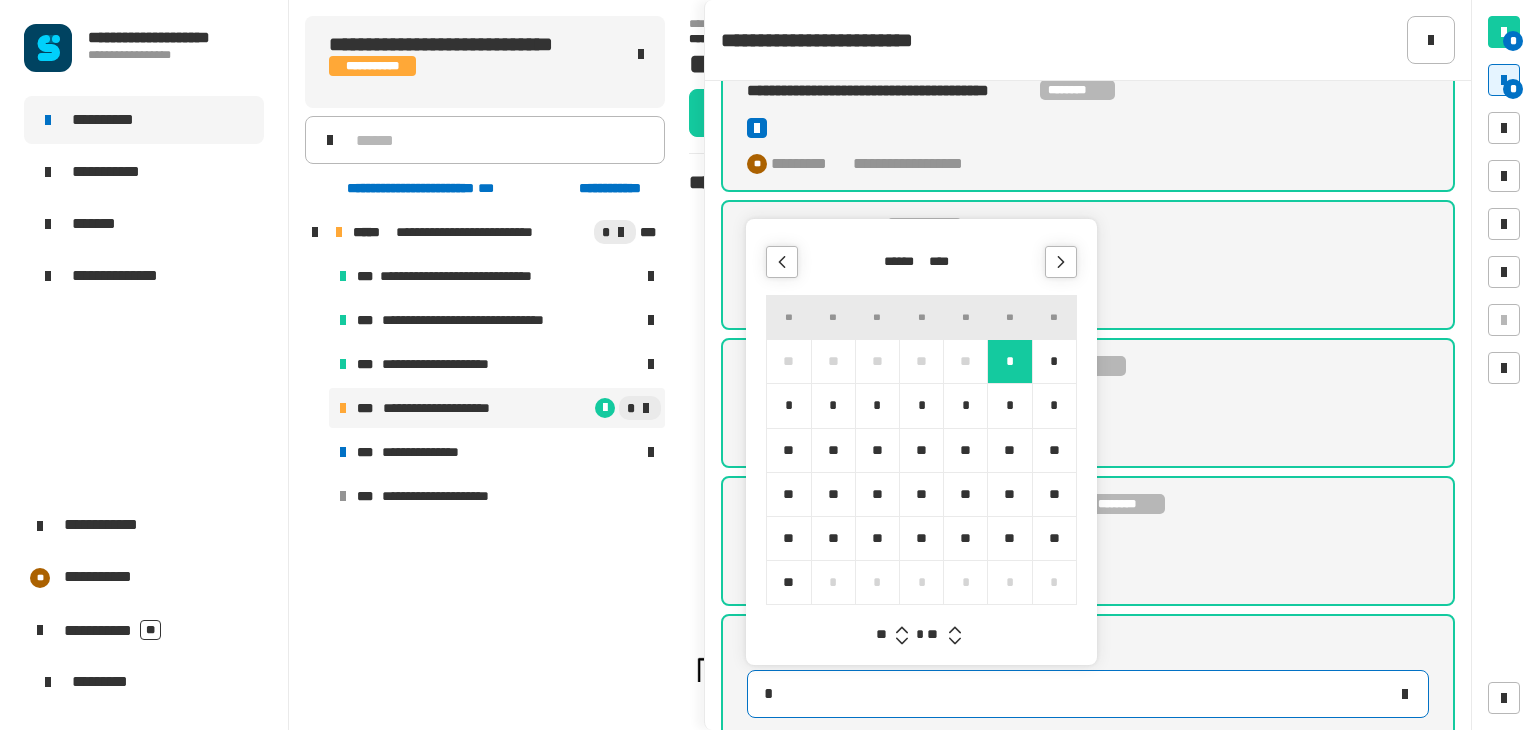 type on "**********" 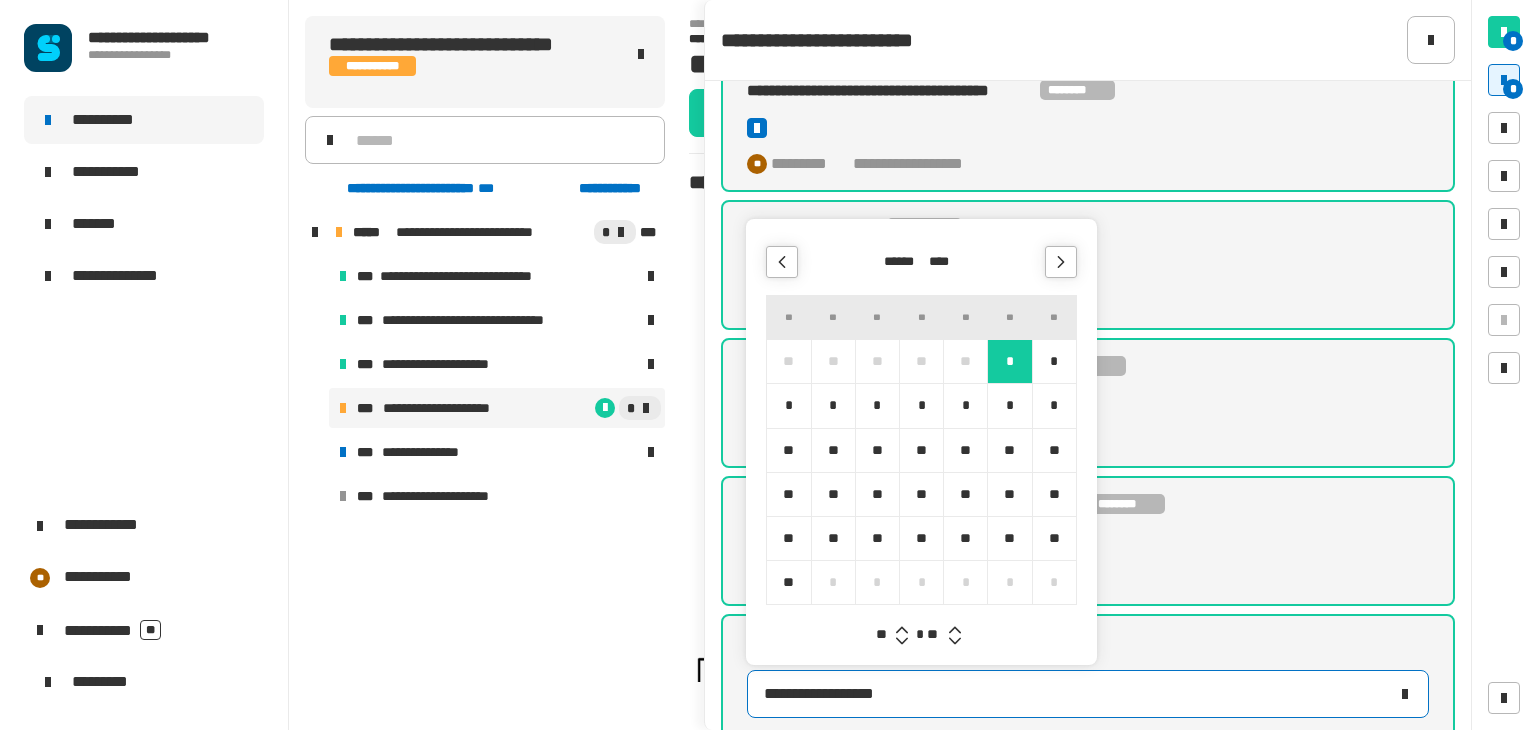 click 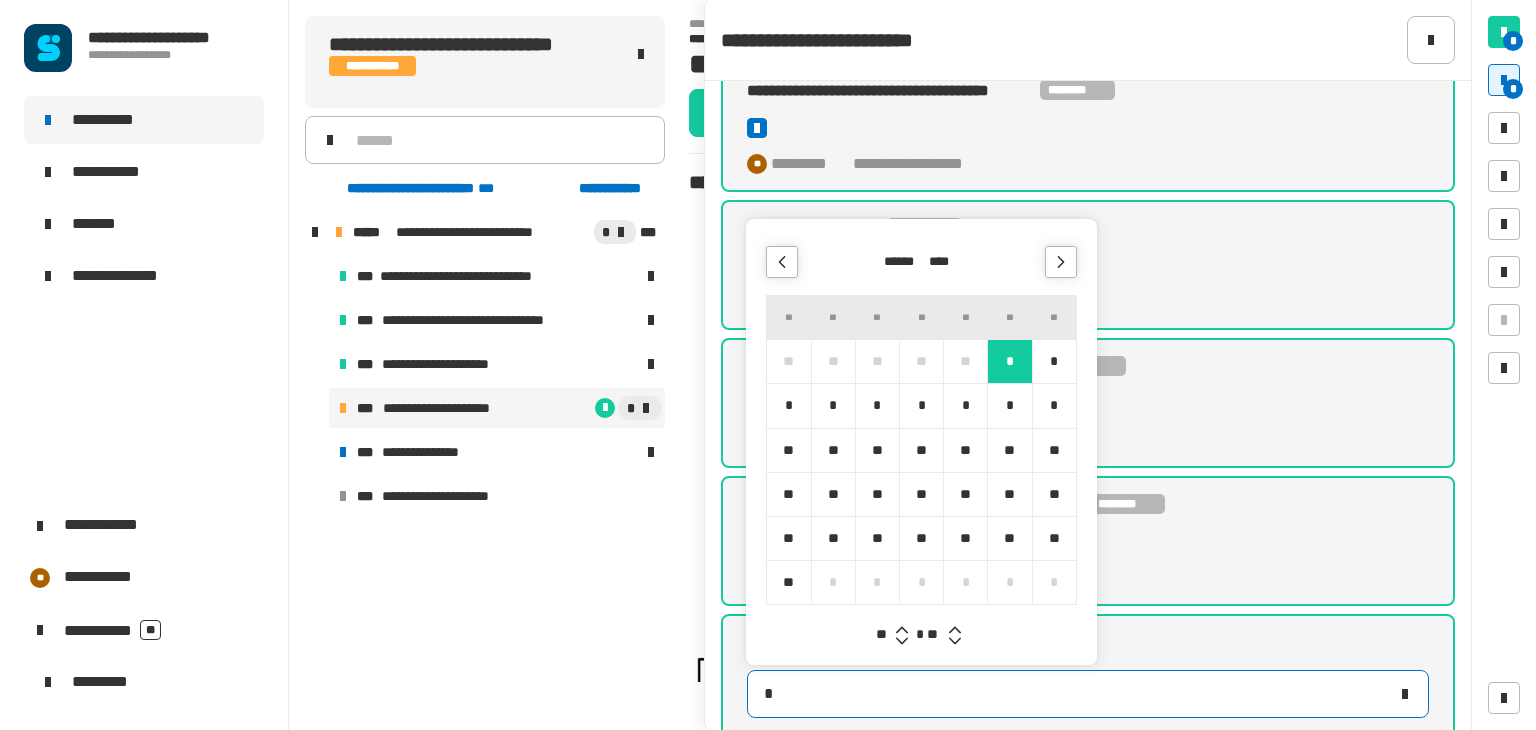 type on "**********" 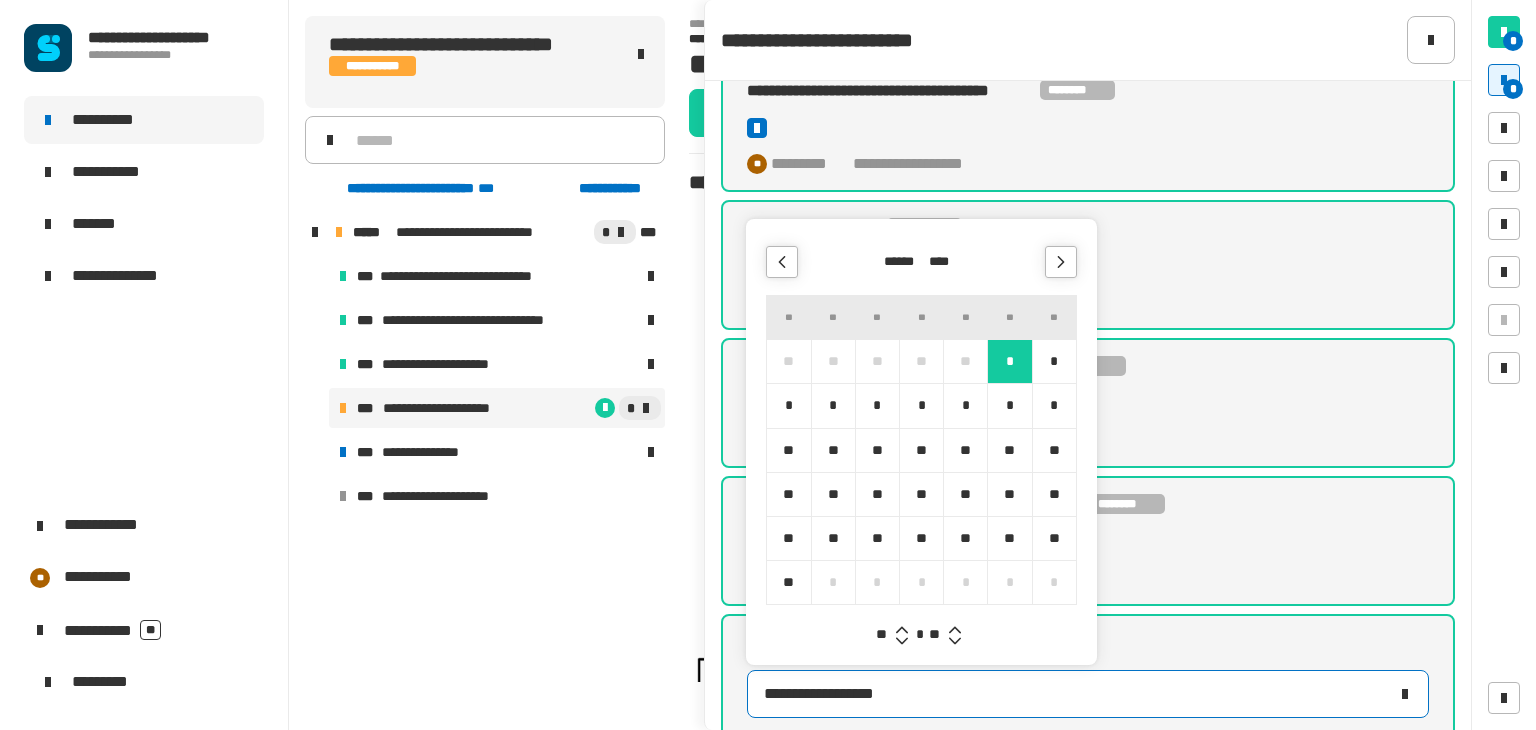 click 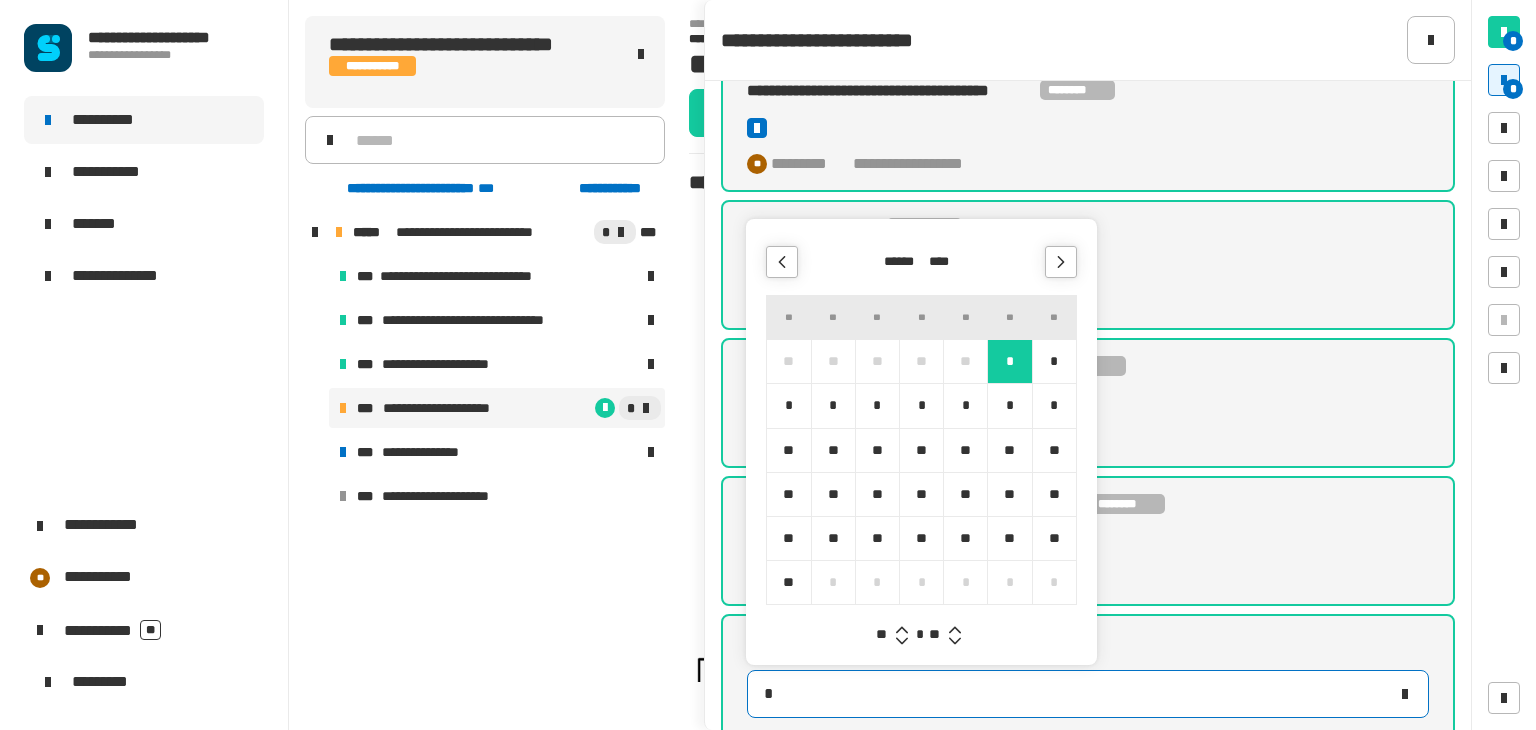 type on "**********" 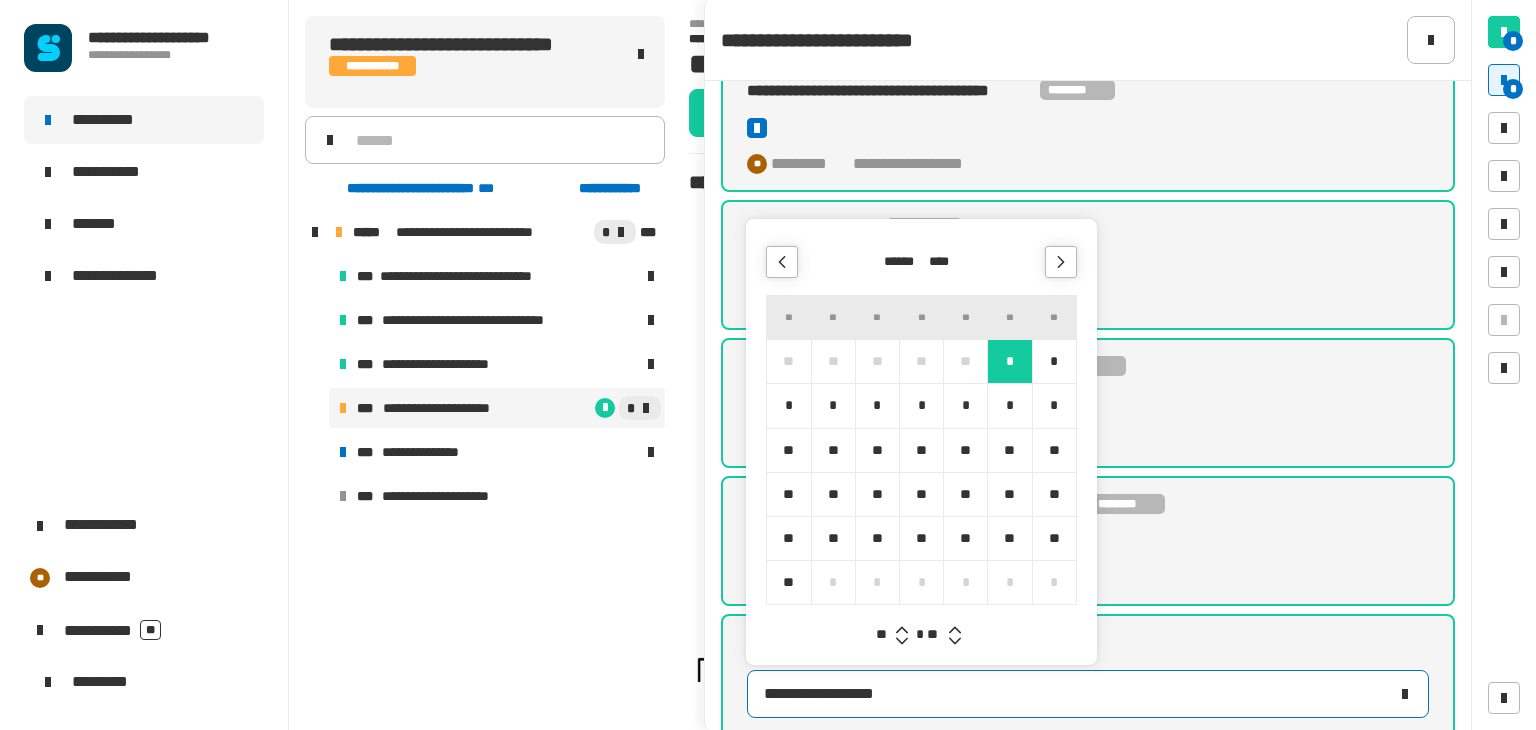 click 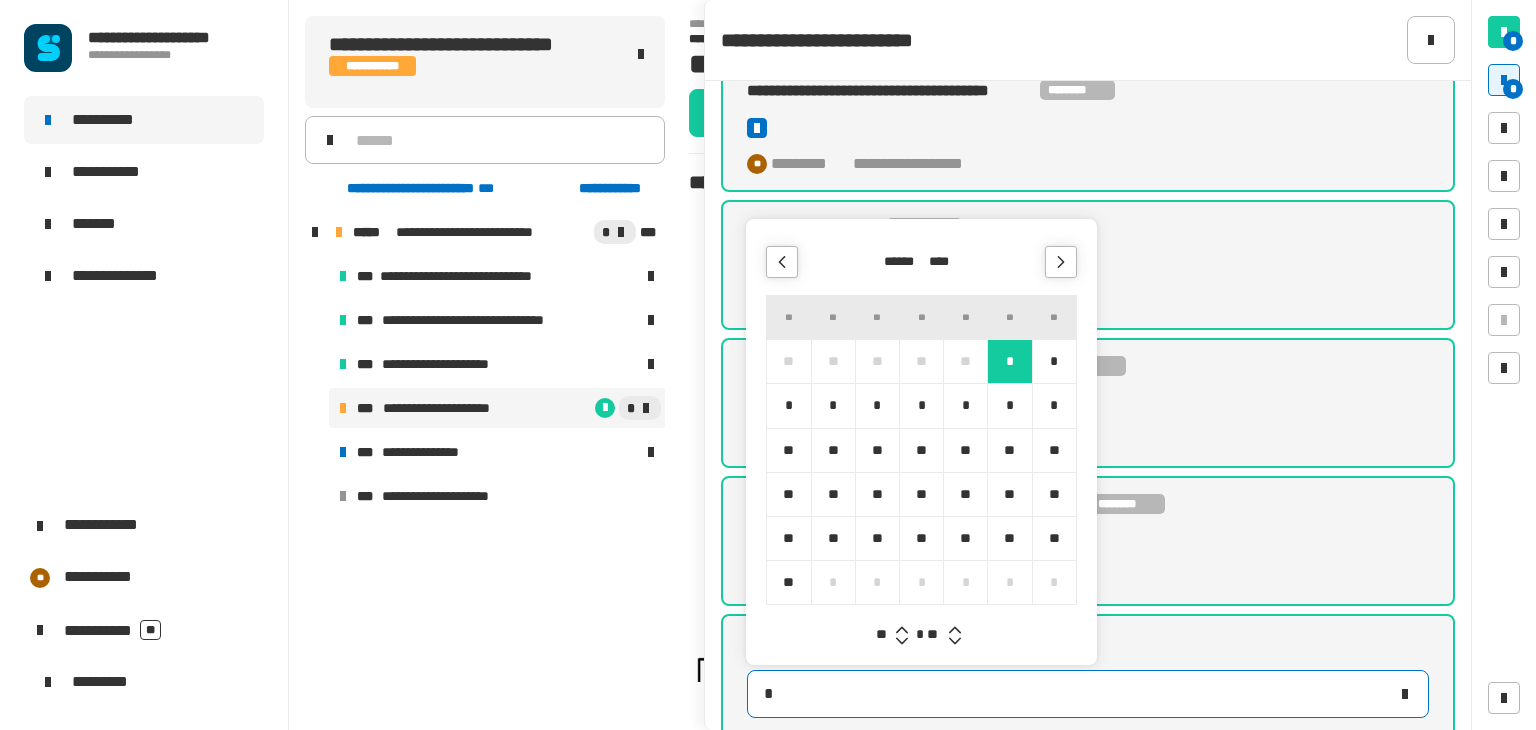 type on "**********" 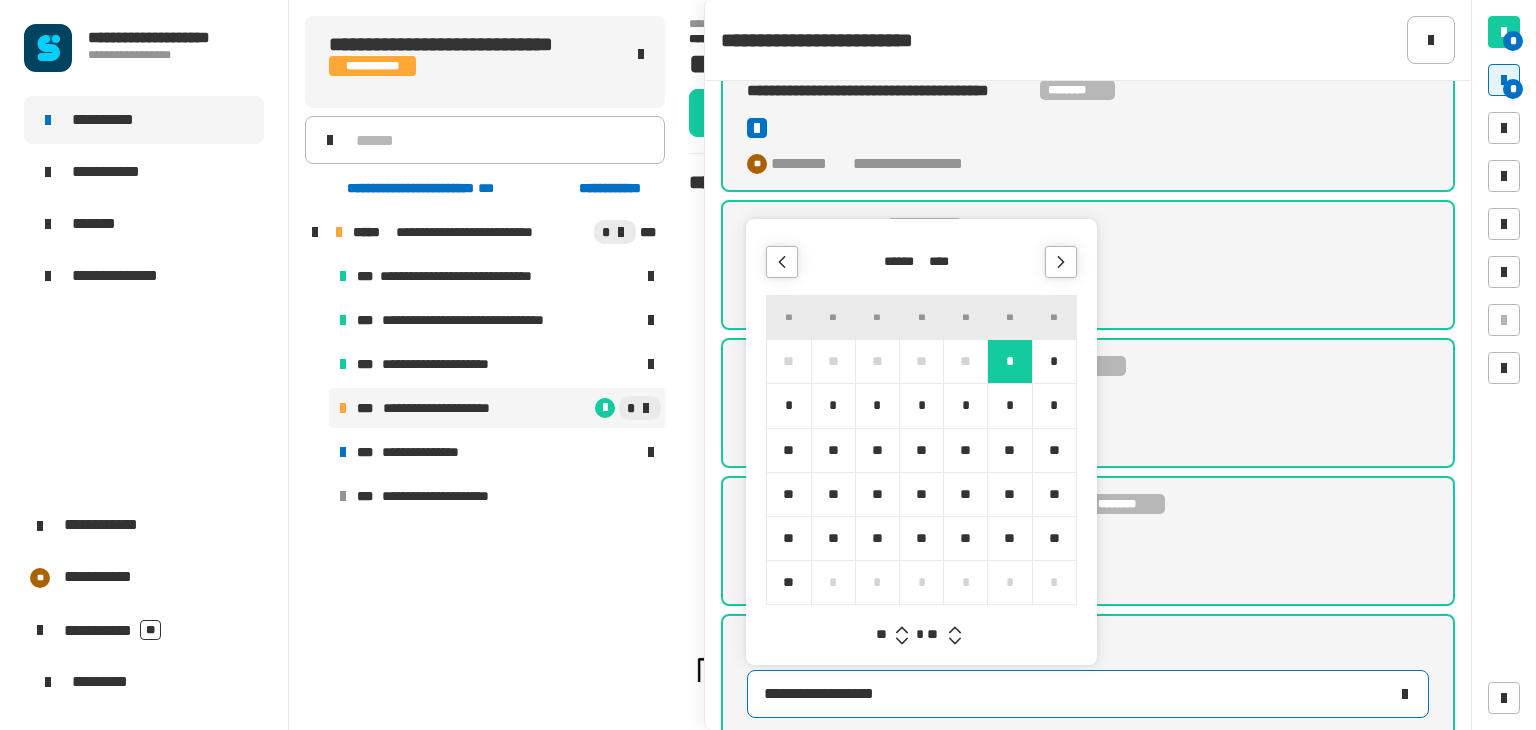 click 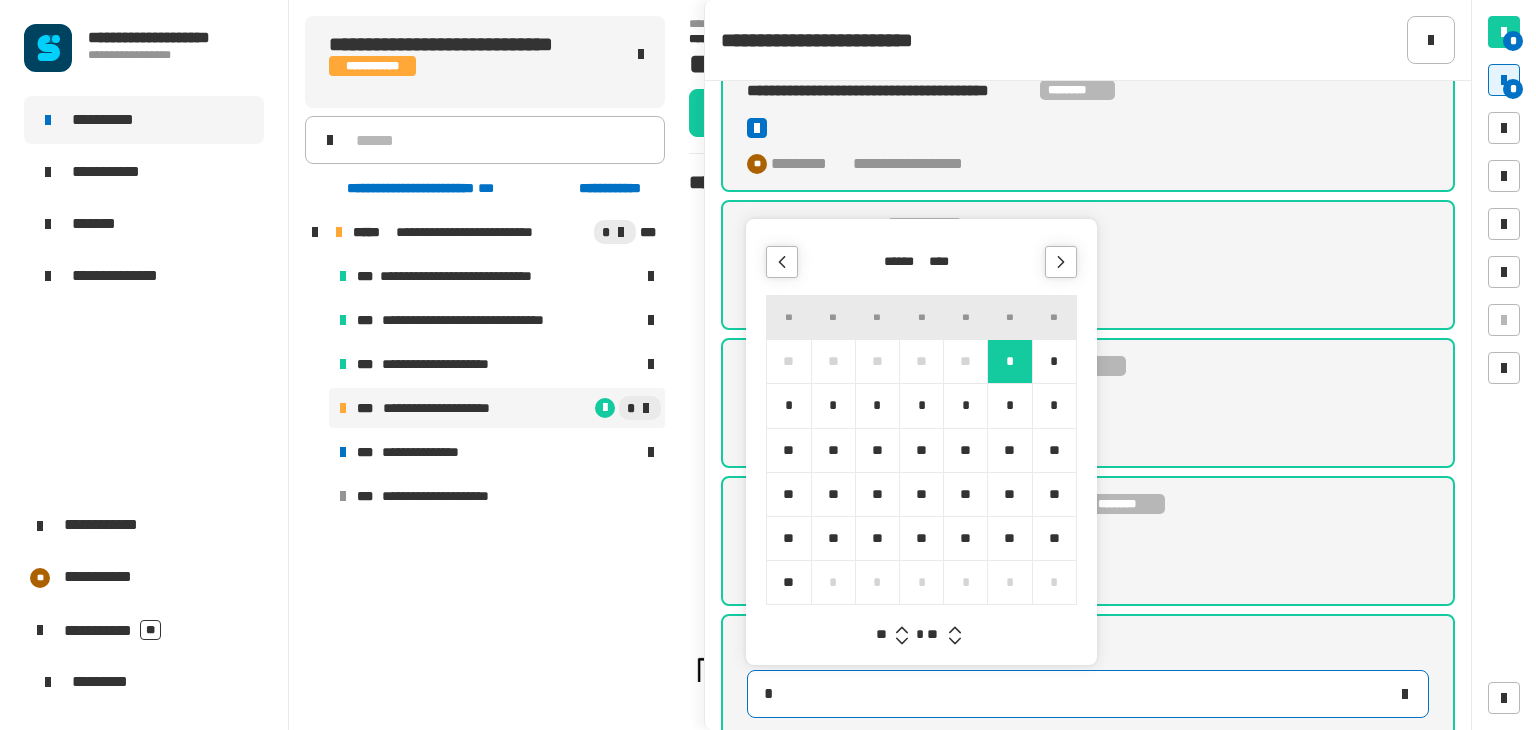 type on "**********" 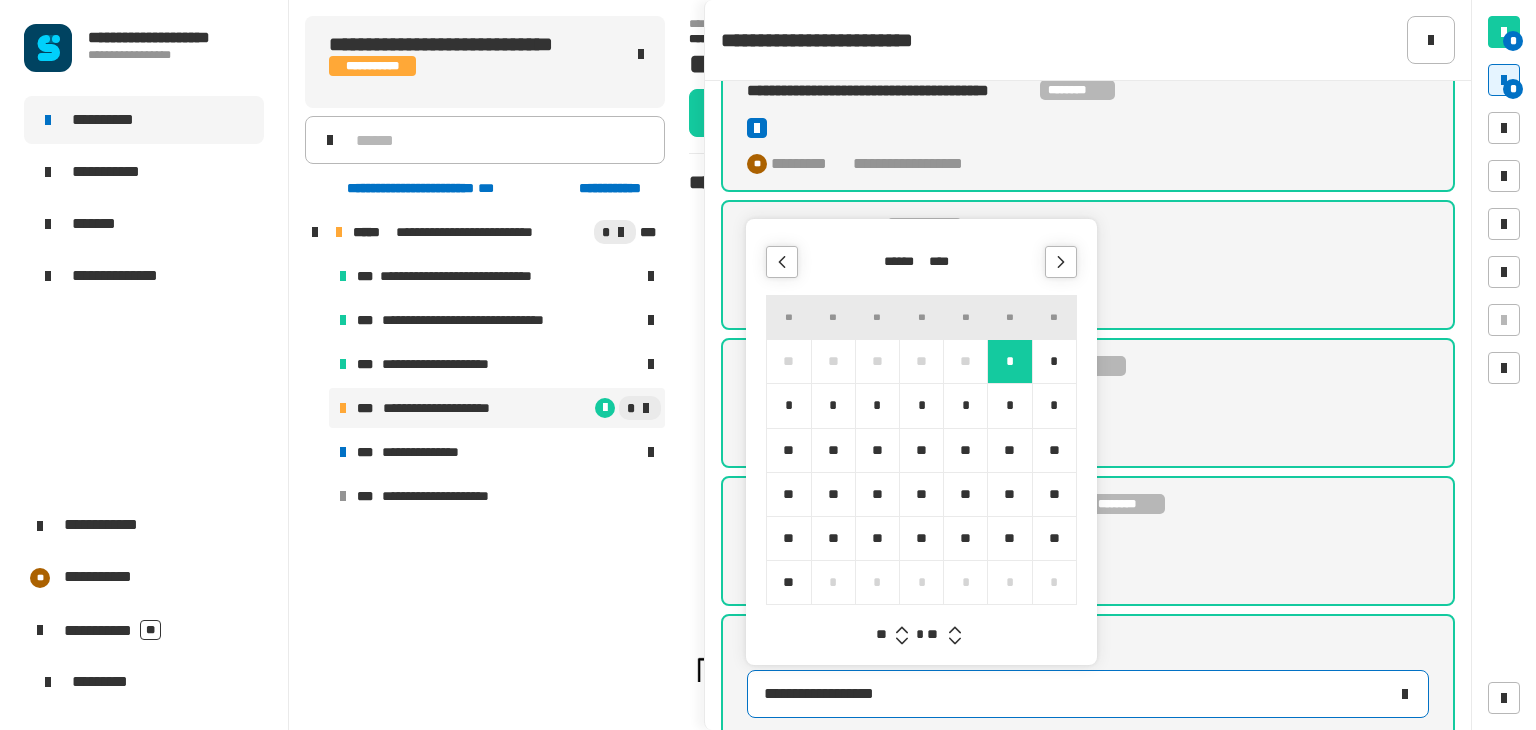 click 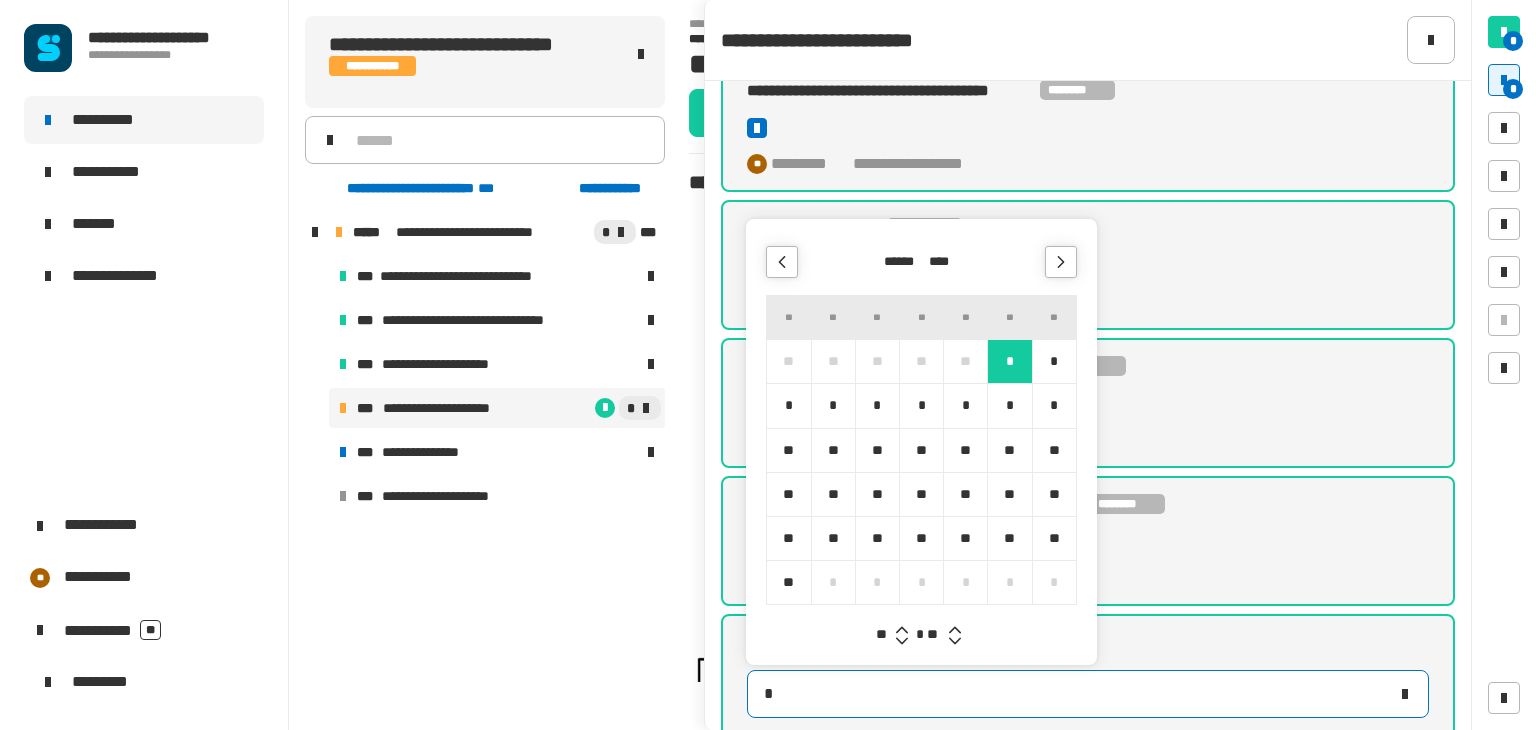 type on "**********" 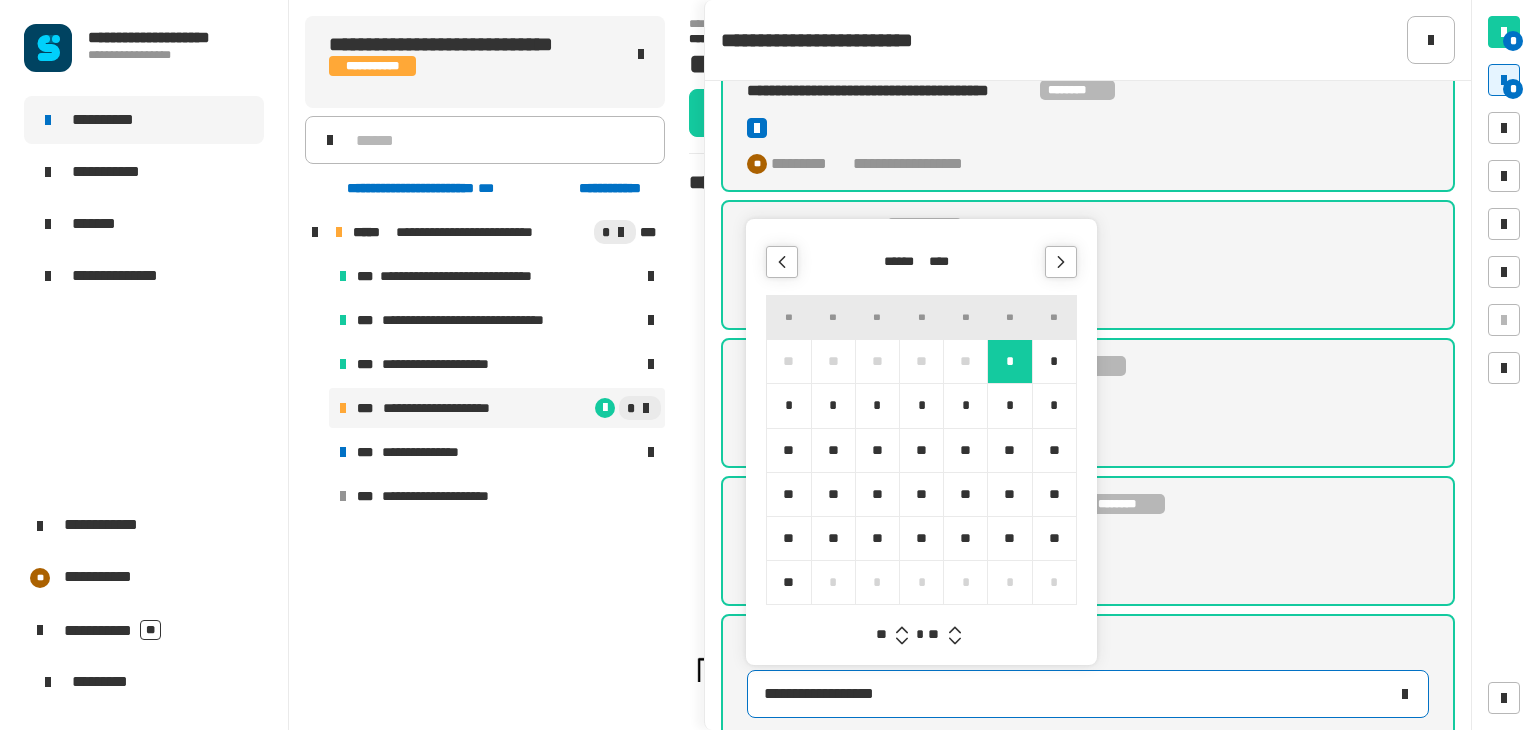 click 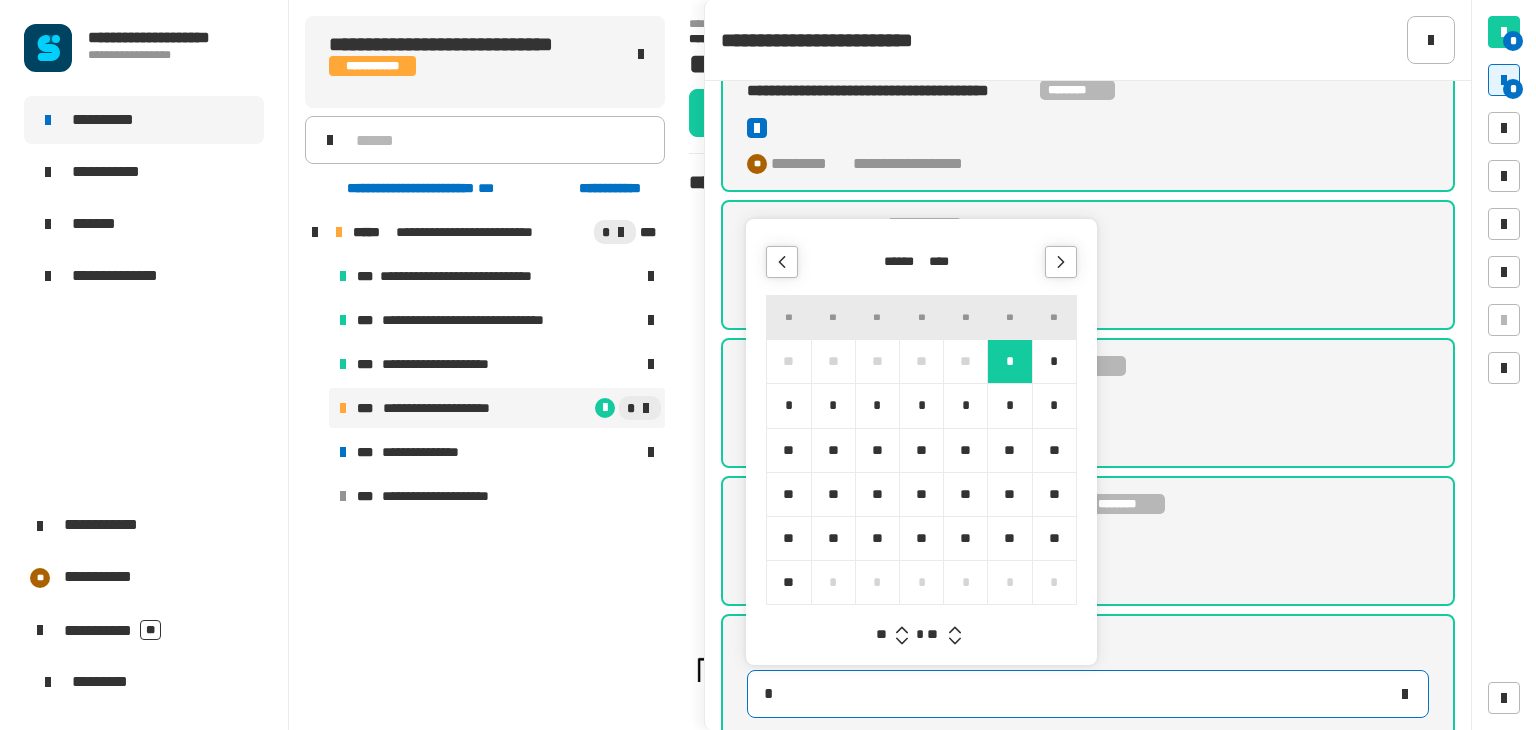type on "**********" 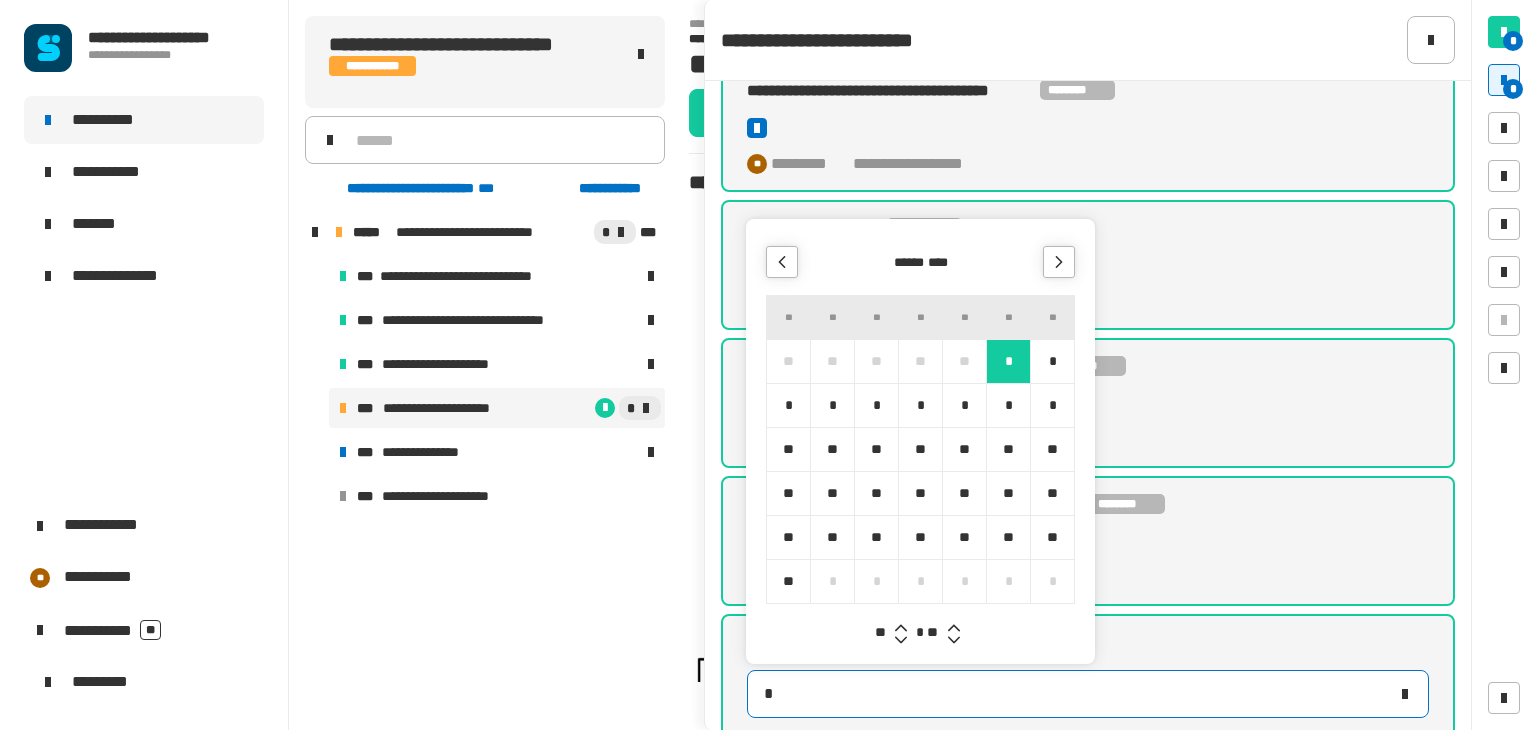 type on "**********" 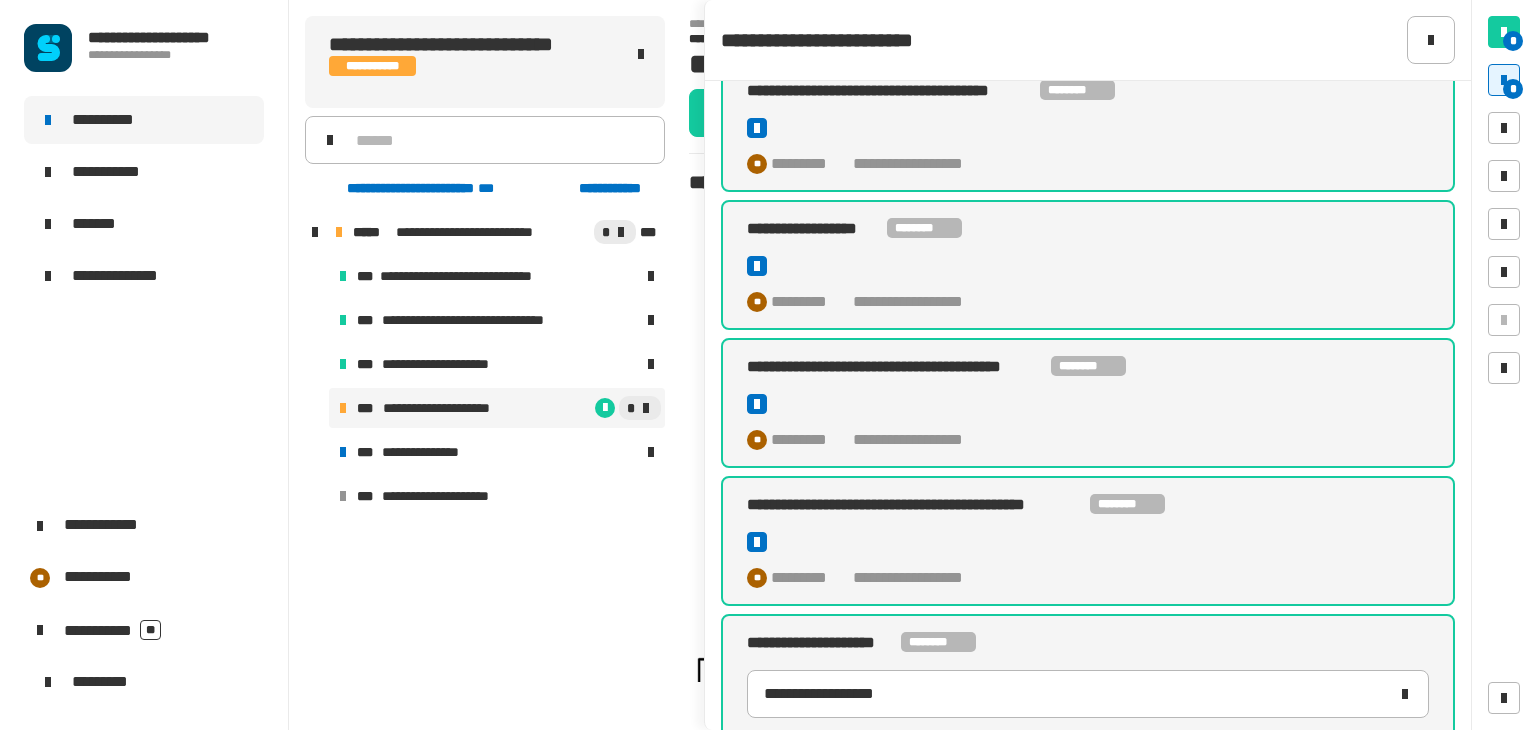 scroll, scrollTop: 1105, scrollLeft: 0, axis: vertical 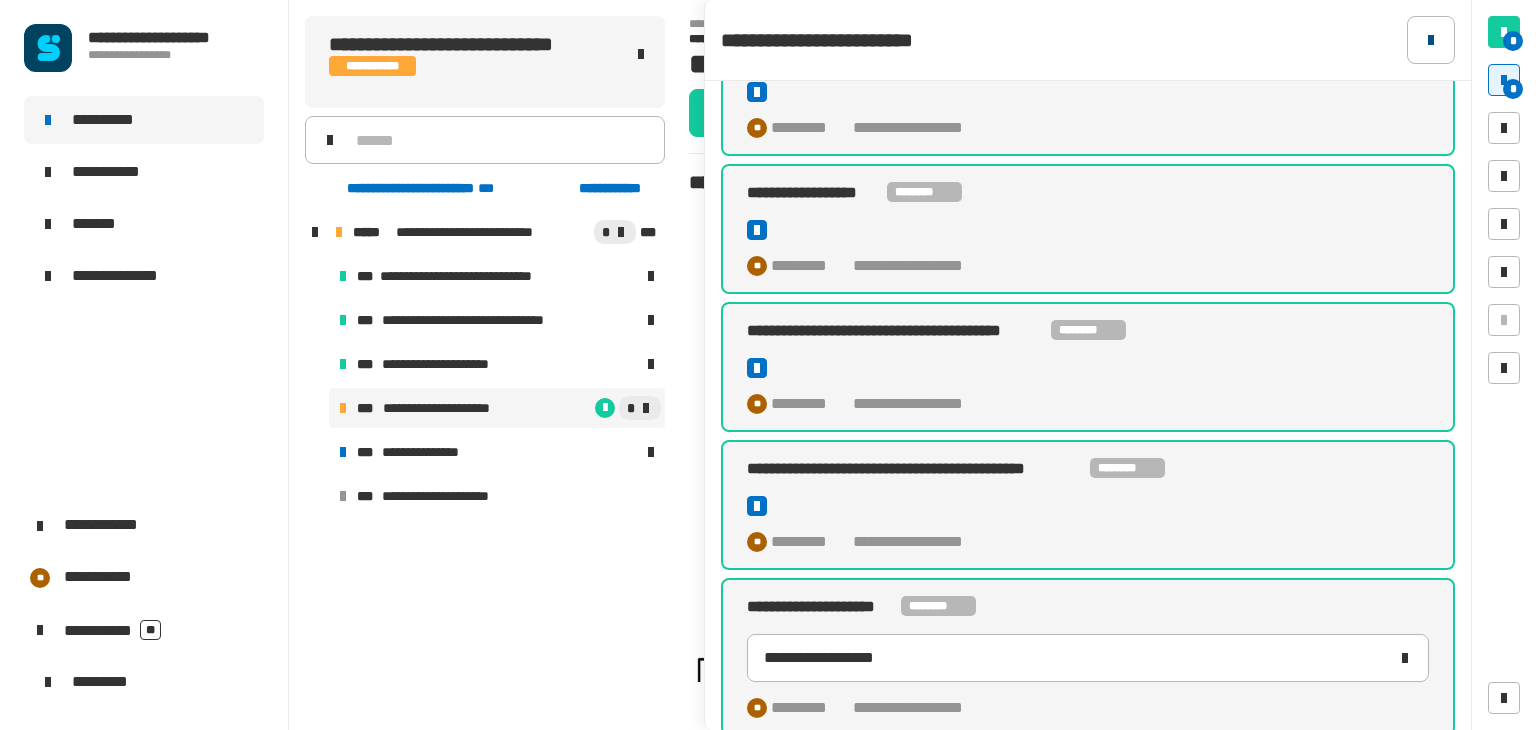 click 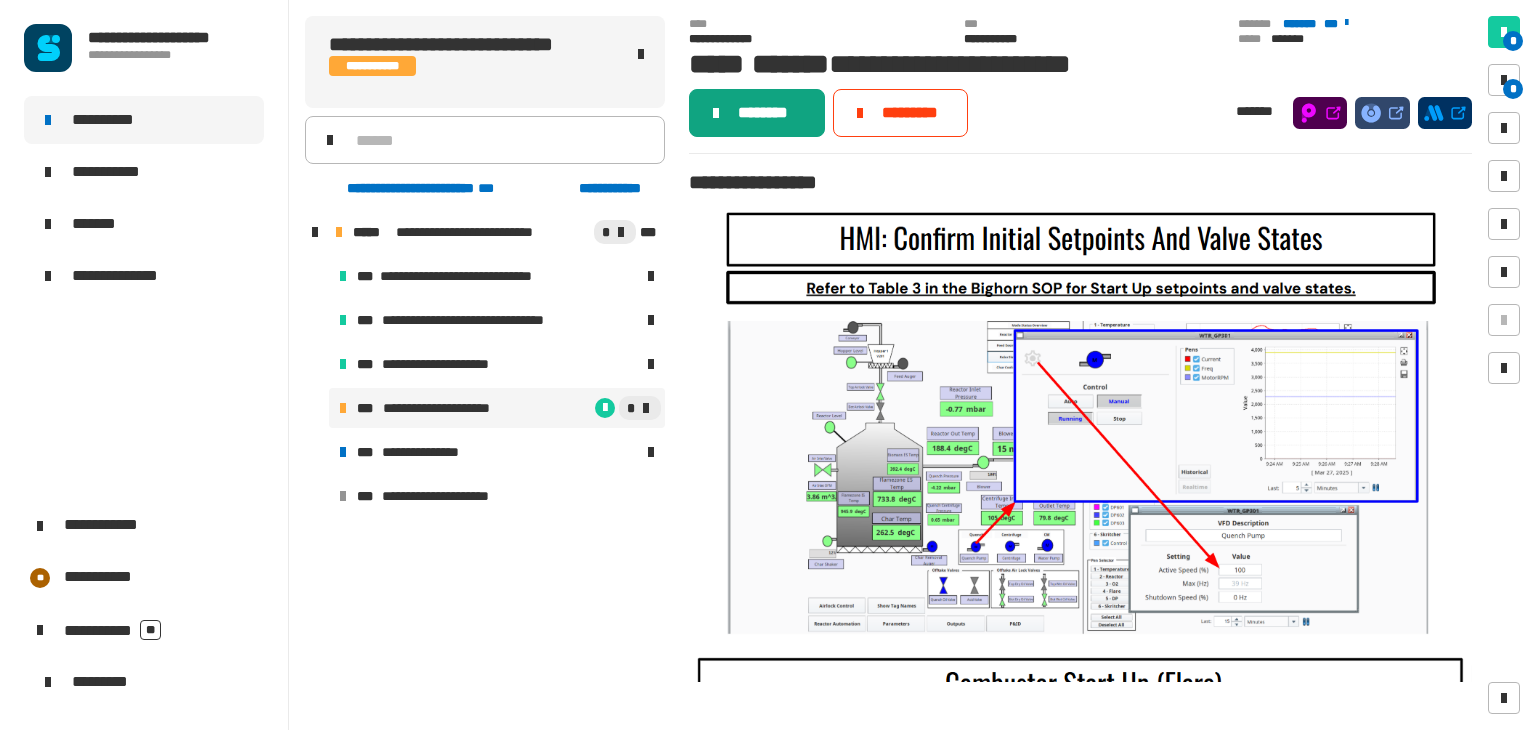click on "********" 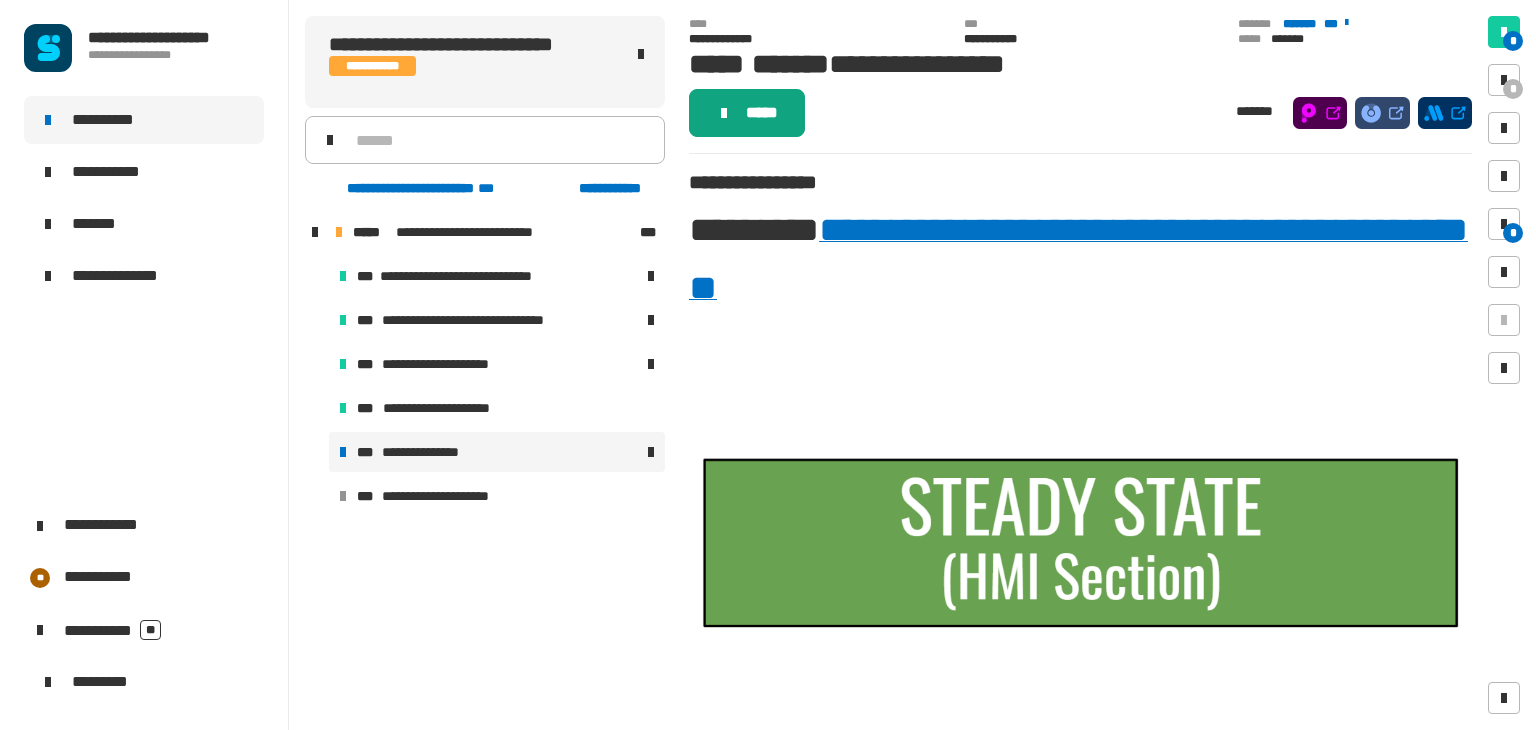 click on "*****" 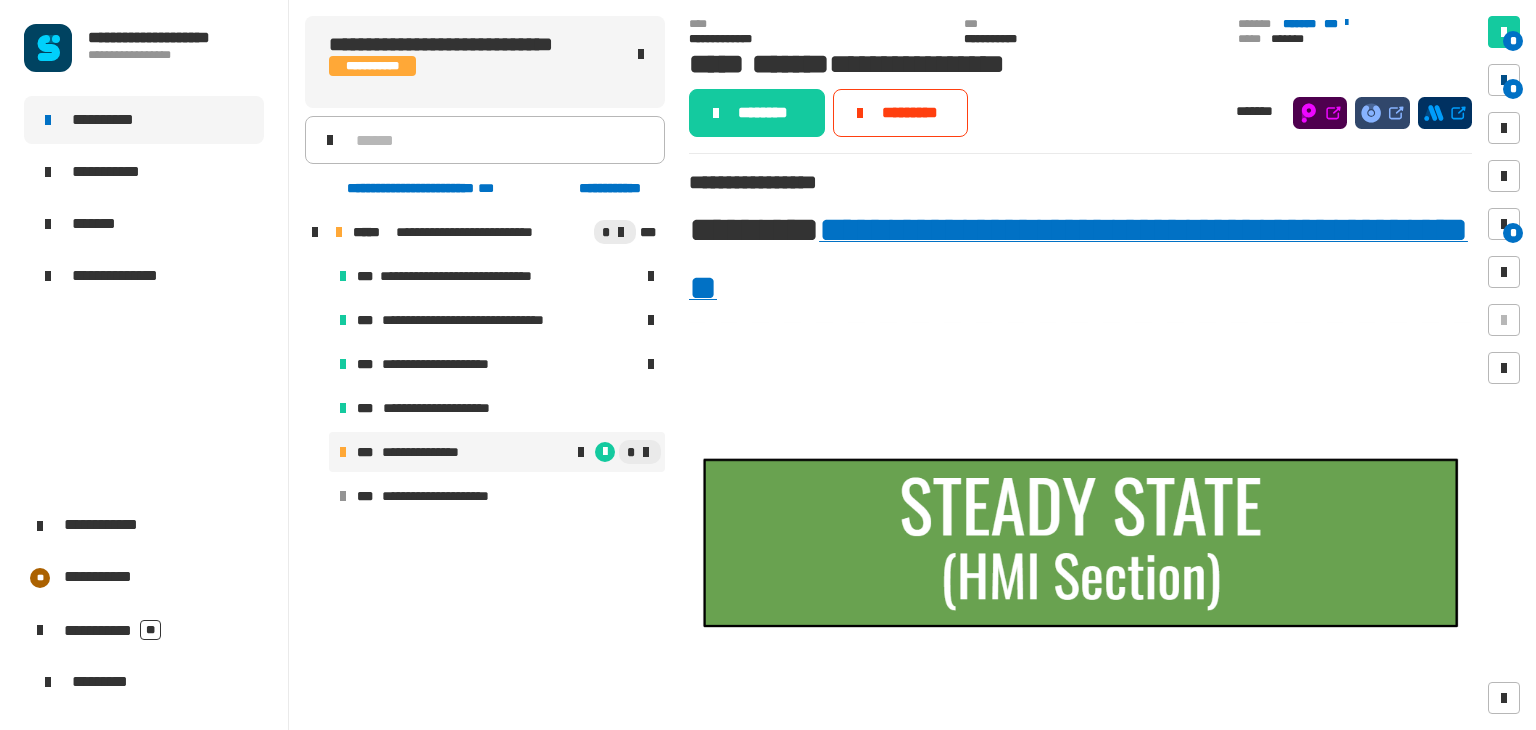 click on "*" at bounding box center (1504, 80) 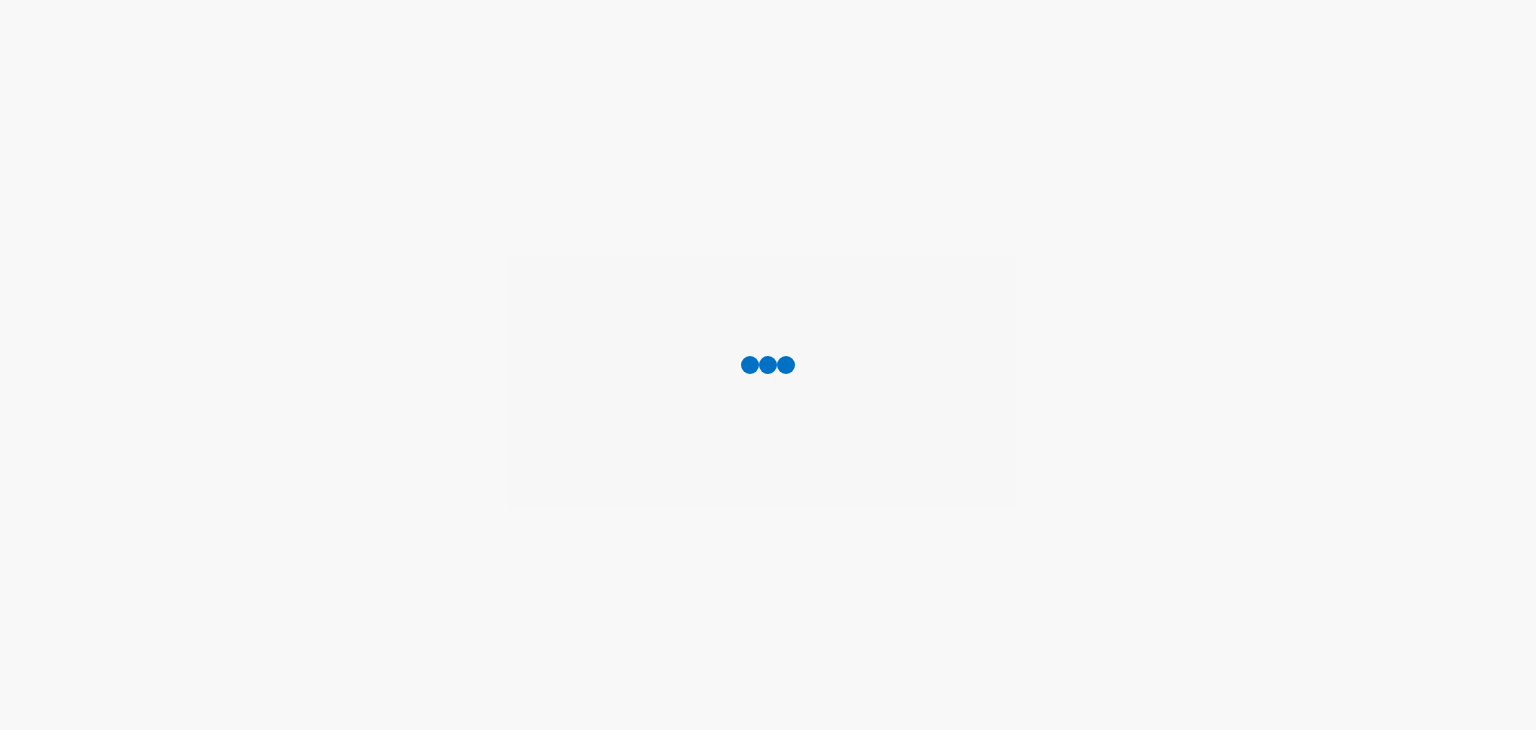 scroll, scrollTop: 0, scrollLeft: 0, axis: both 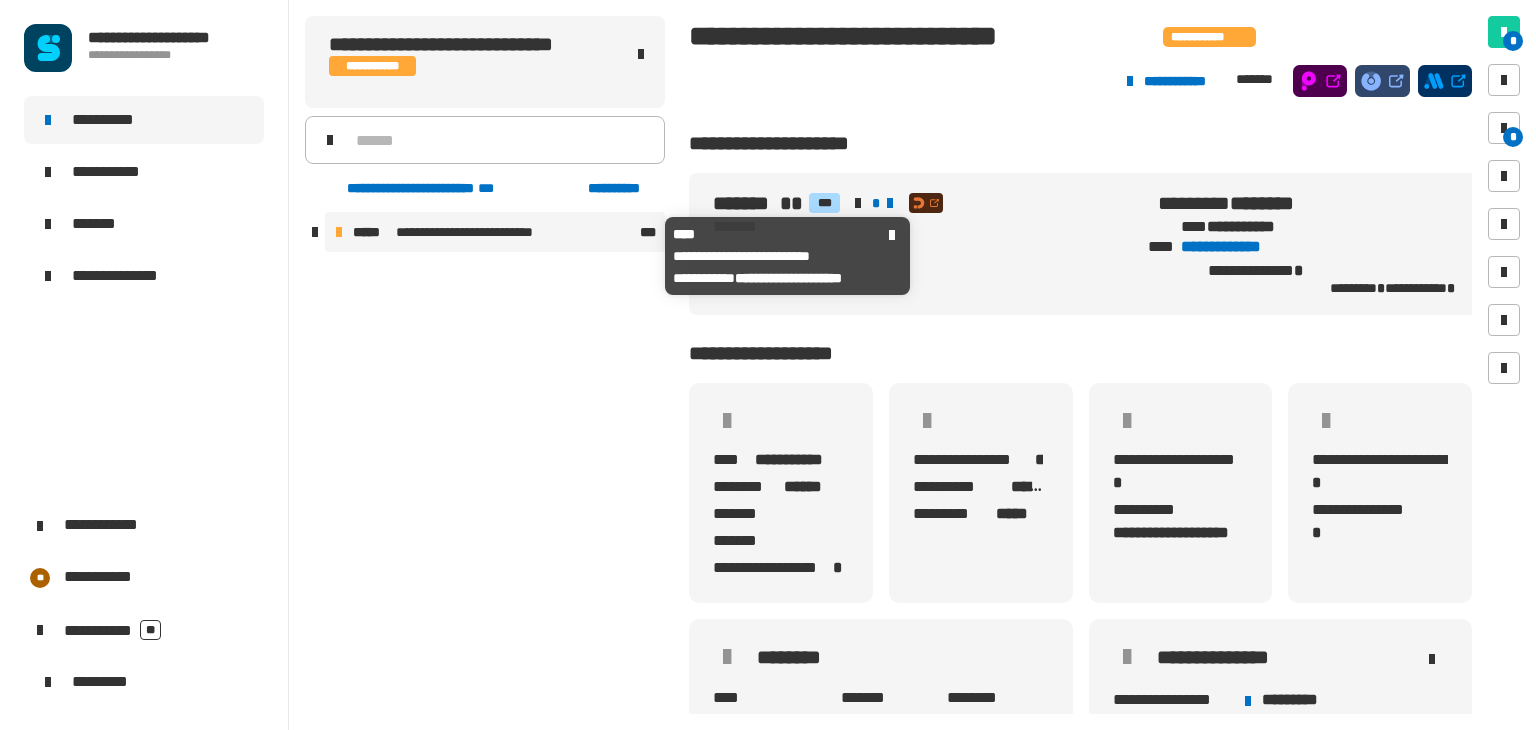 click on "**********" at bounding box center [494, 232] 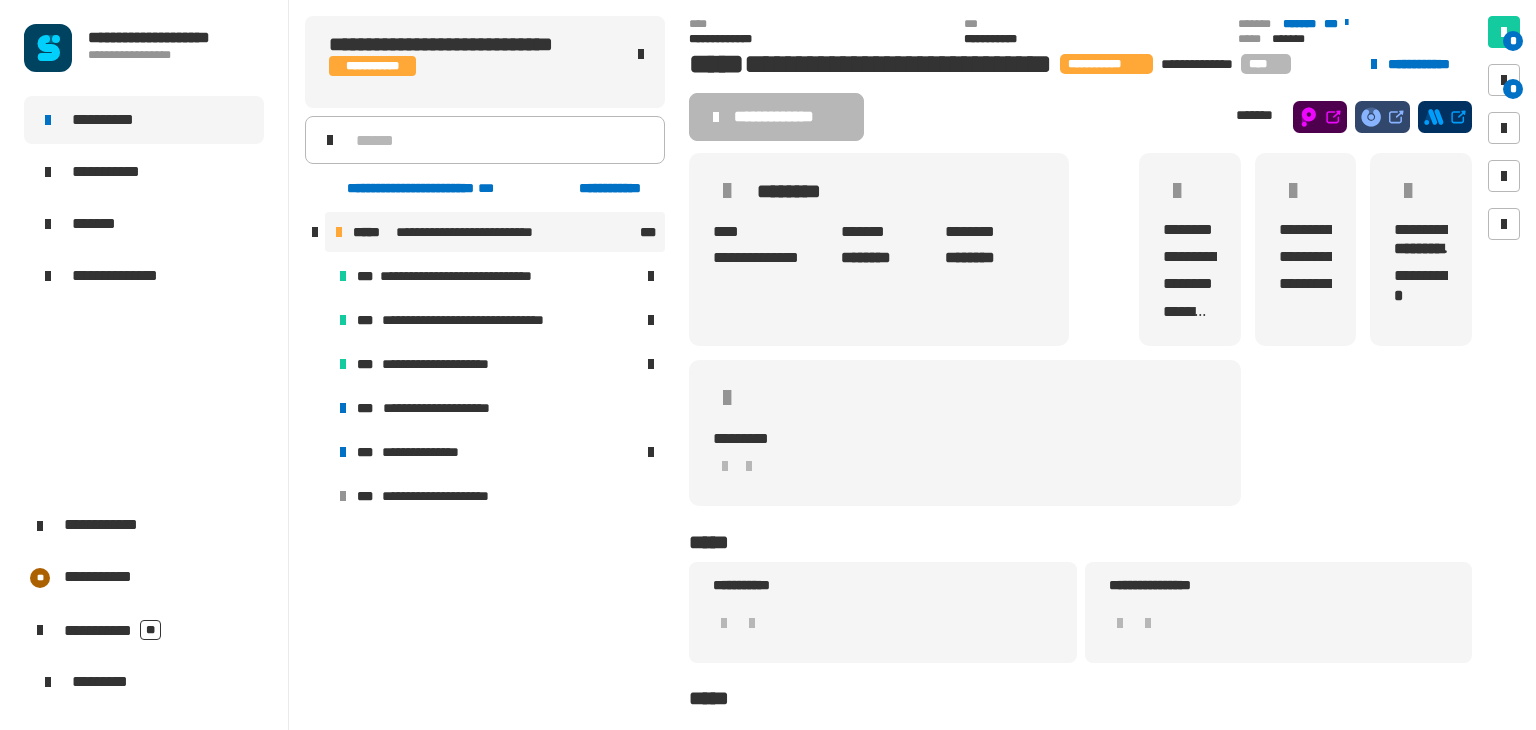 click on "**********" at bounding box center (497, 386) 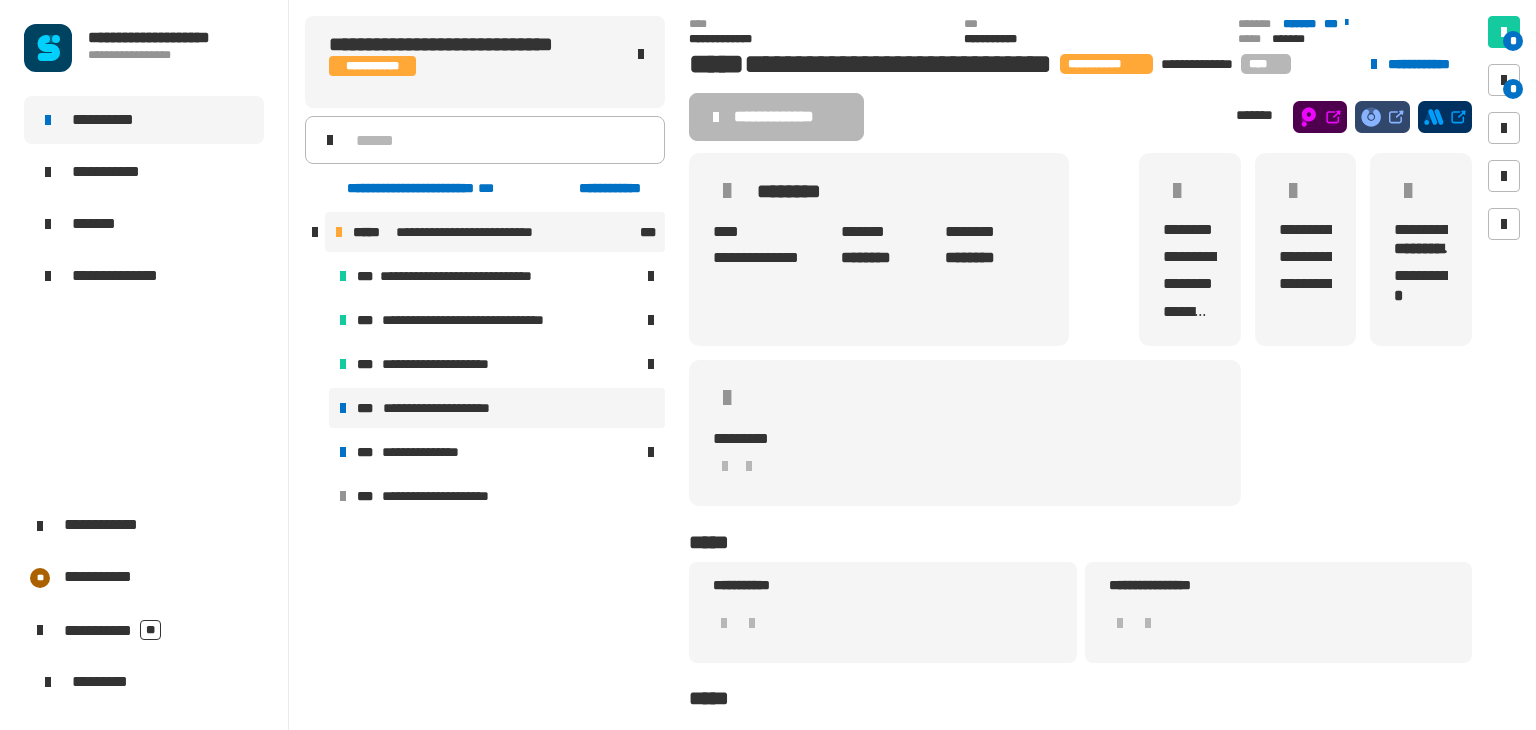 click on "**********" at bounding box center (497, 408) 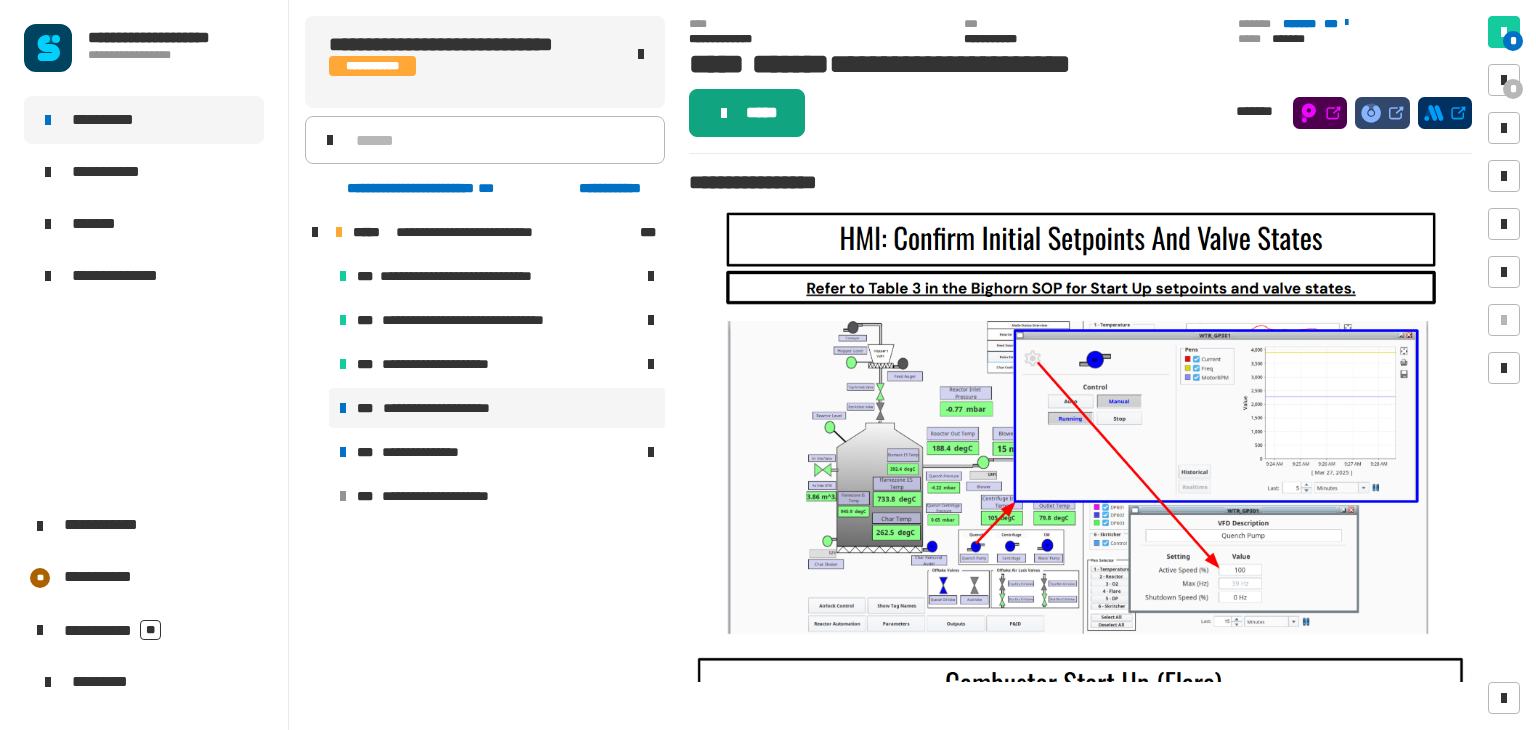 click on "*****" 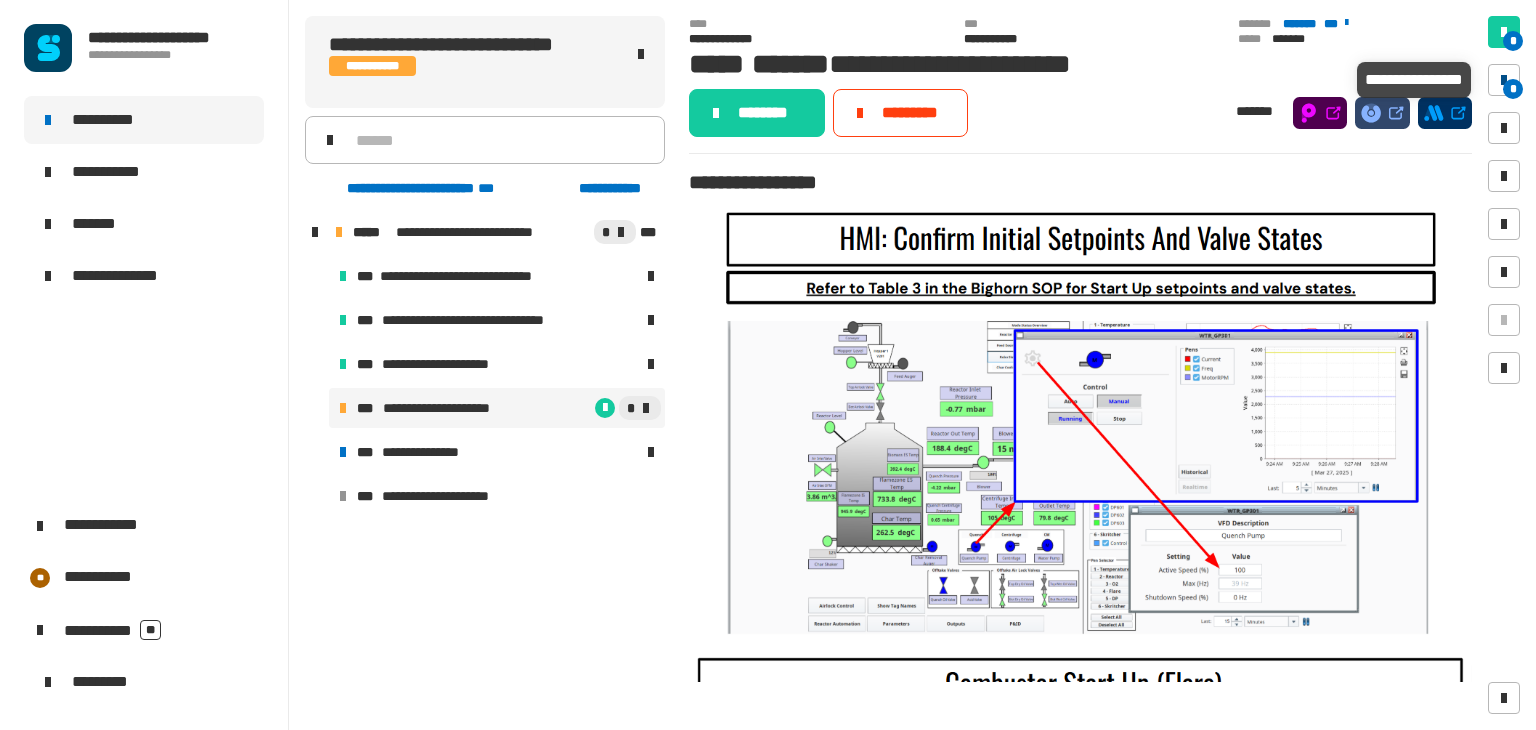 click on "*" at bounding box center [1513, 89] 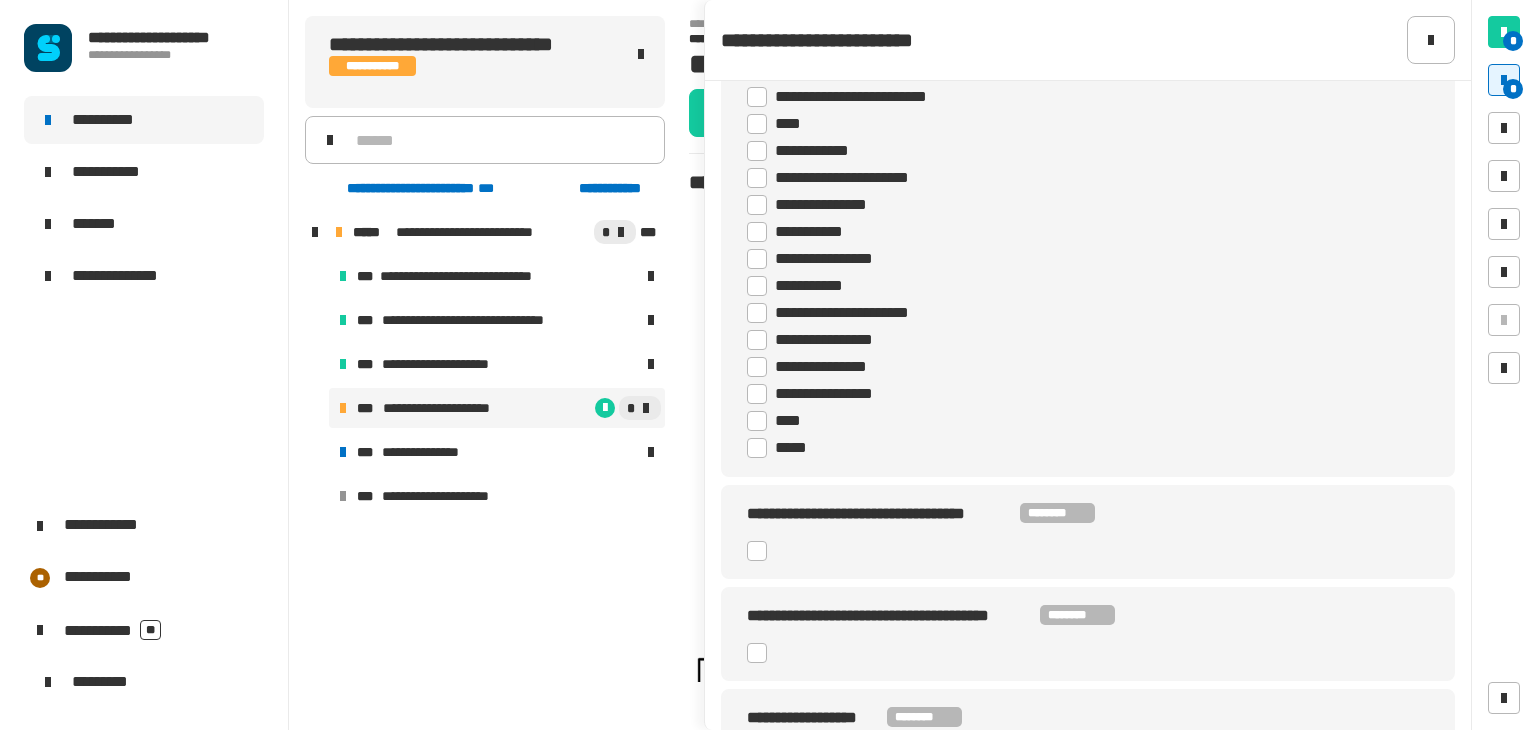 scroll, scrollTop: 496, scrollLeft: 0, axis: vertical 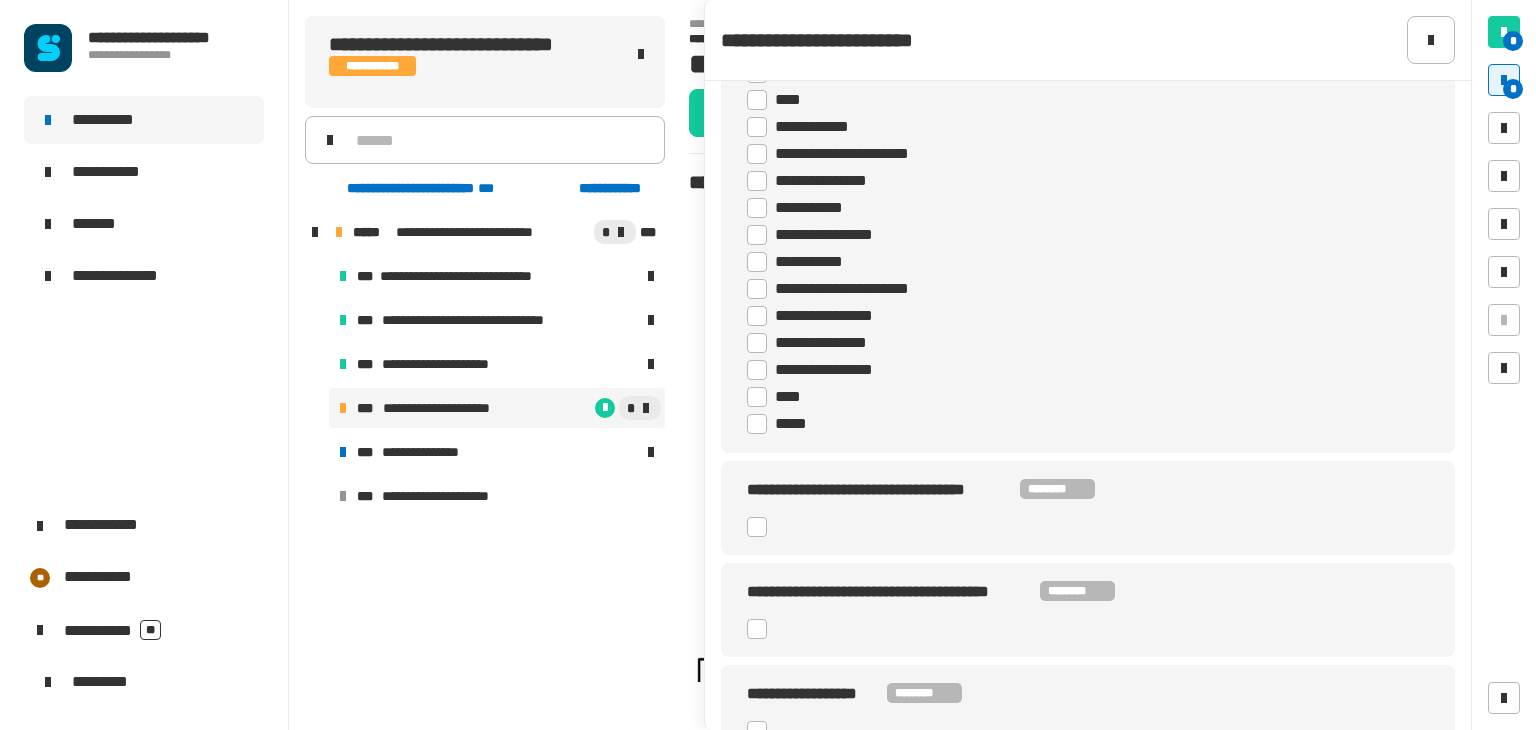 click 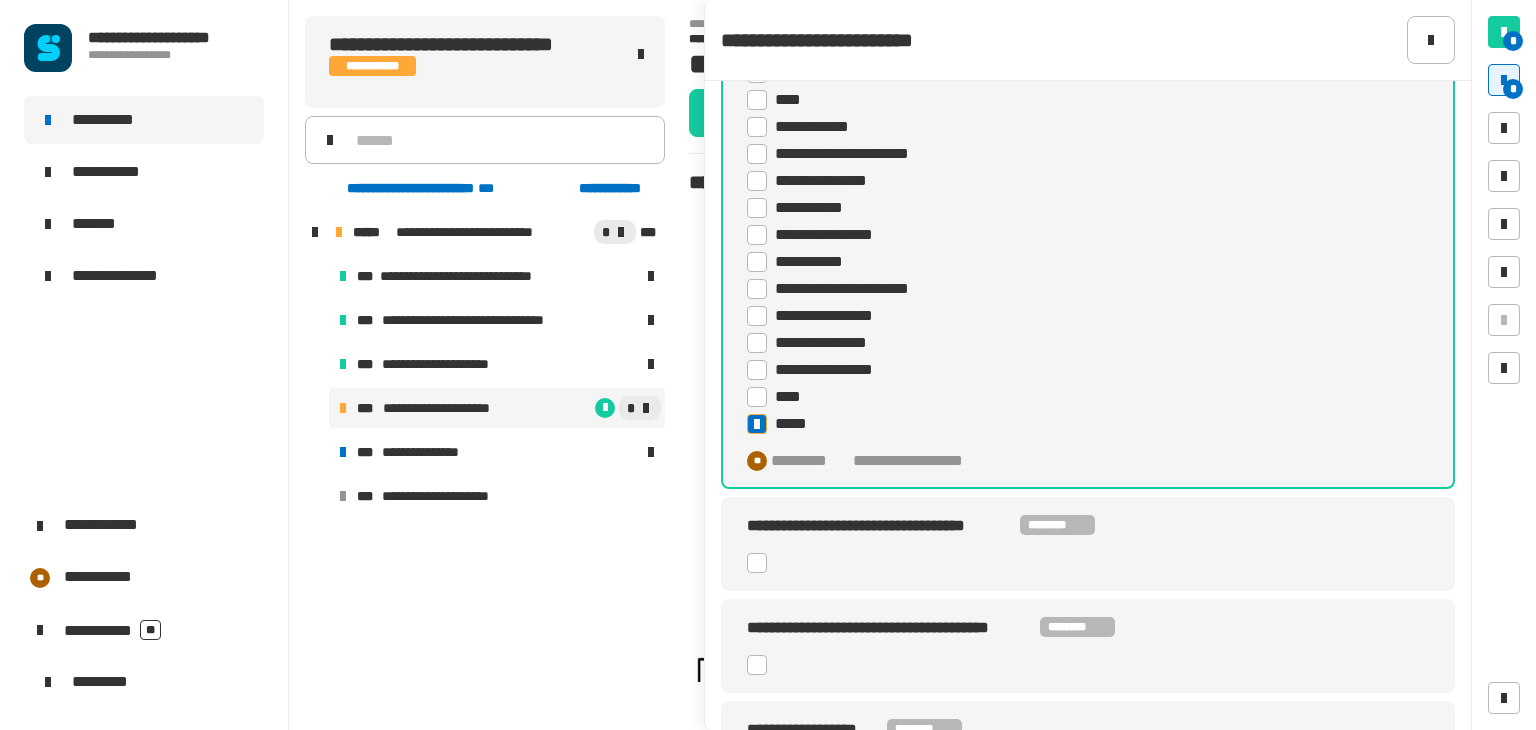 click 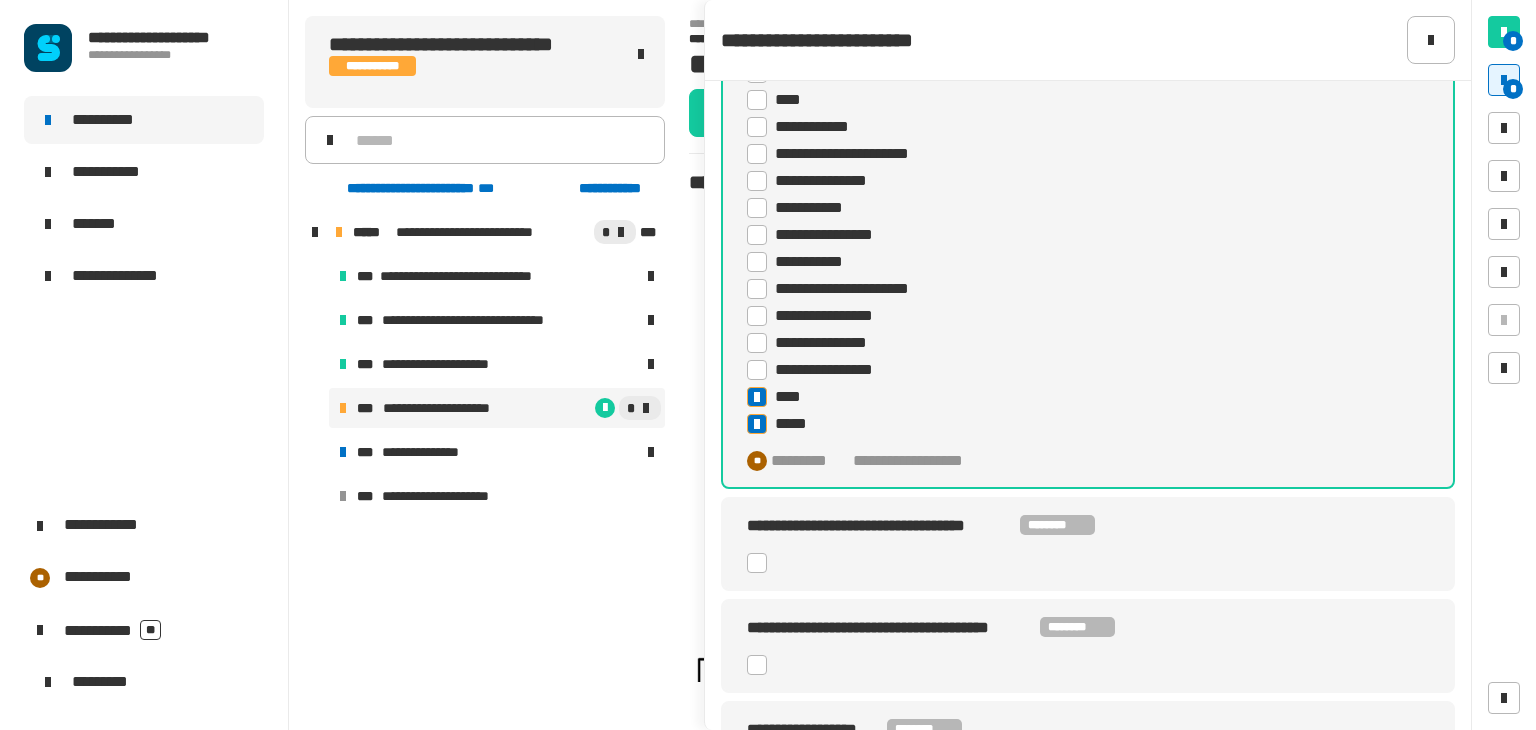 click 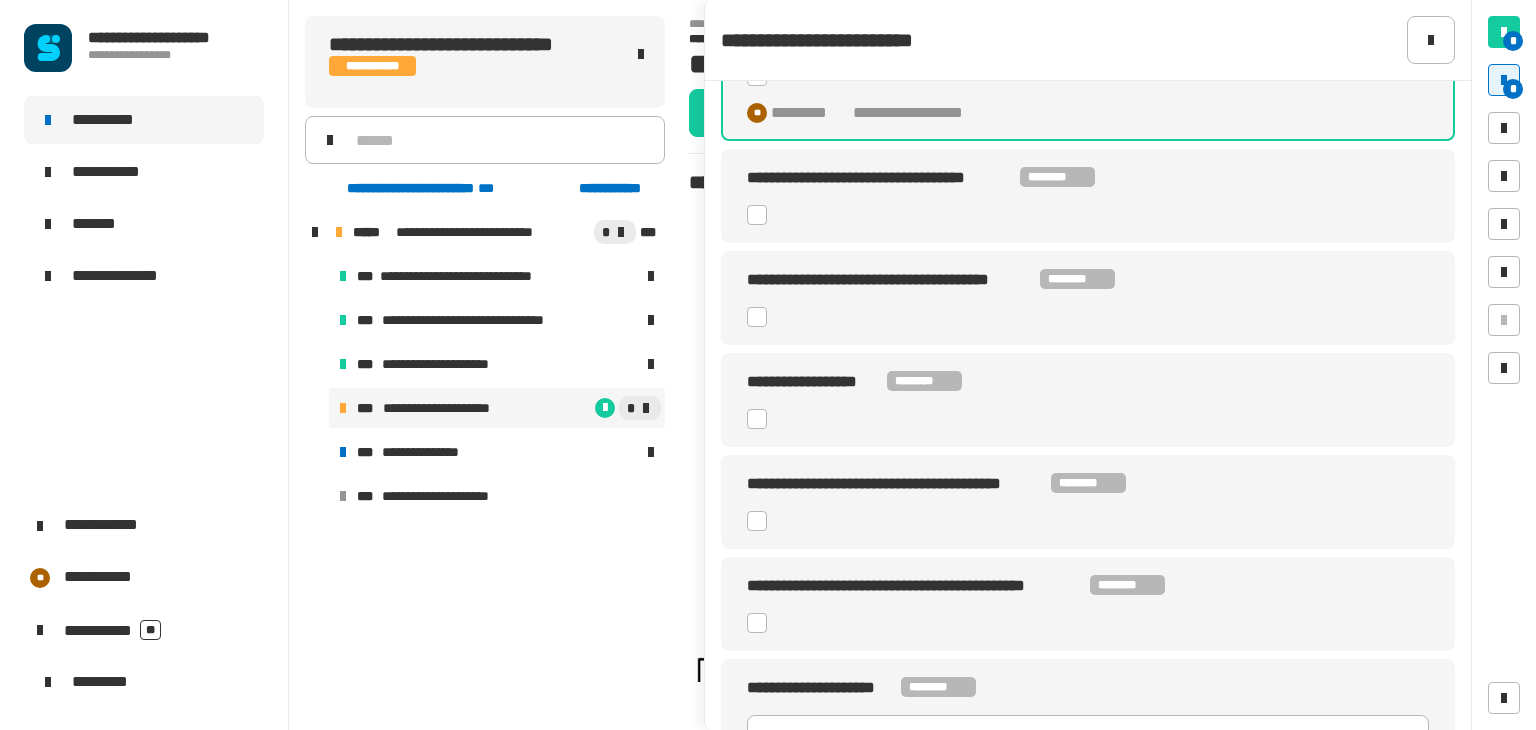 scroll, scrollTop: 889, scrollLeft: 0, axis: vertical 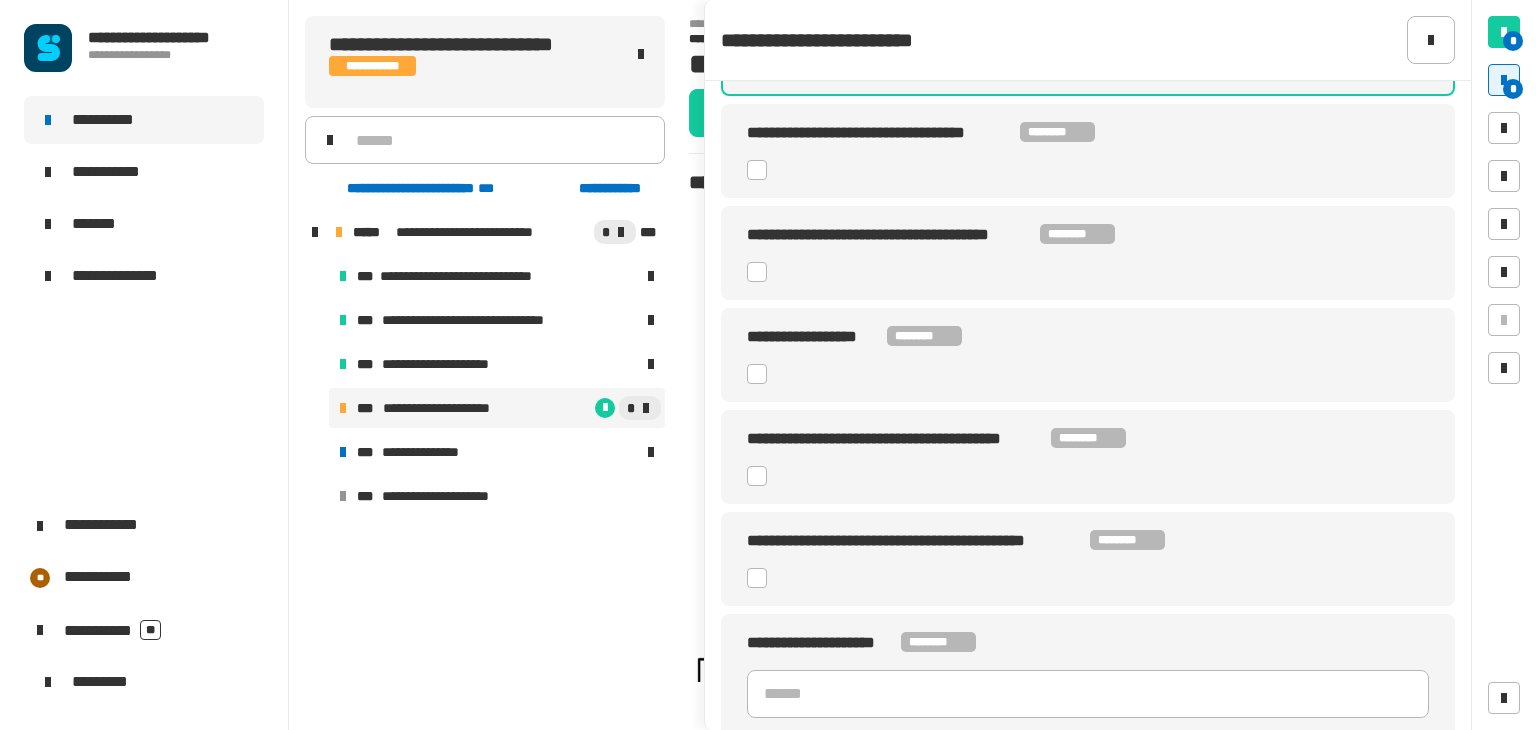 click 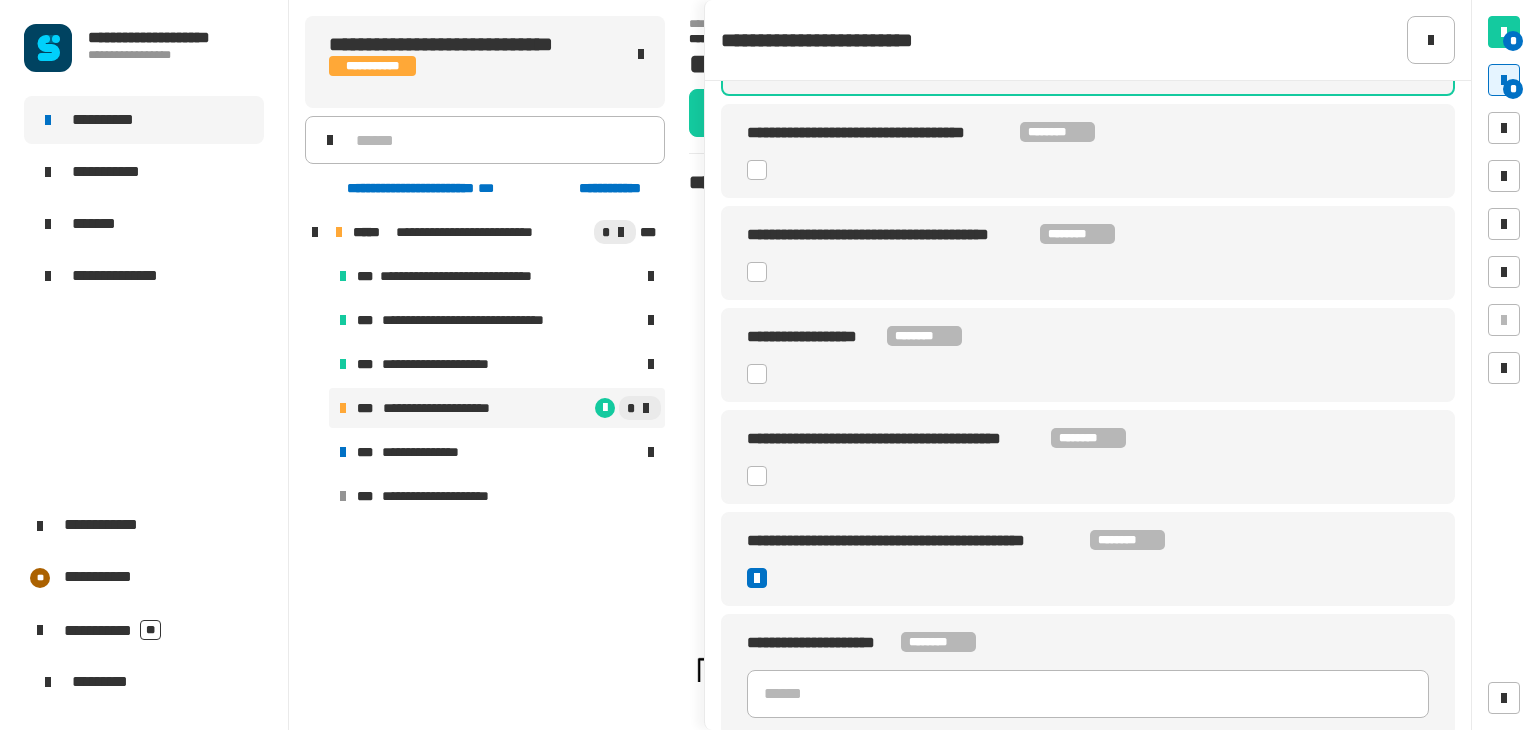 click 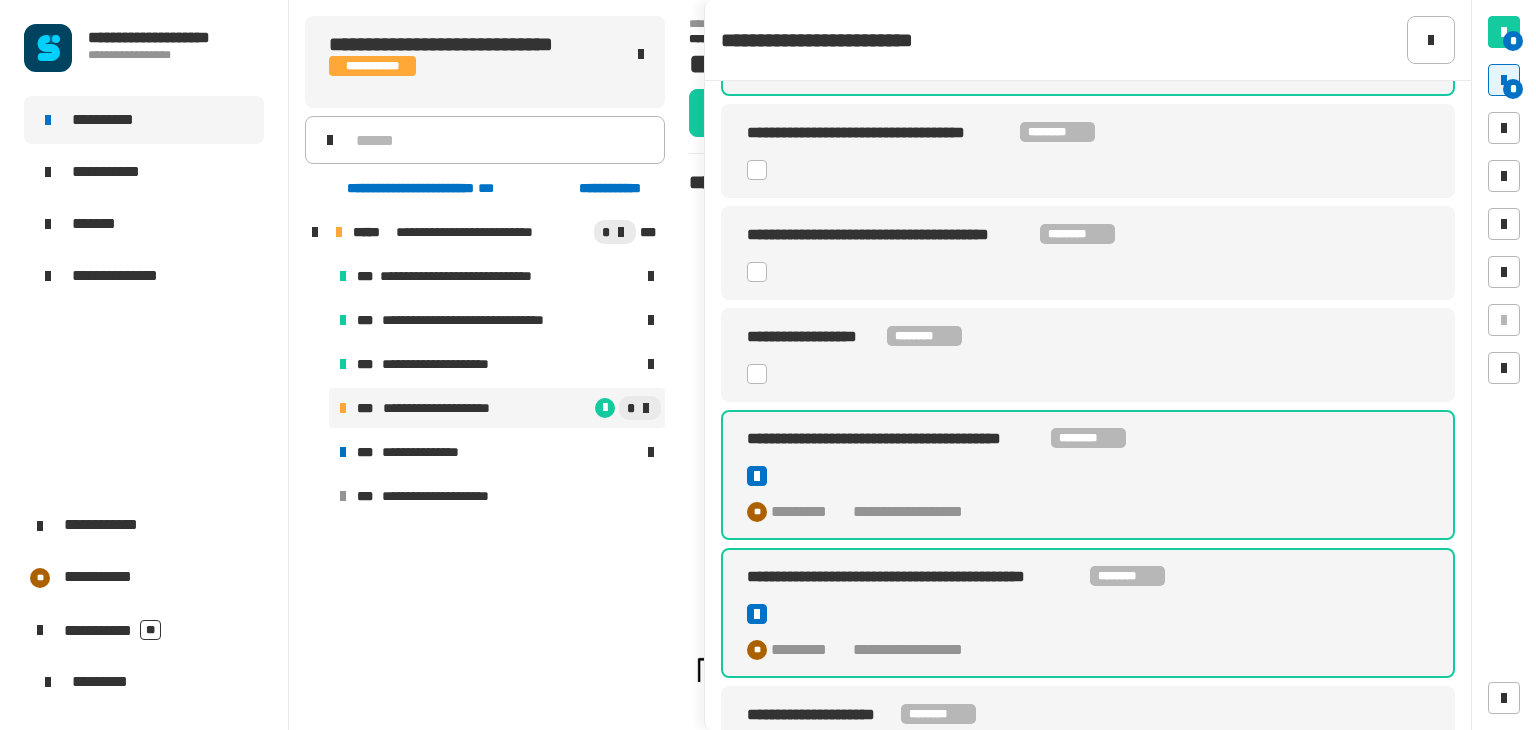 click 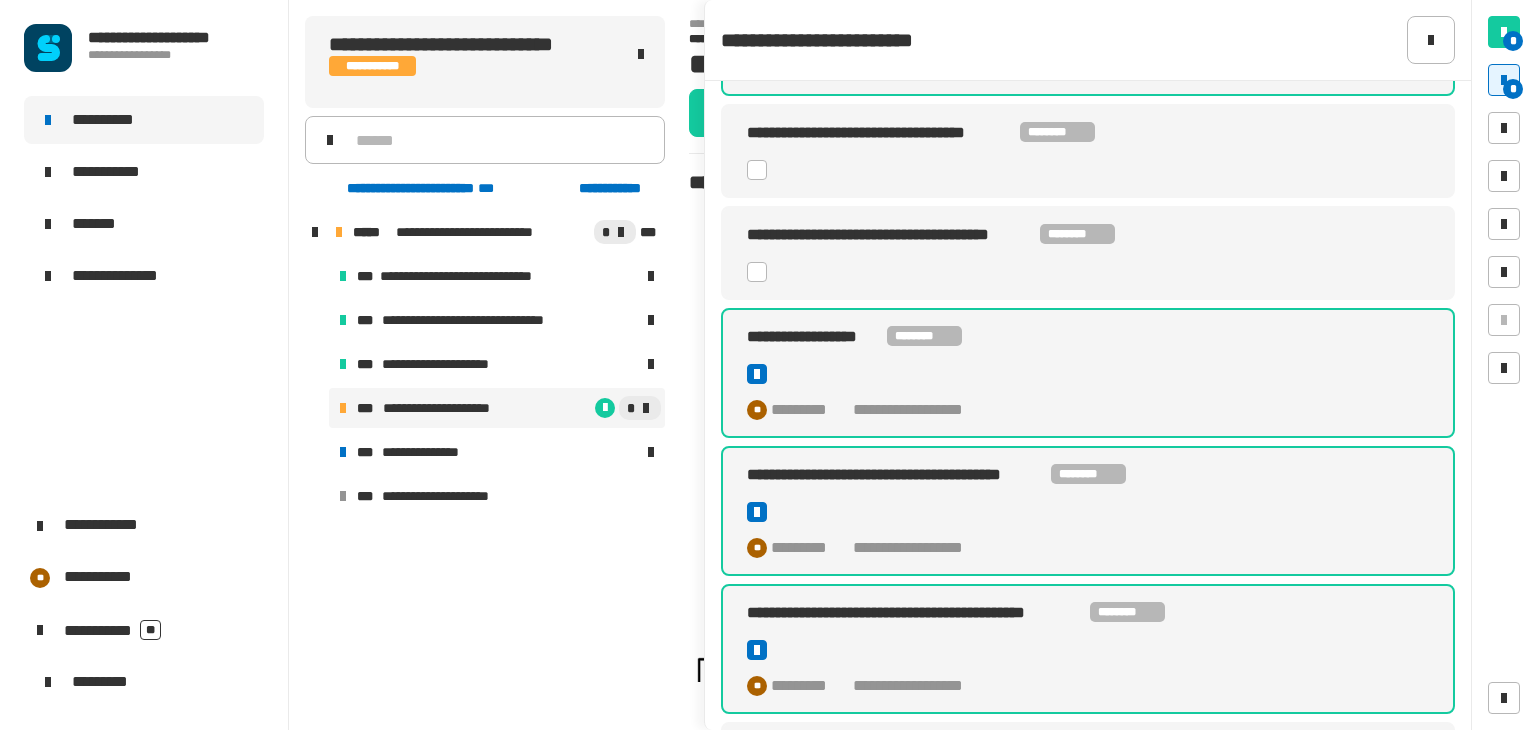 click 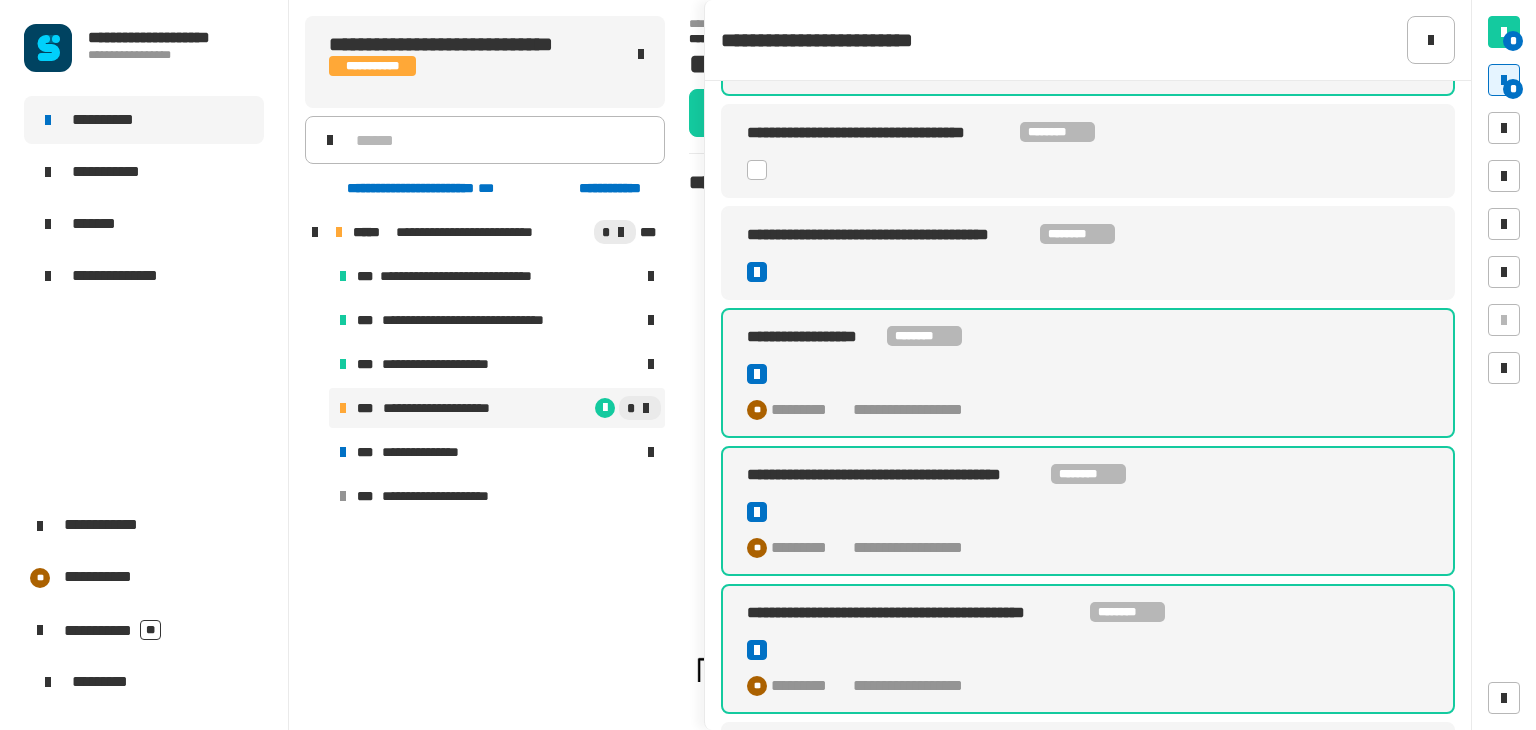 click 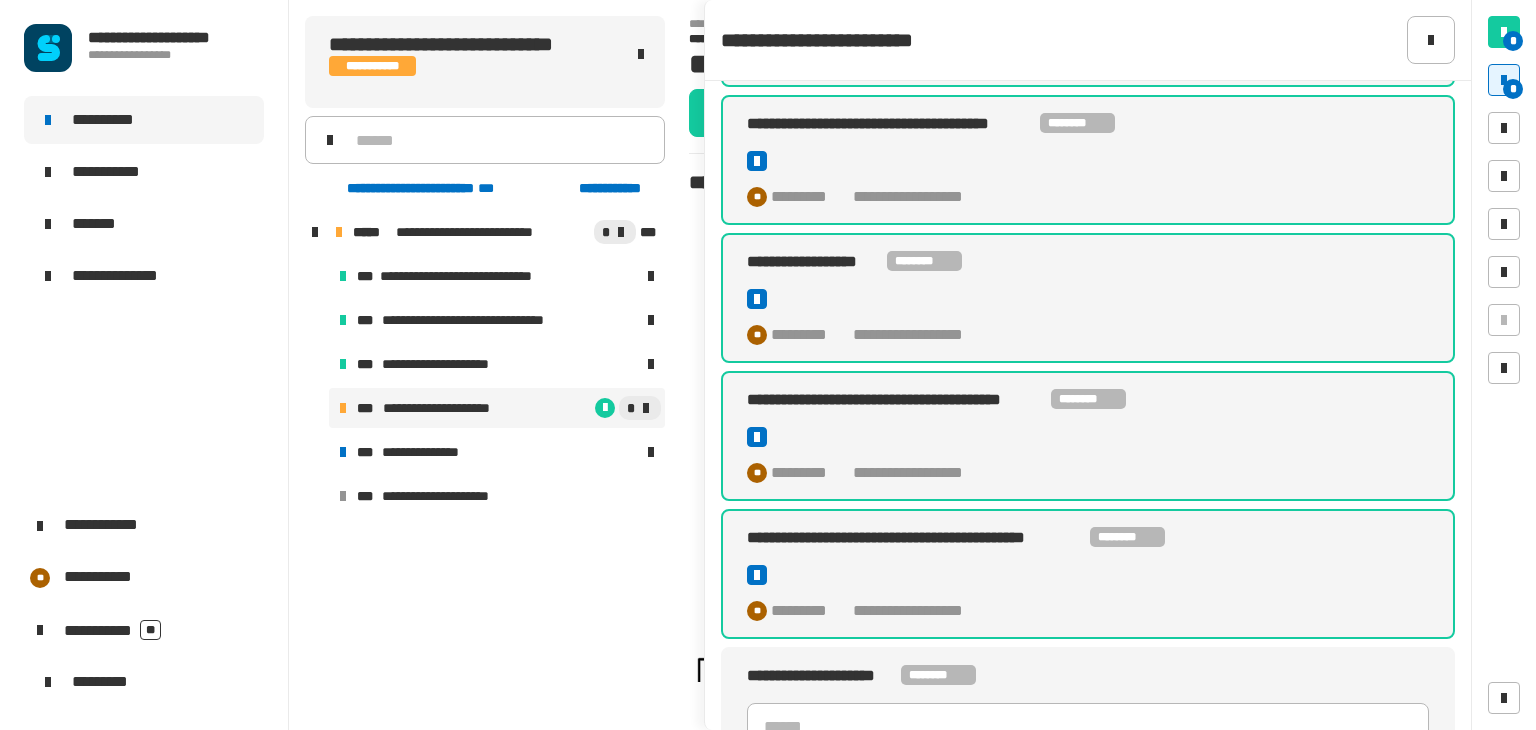 scroll, scrollTop: 1069, scrollLeft: 0, axis: vertical 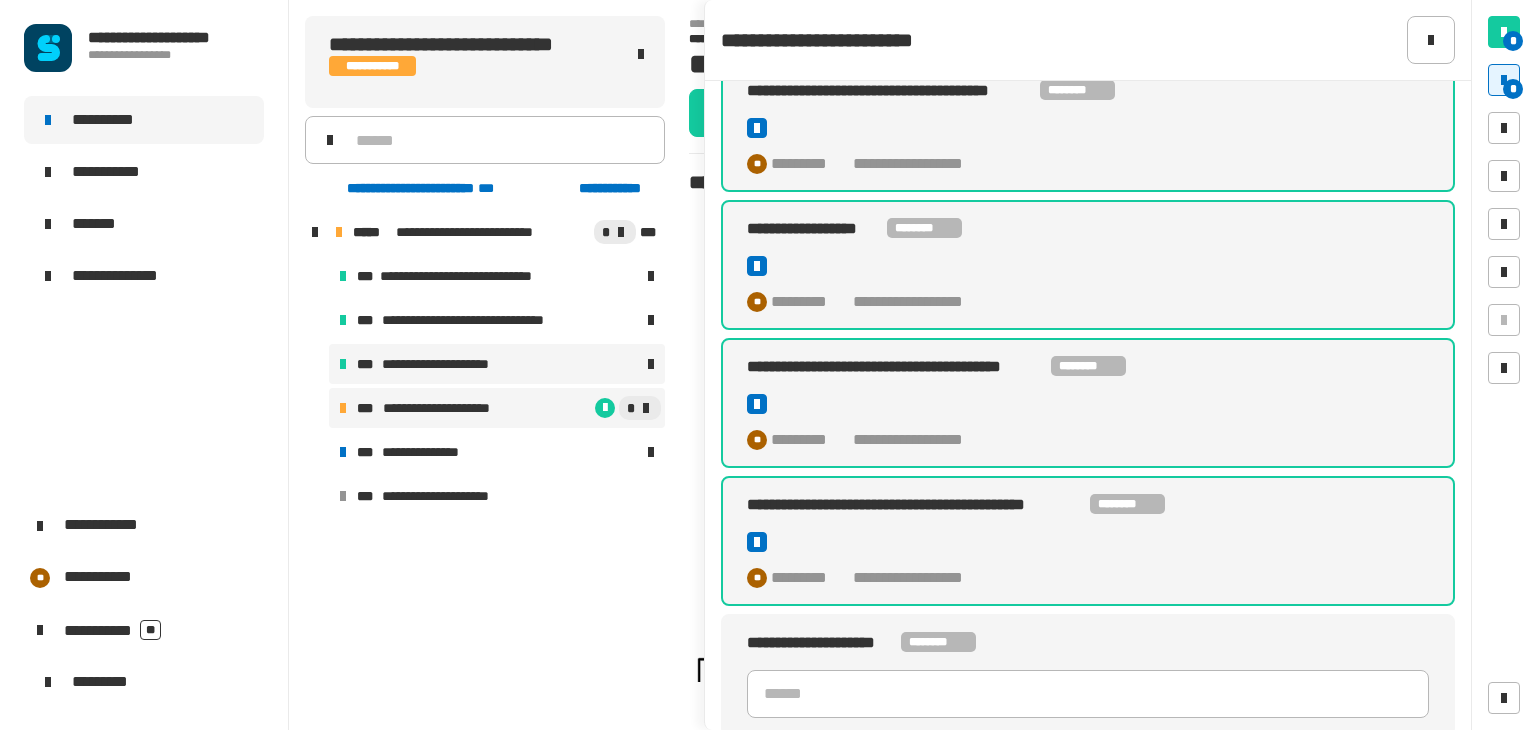 click on "**********" at bounding box center (444, 364) 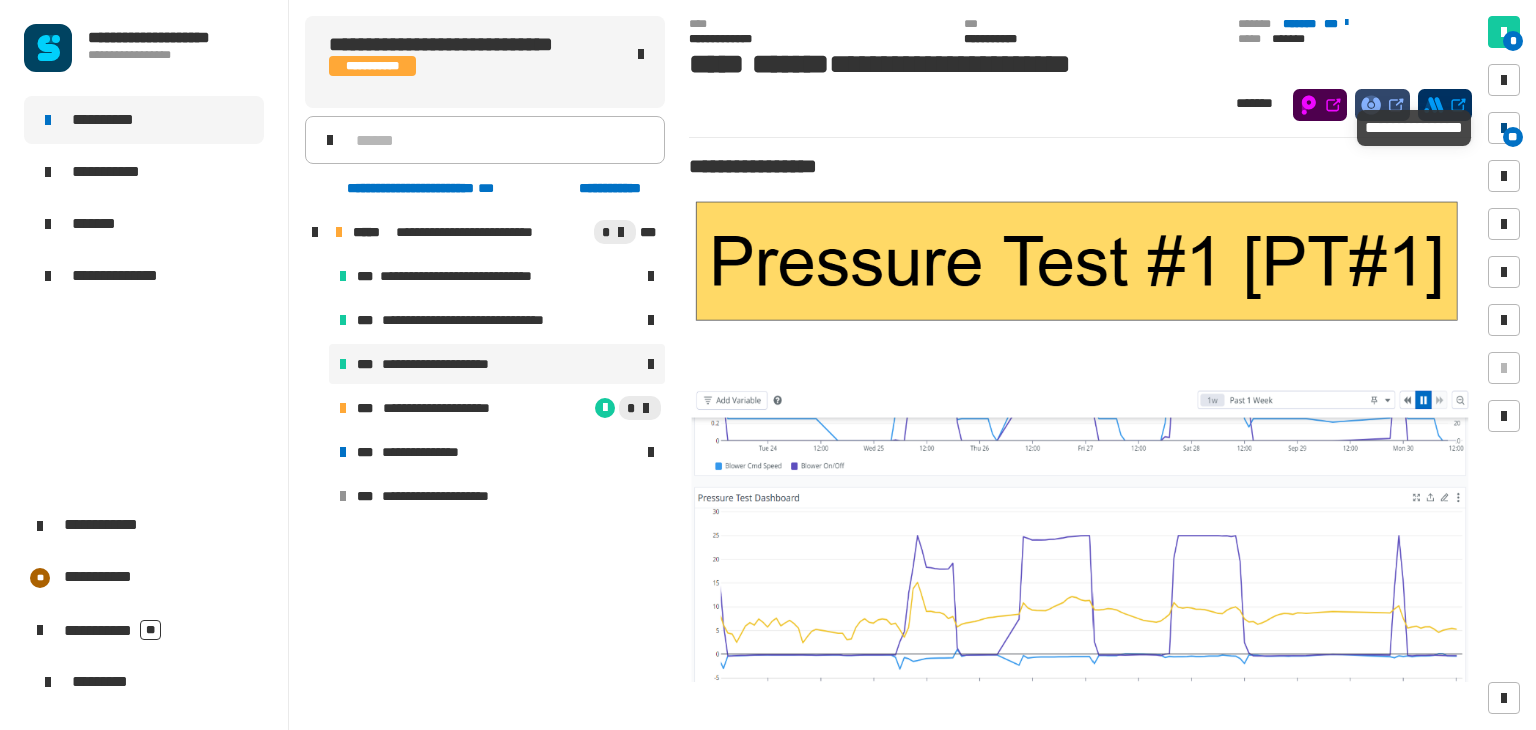click on "**" at bounding box center (1513, 137) 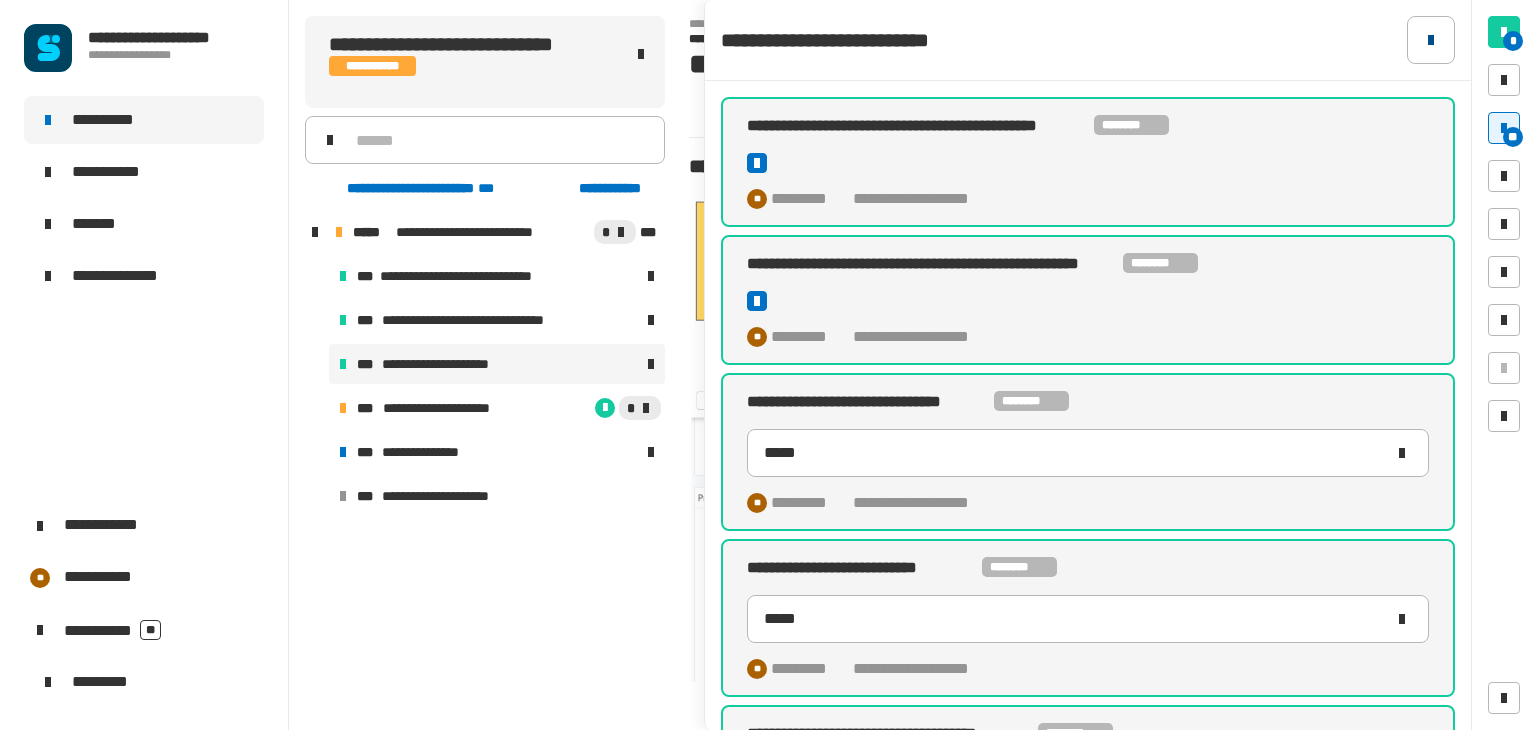 click 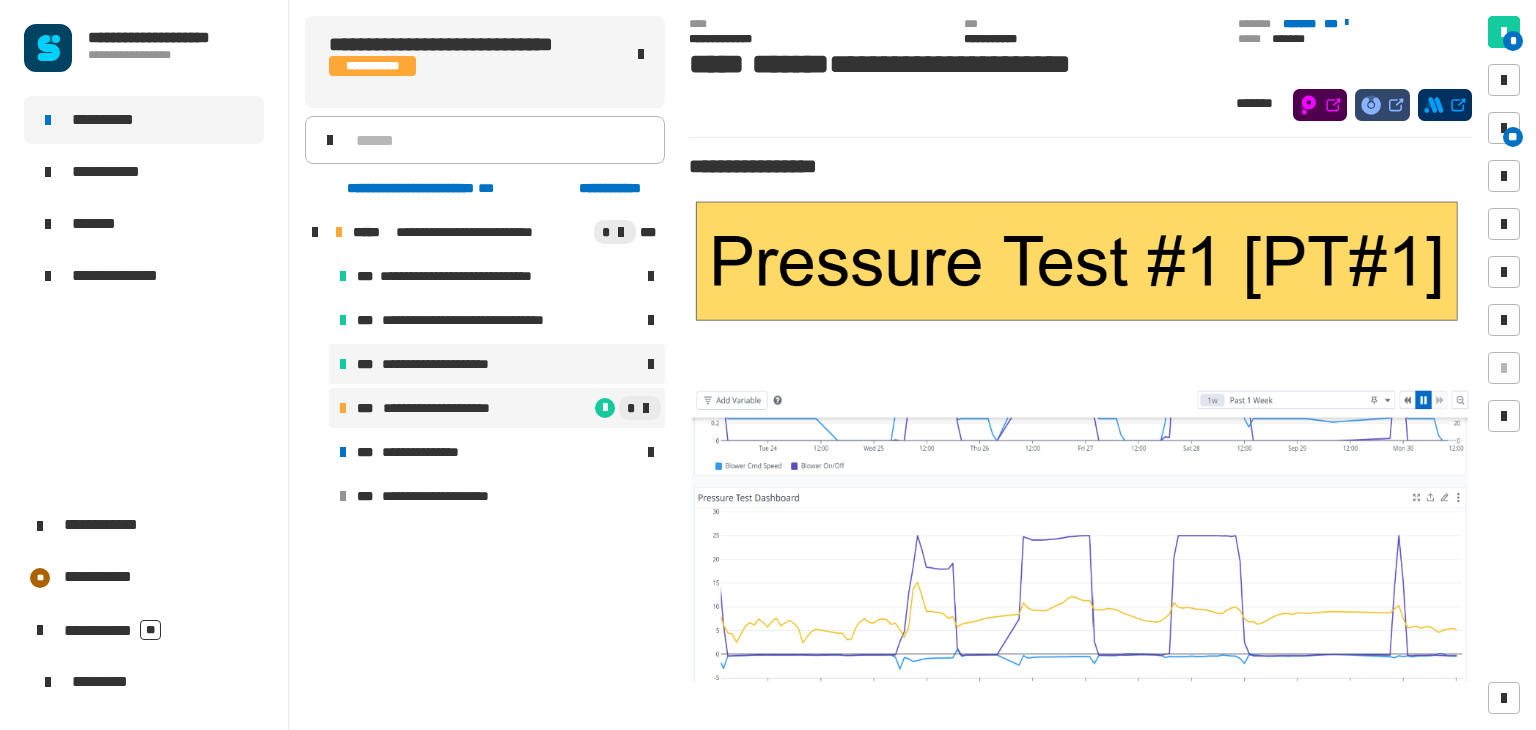 click on "*" at bounding box center [585, 408] 